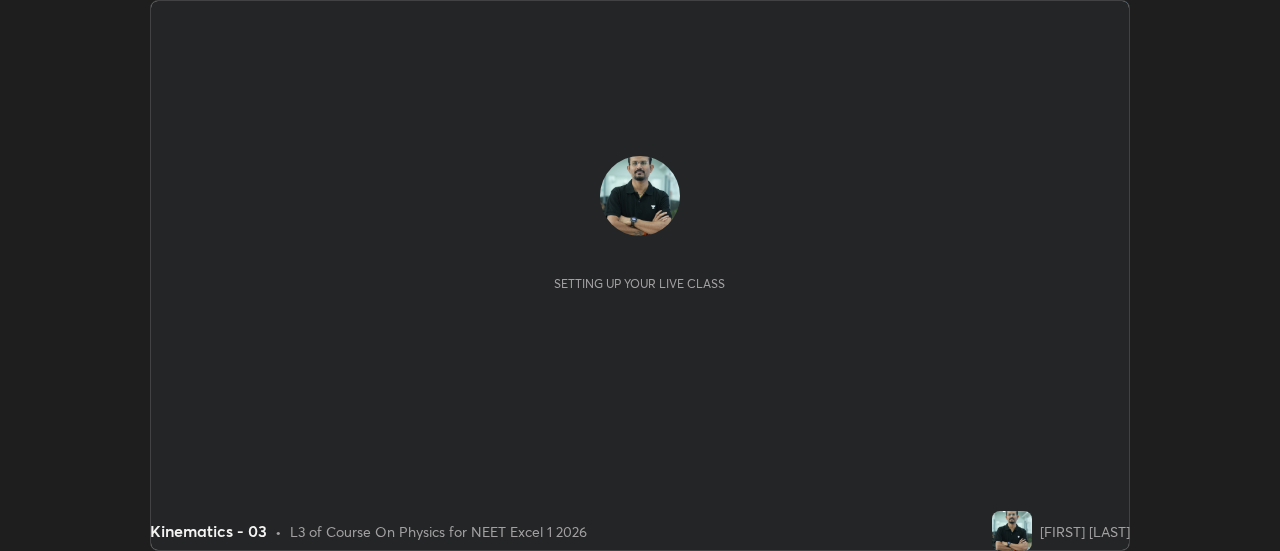 scroll, scrollTop: 0, scrollLeft: 0, axis: both 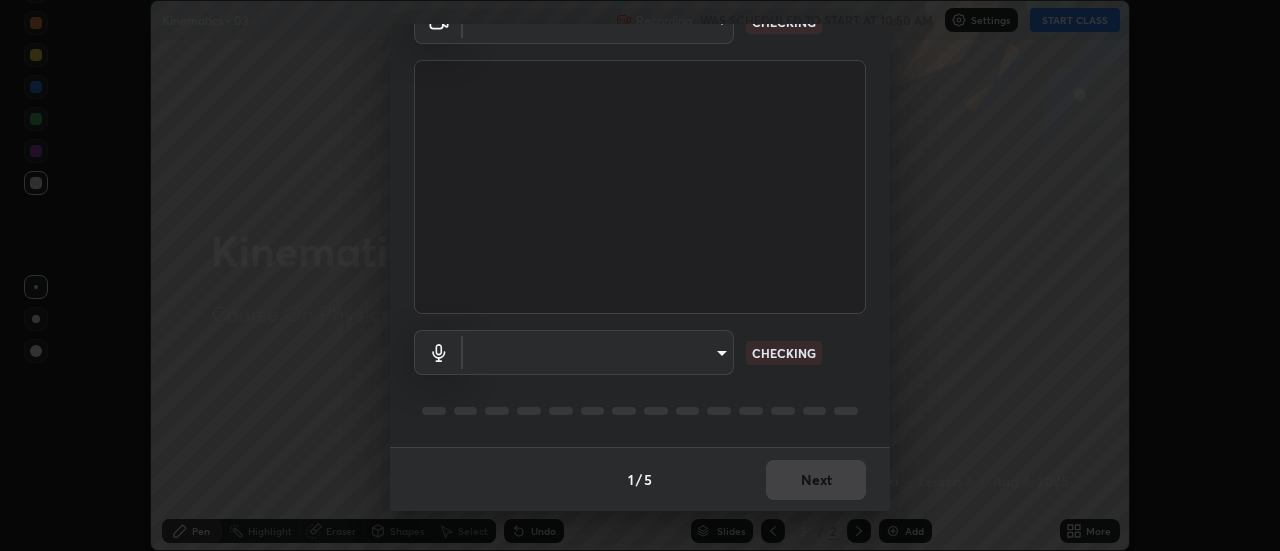 type on "b824b6a50507c2aa7935cbbe04181019069ab9832a06c4c86264e2e57790493c" 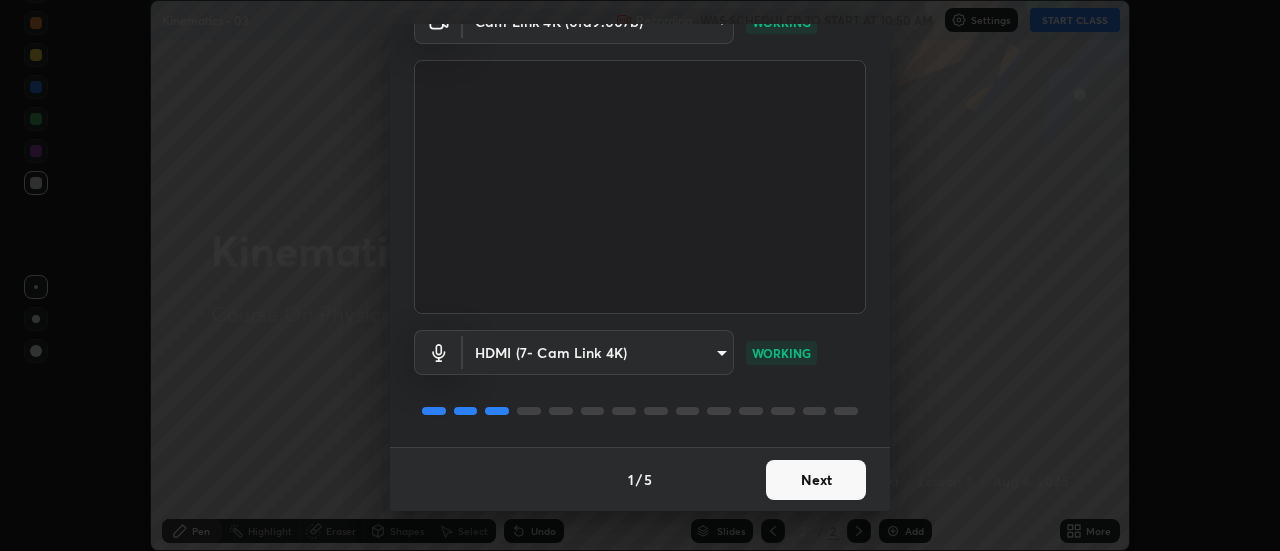 click on "Next" at bounding box center [816, 480] 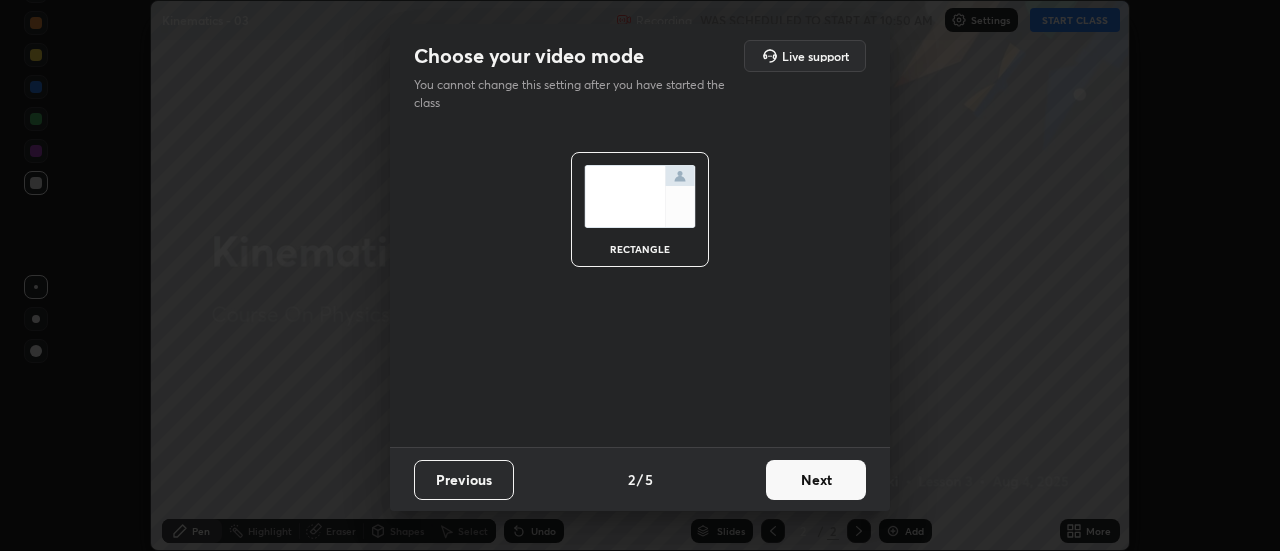scroll, scrollTop: 0, scrollLeft: 0, axis: both 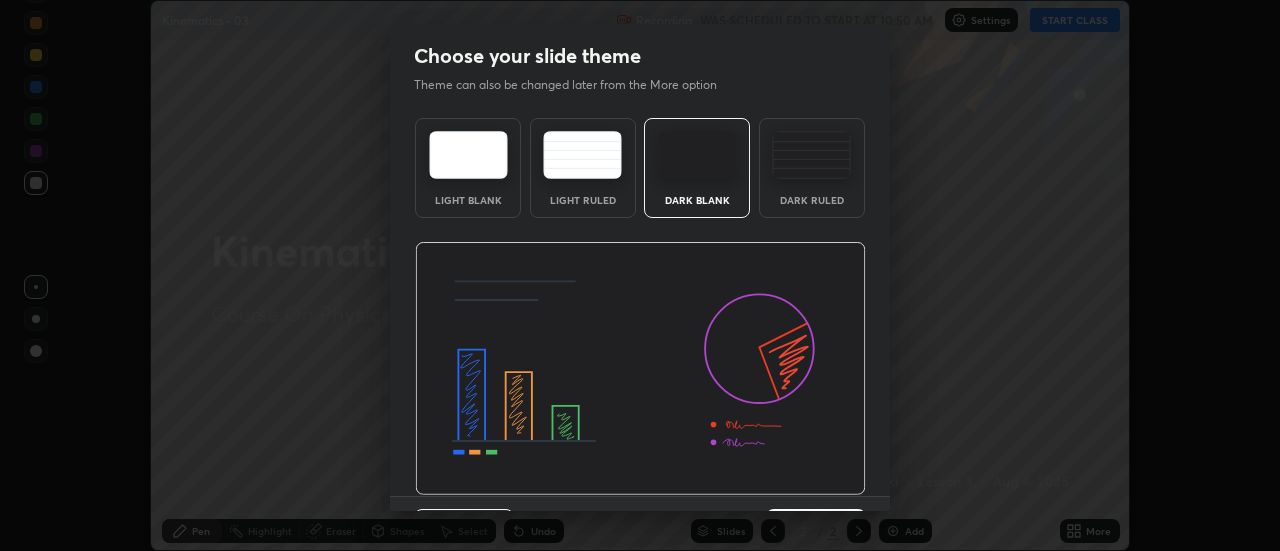 click at bounding box center (640, 369) 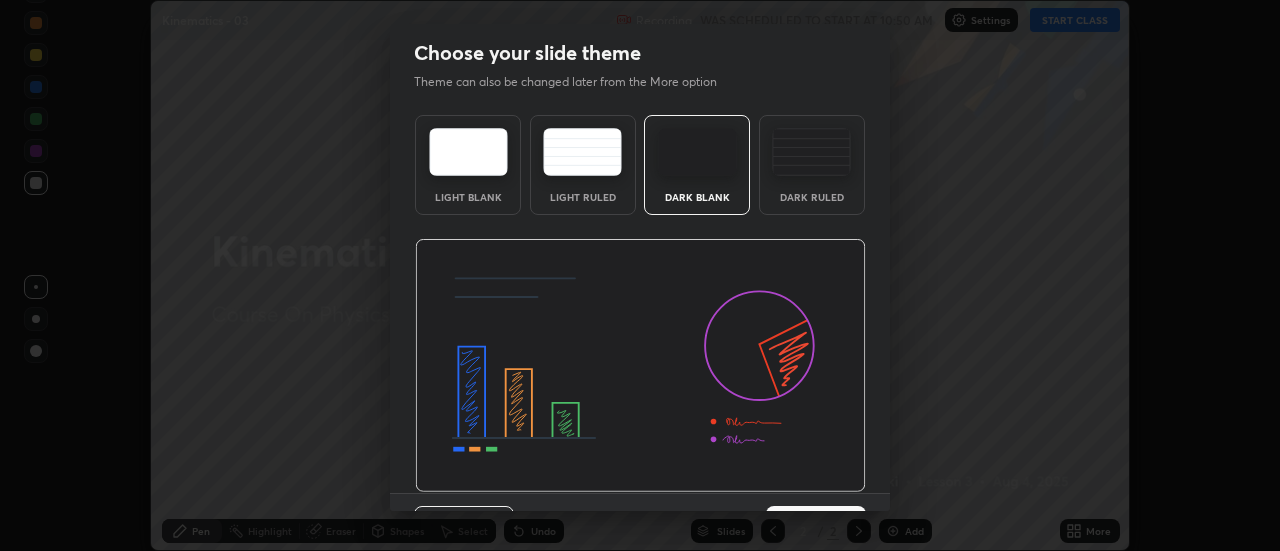 click on "Next" at bounding box center [816, 526] 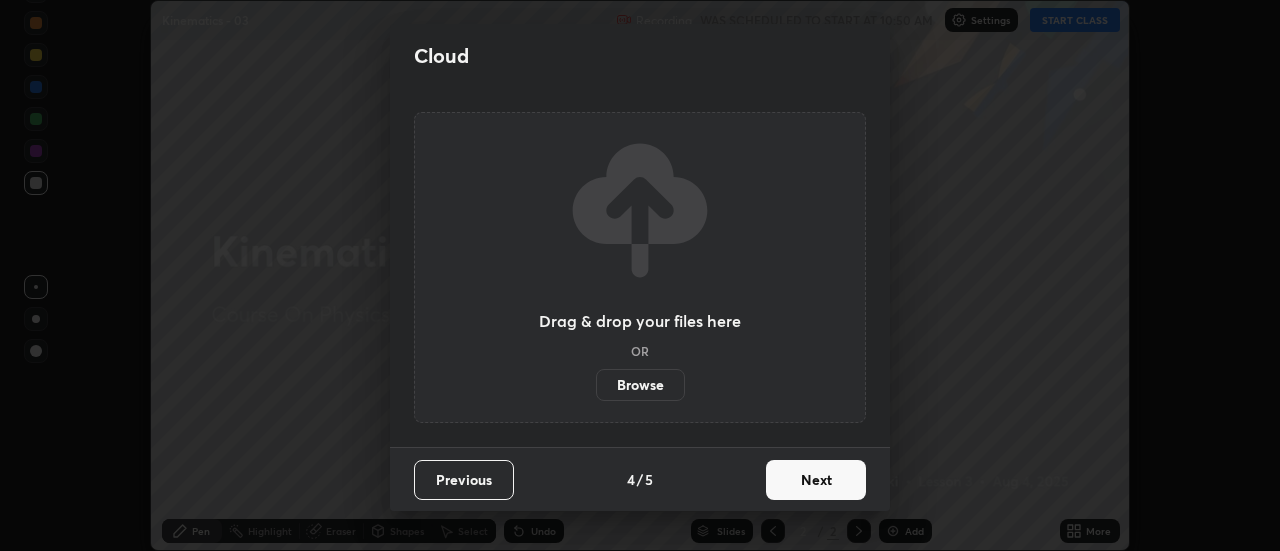 click on "Next" at bounding box center (816, 480) 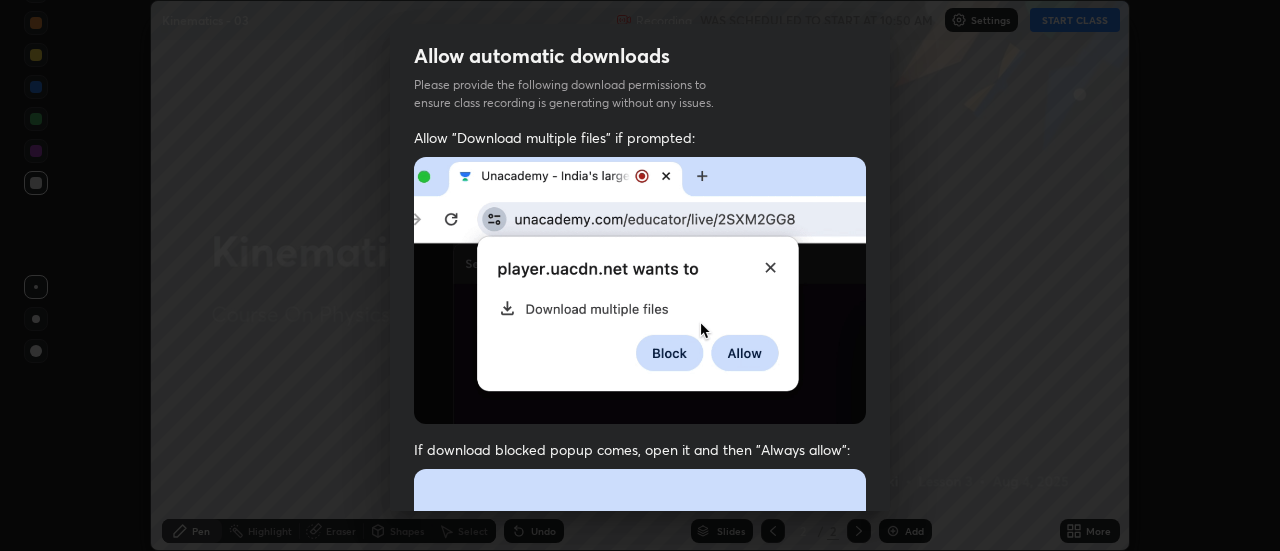 click at bounding box center (640, 687) 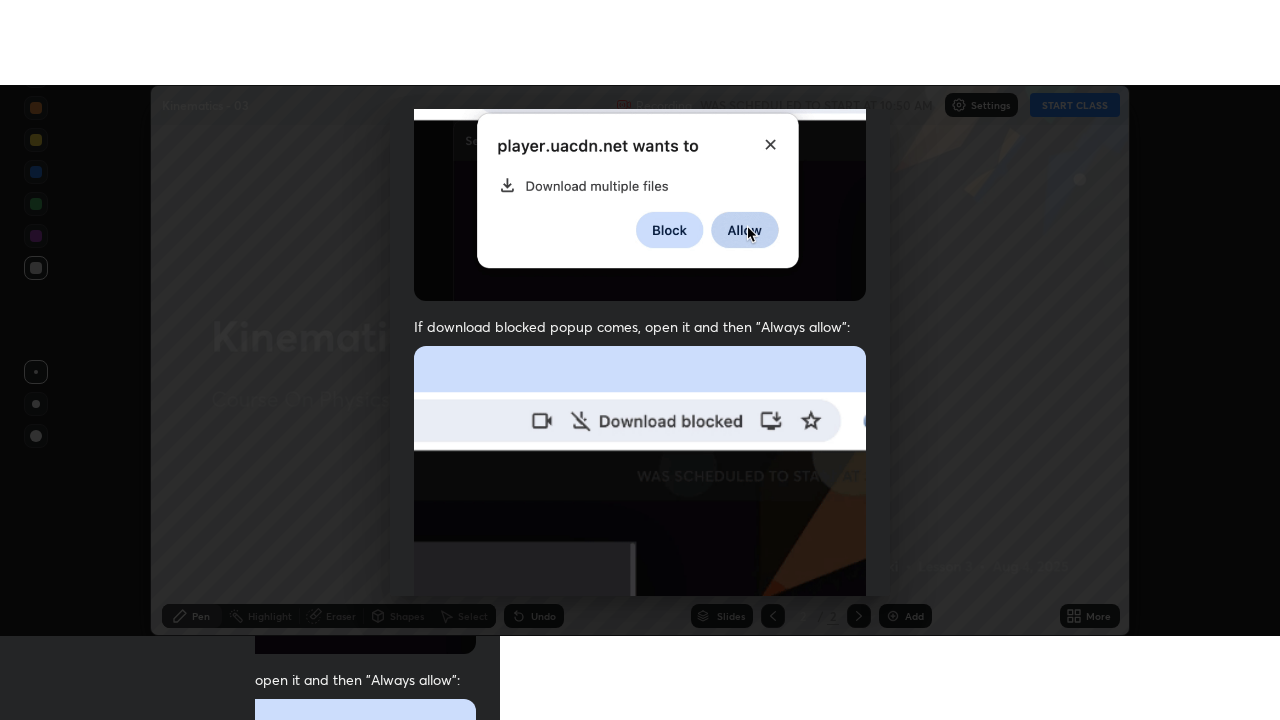 scroll, scrollTop: 513, scrollLeft: 0, axis: vertical 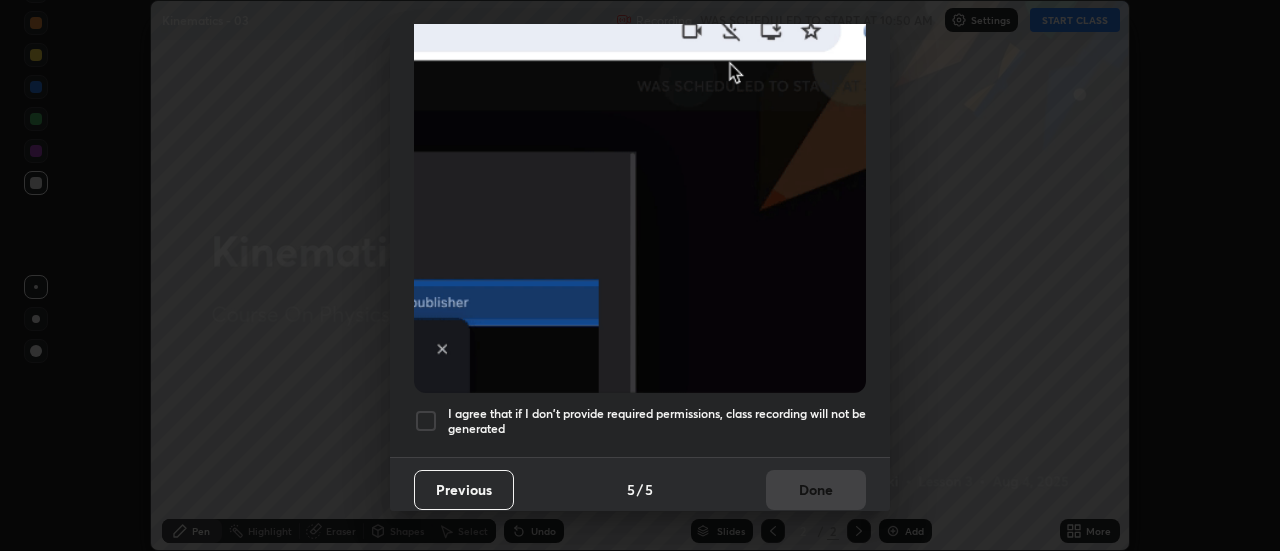 click on "I agree that if I don't provide required permissions, class recording will not be generated" at bounding box center (657, 421) 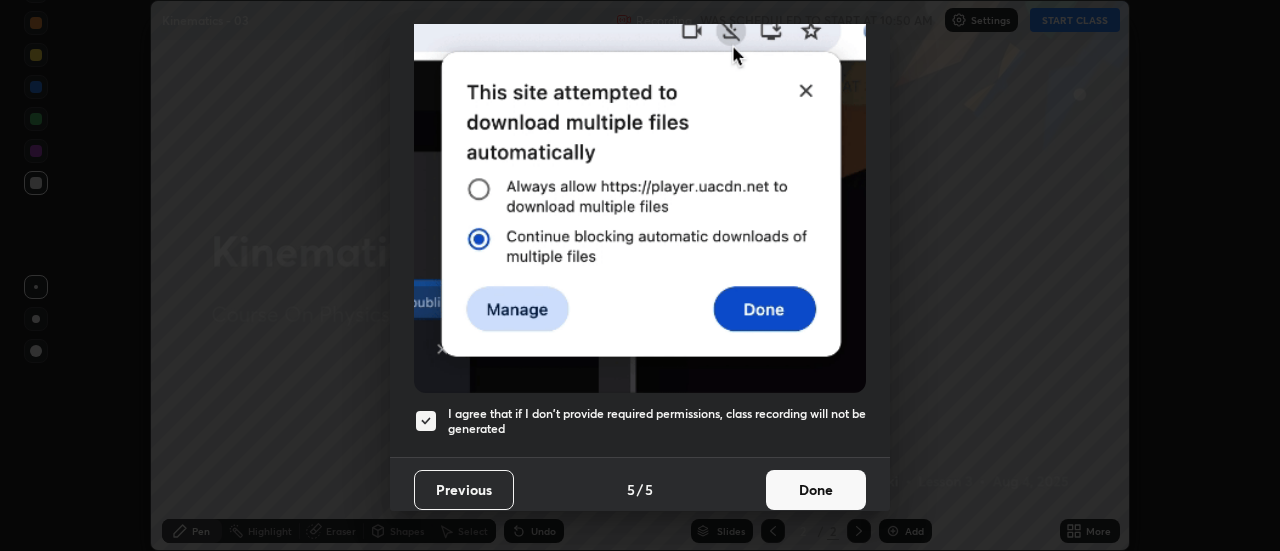 click on "Done" at bounding box center [816, 490] 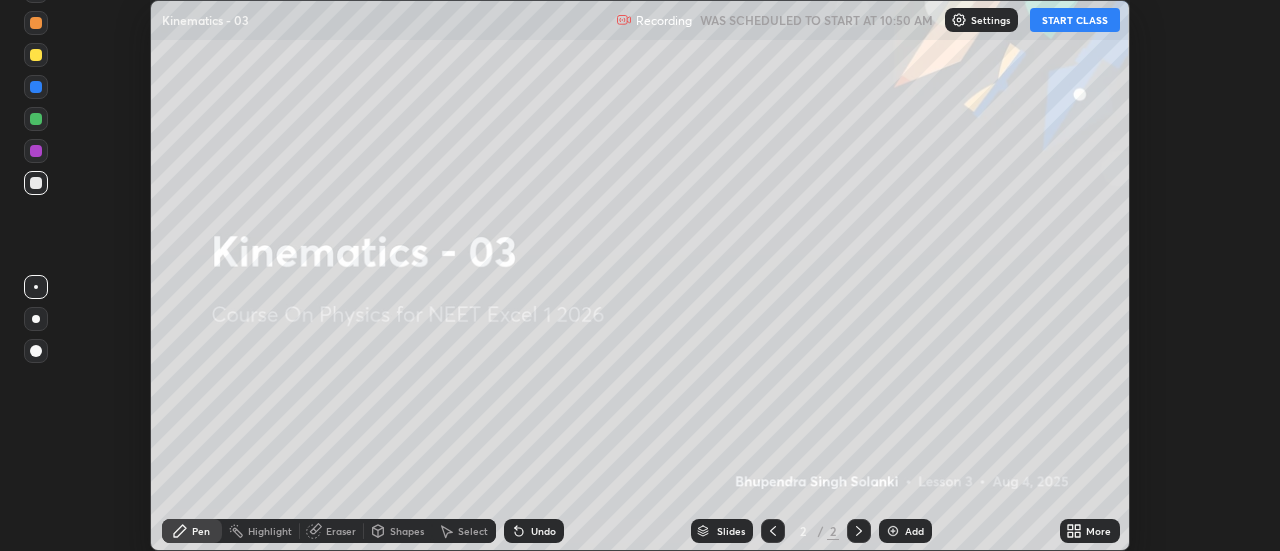 click 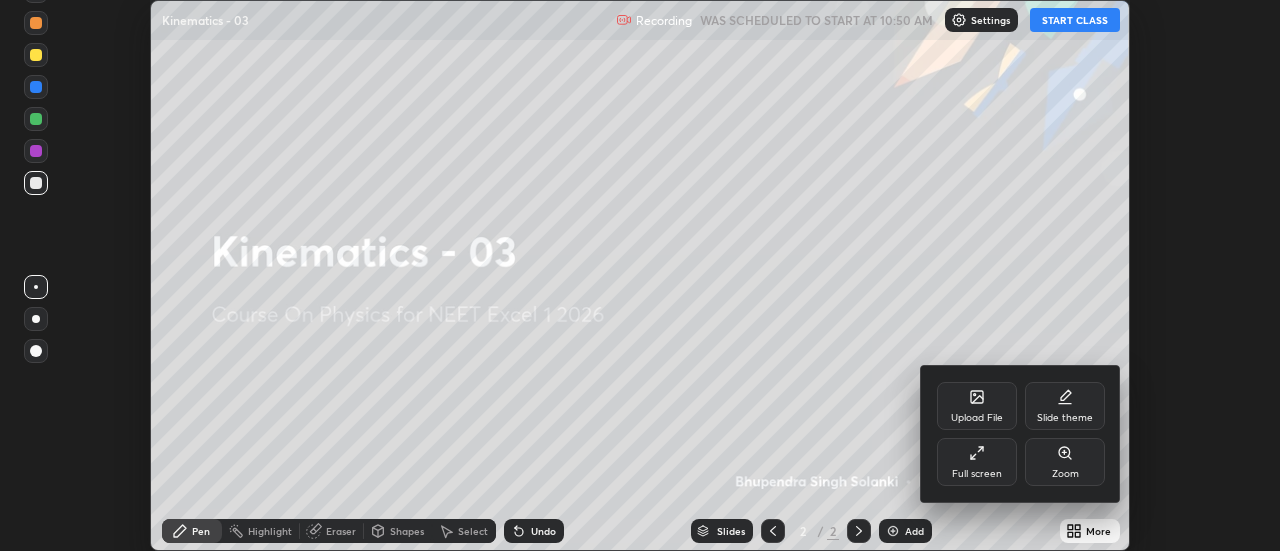 click on "Full screen" at bounding box center [977, 462] 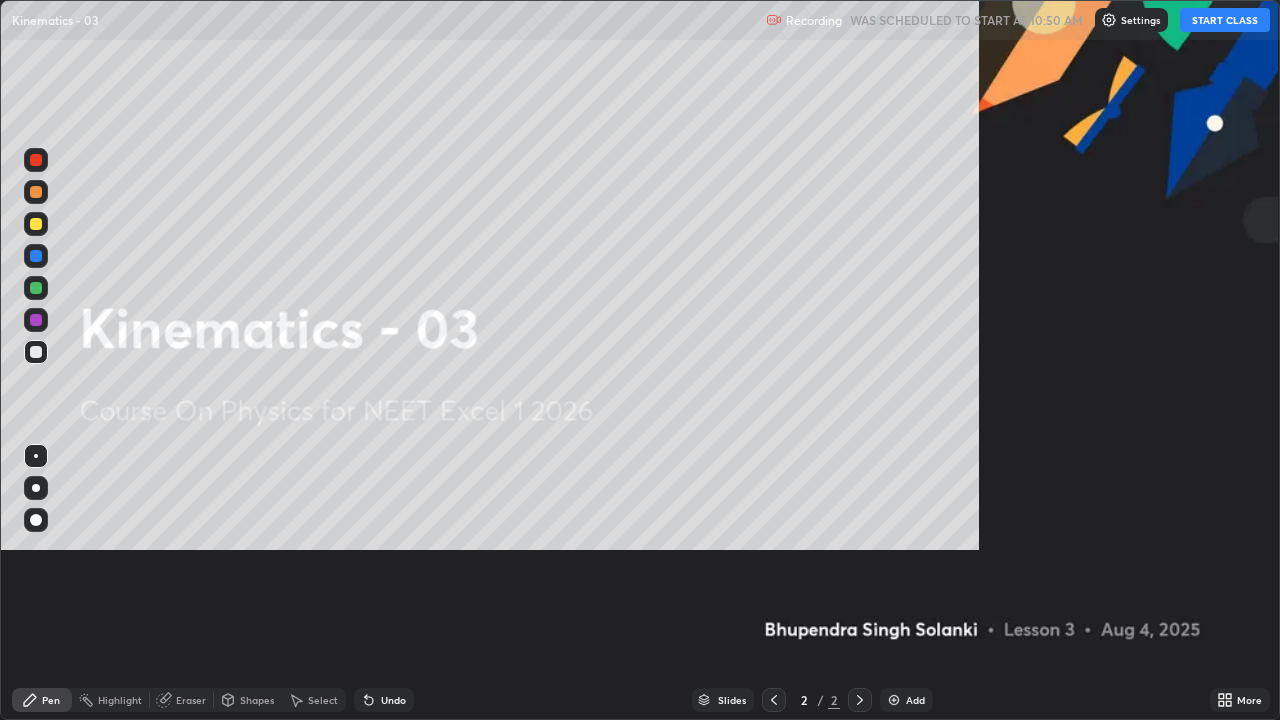 scroll, scrollTop: 99280, scrollLeft: 98720, axis: both 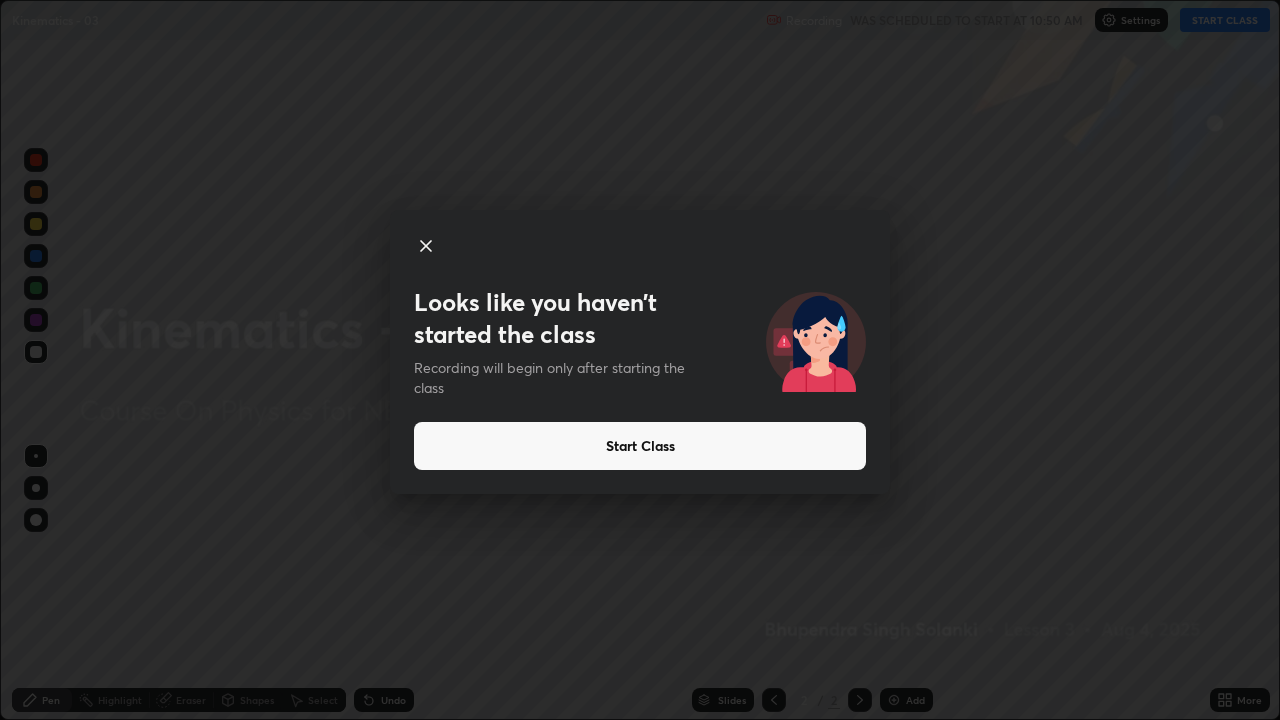 click on "Start Class" at bounding box center (640, 446) 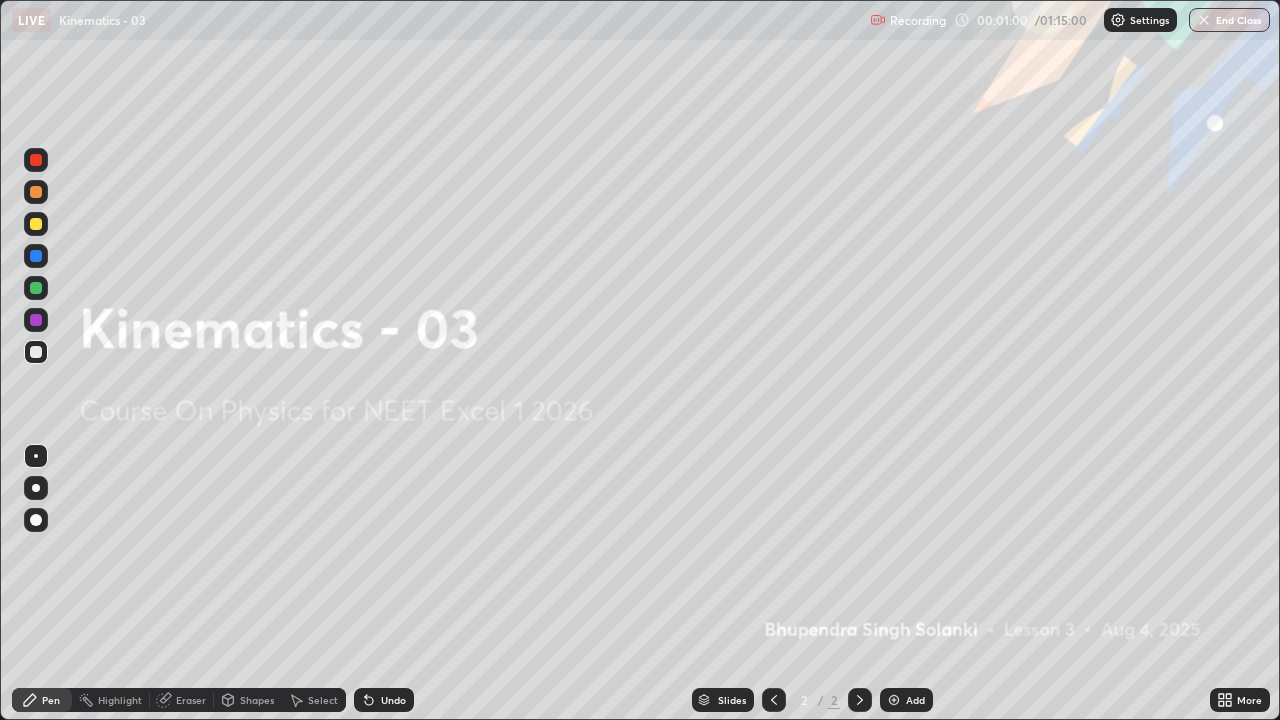 click on "Add" at bounding box center (906, 700) 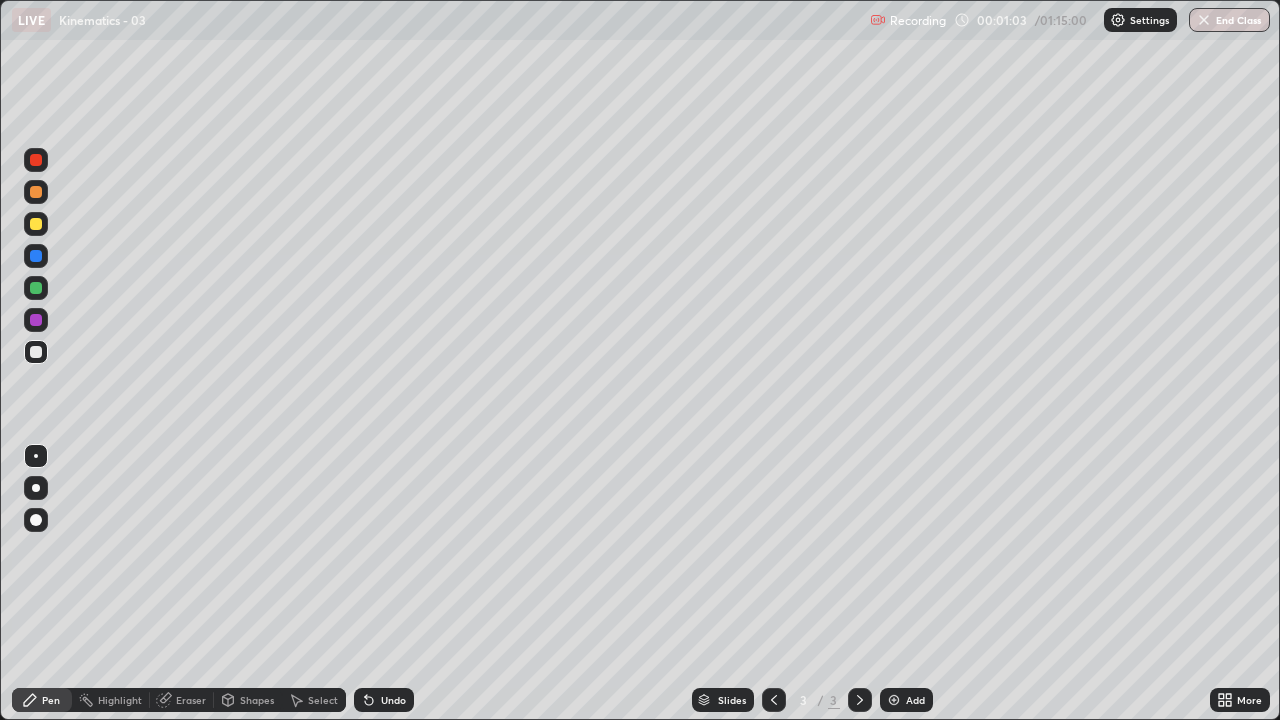 click on "Shapes" at bounding box center [257, 700] 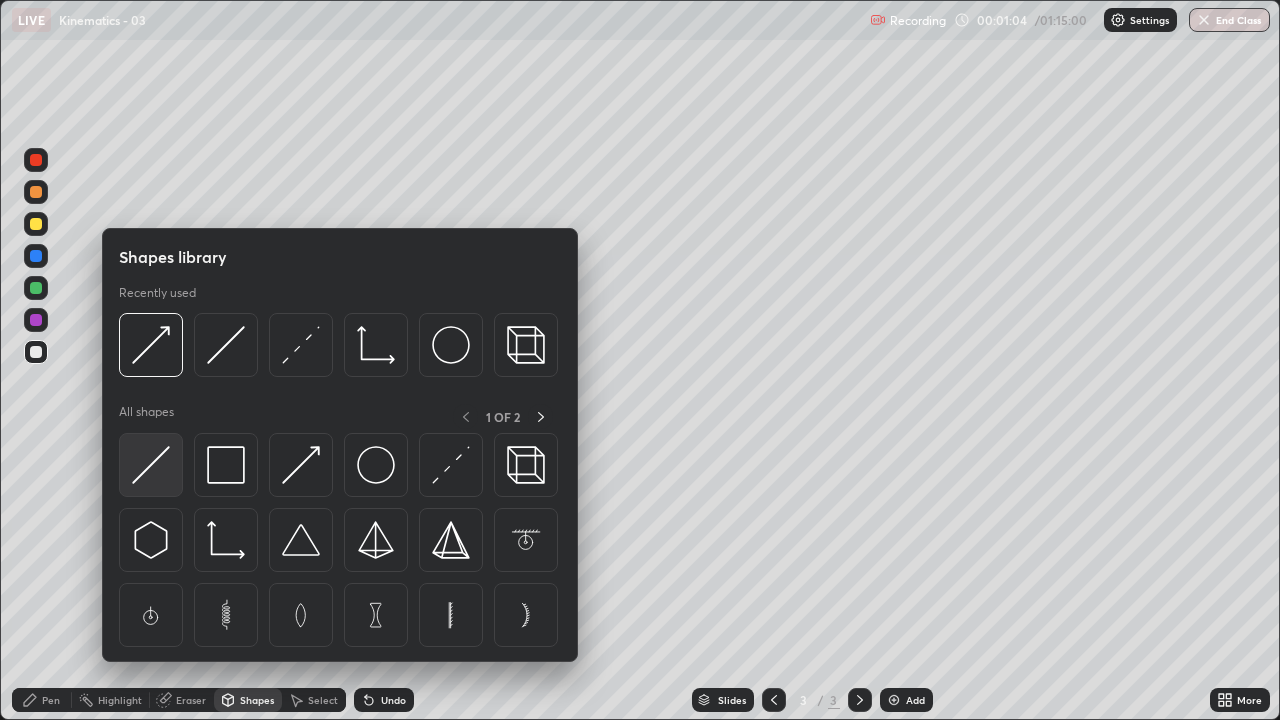 click at bounding box center (151, 465) 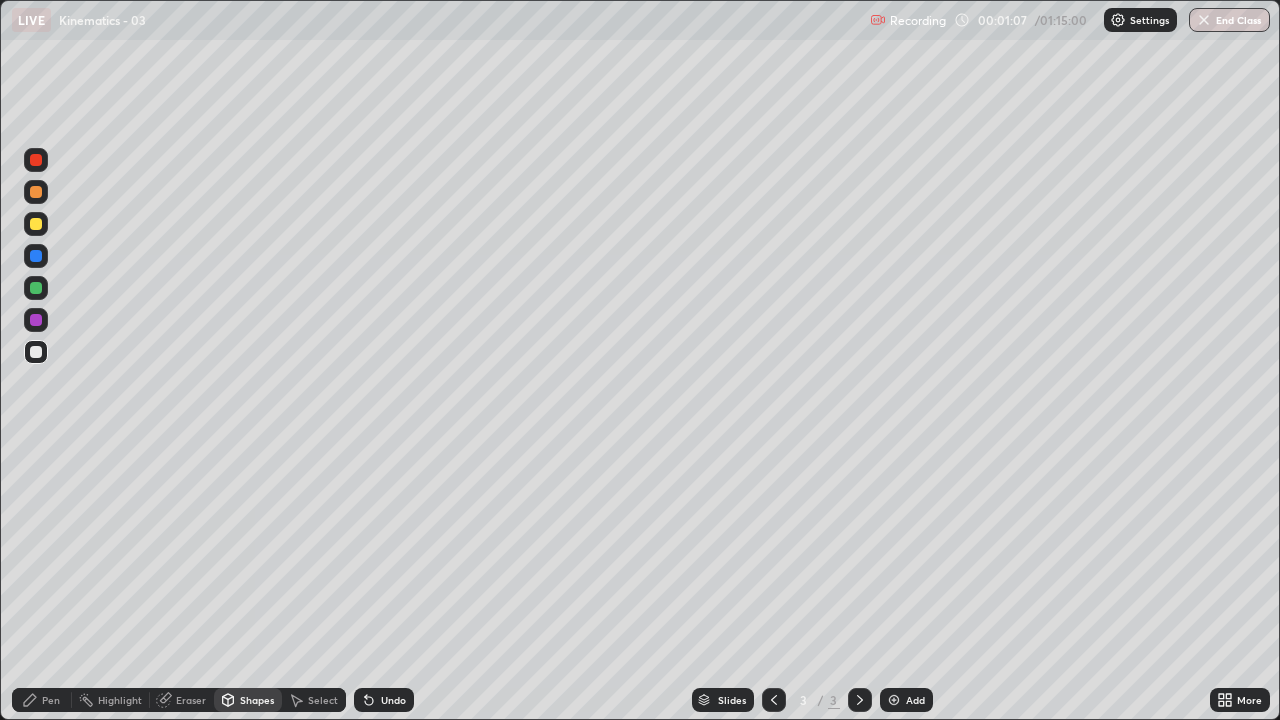 click on "Shapes" at bounding box center [257, 700] 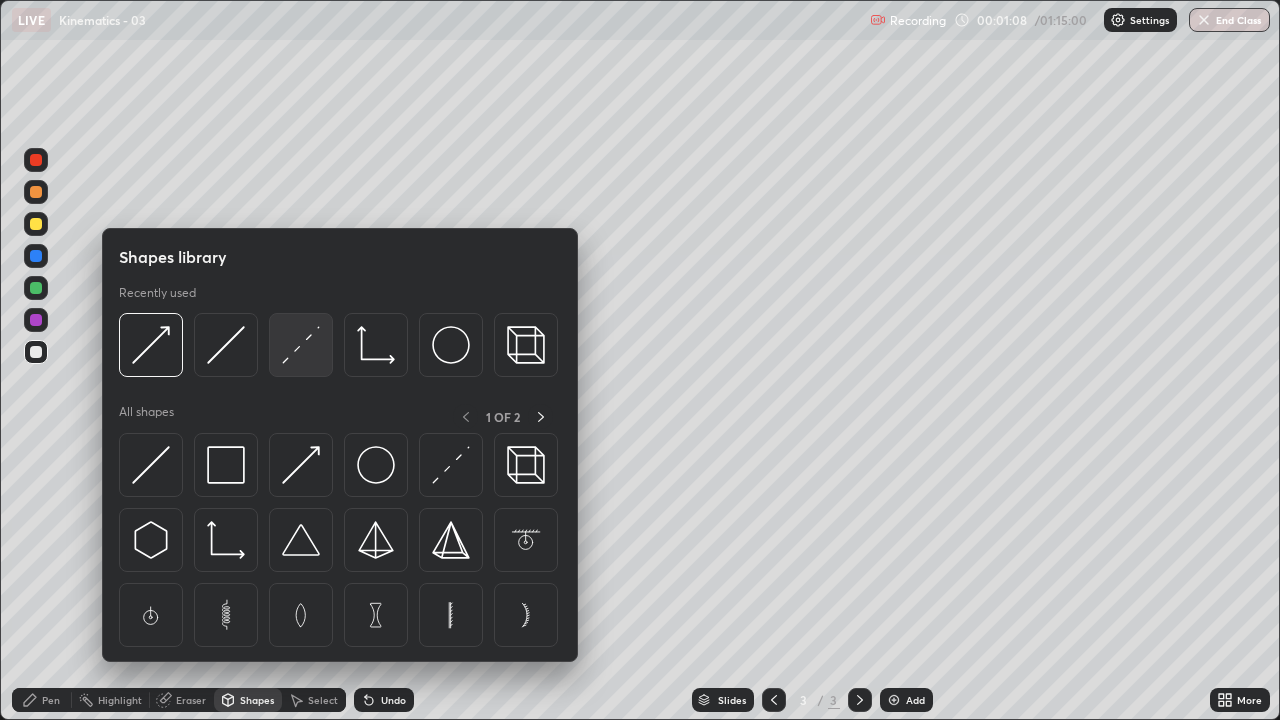 click at bounding box center (301, 345) 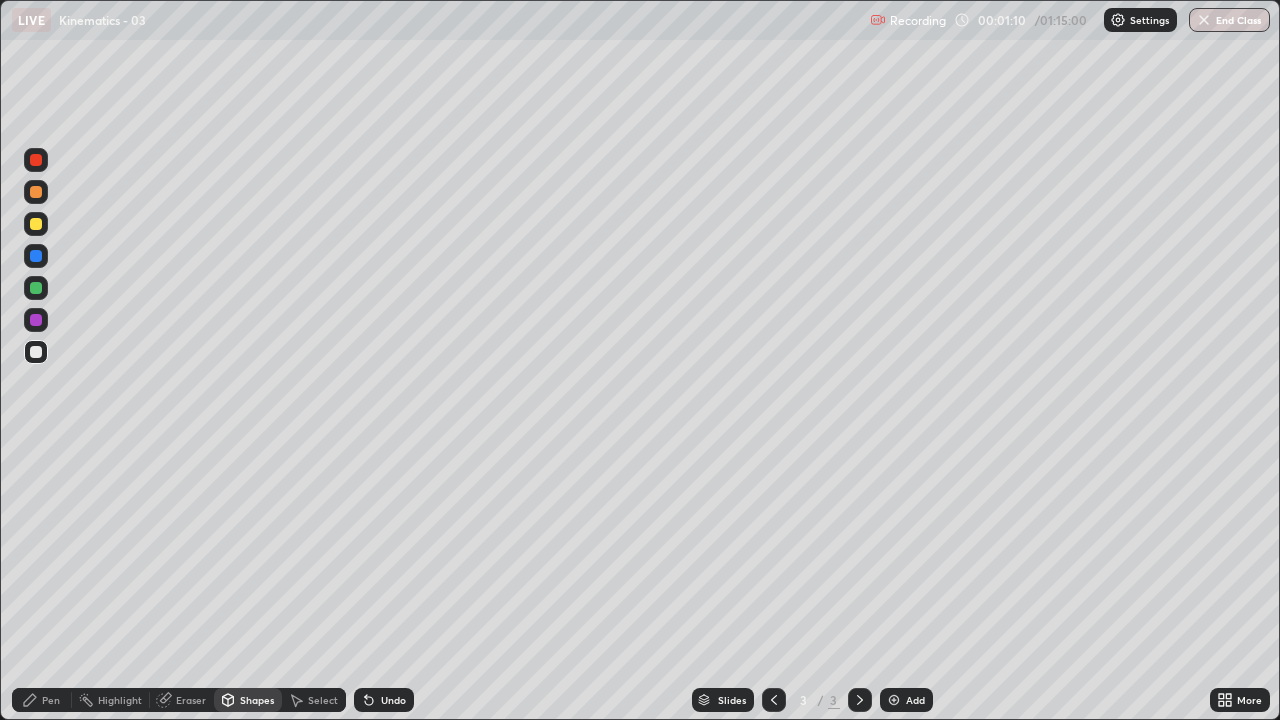 click at bounding box center [36, 256] 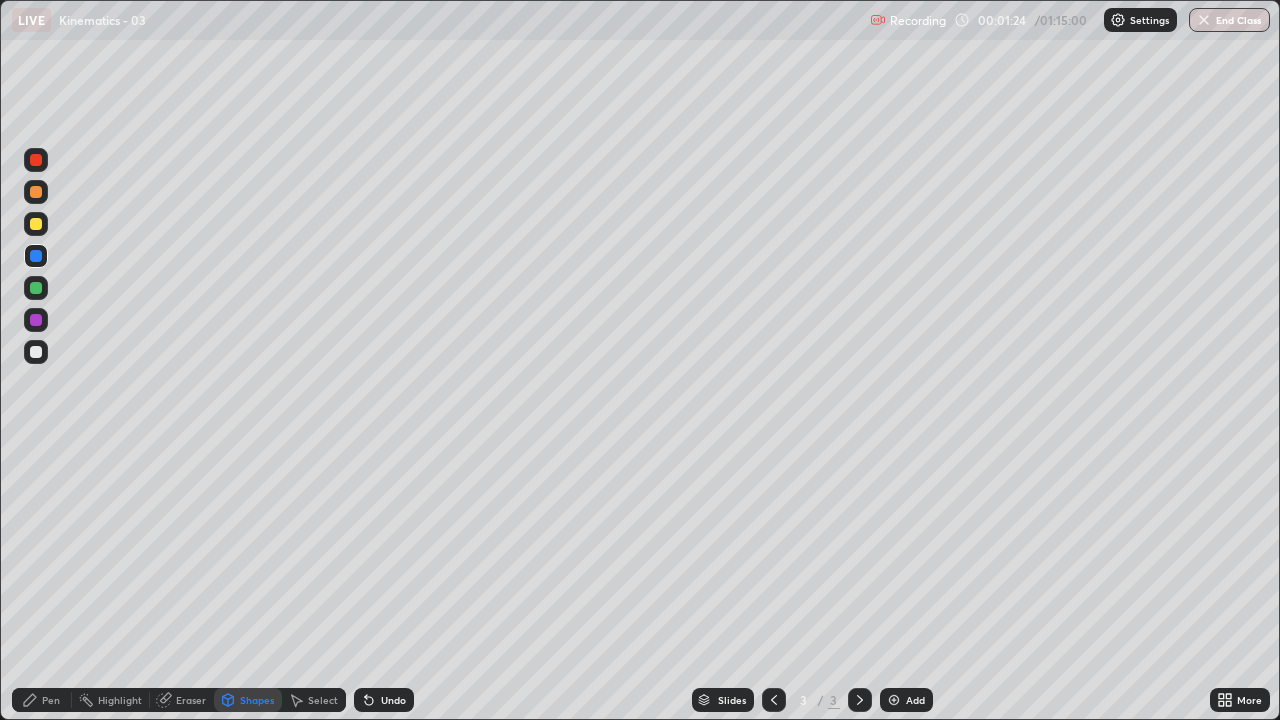 click on "Undo" at bounding box center [393, 700] 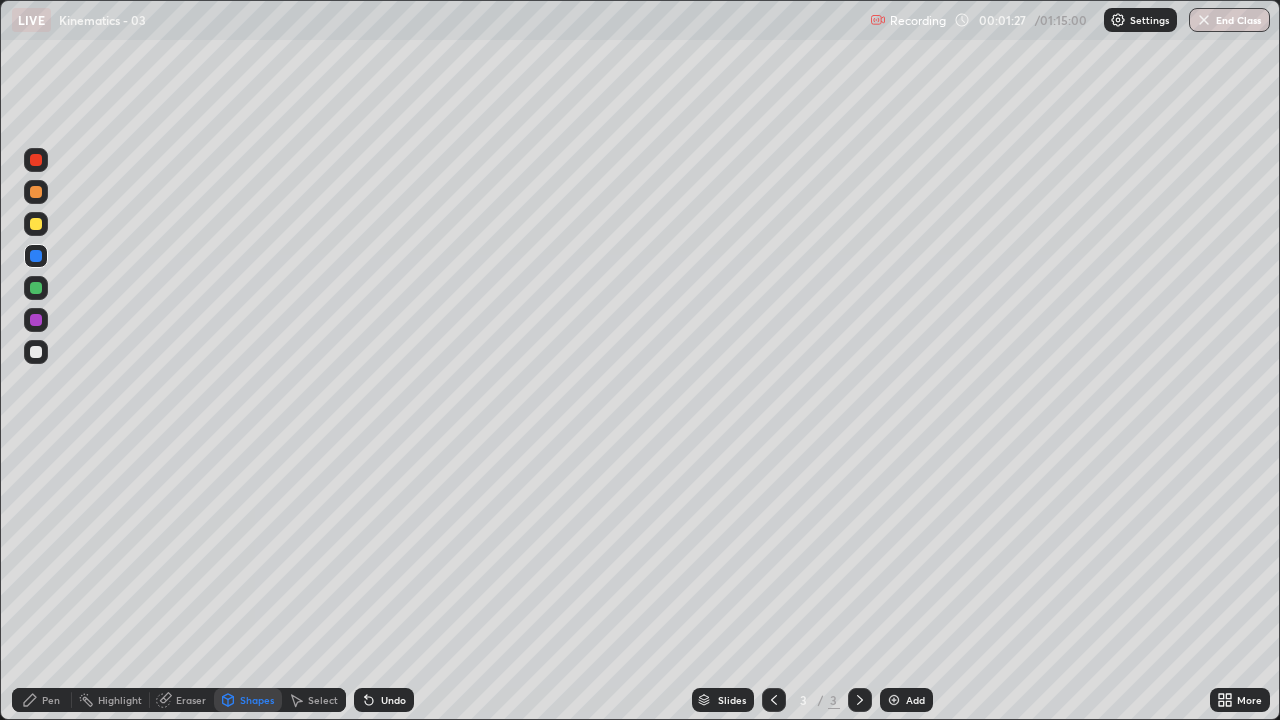 click on "Undo" at bounding box center (393, 700) 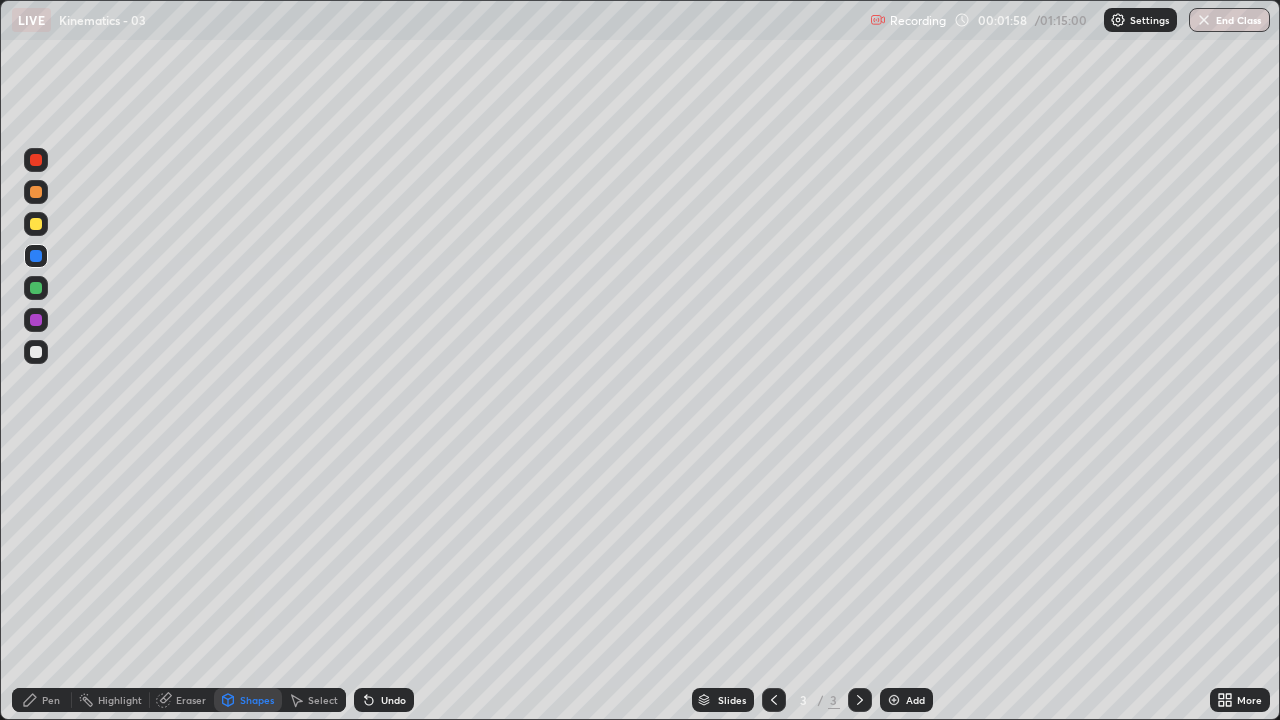 click 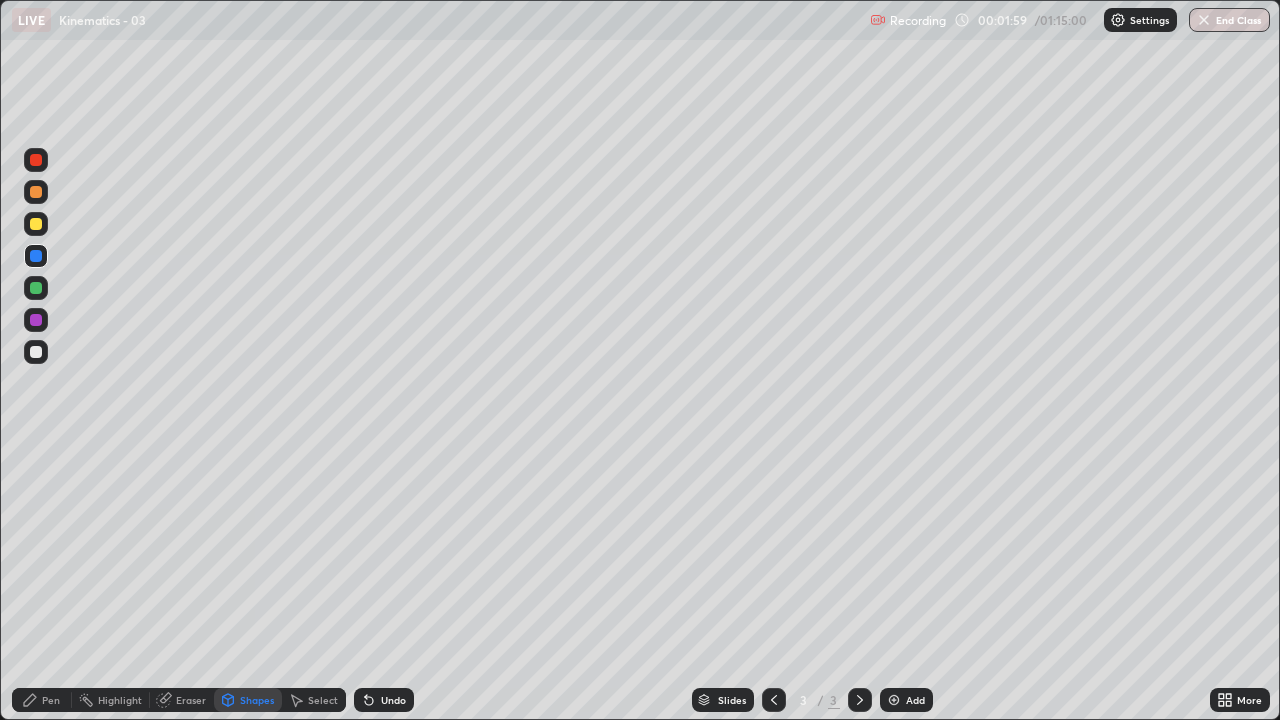 click on "Undo" at bounding box center [393, 700] 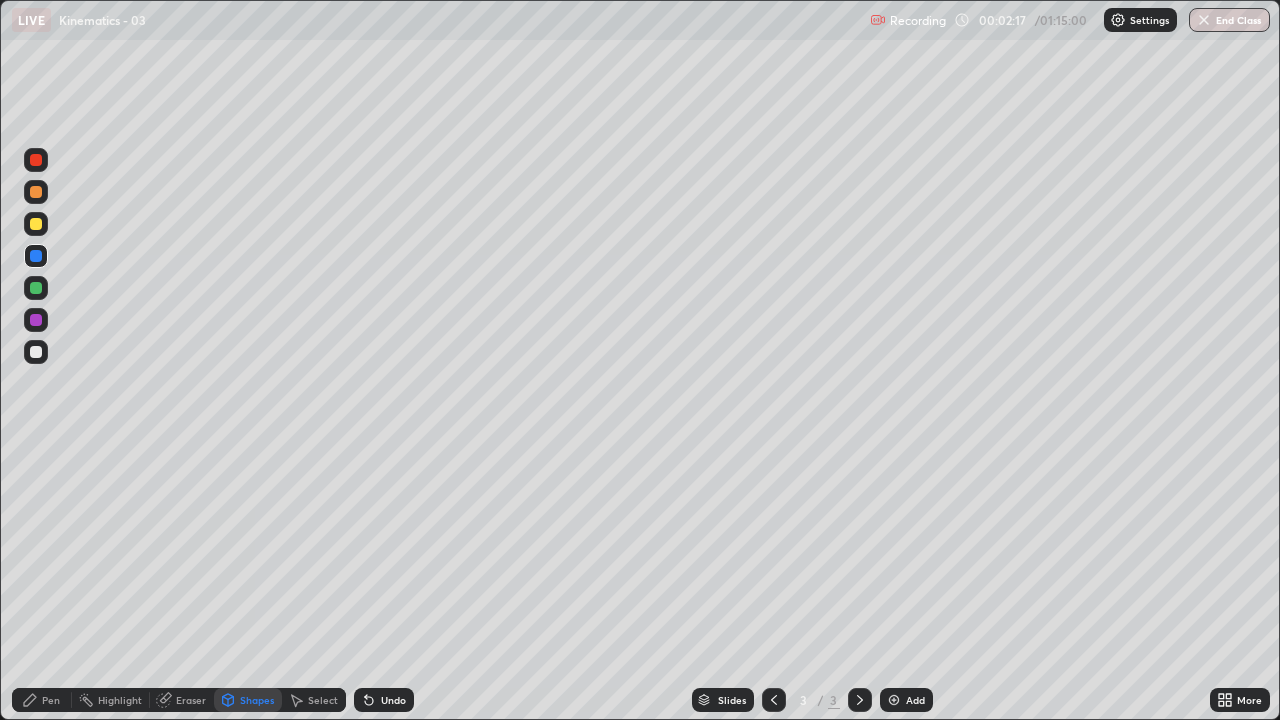 click on "Pen" at bounding box center [42, 700] 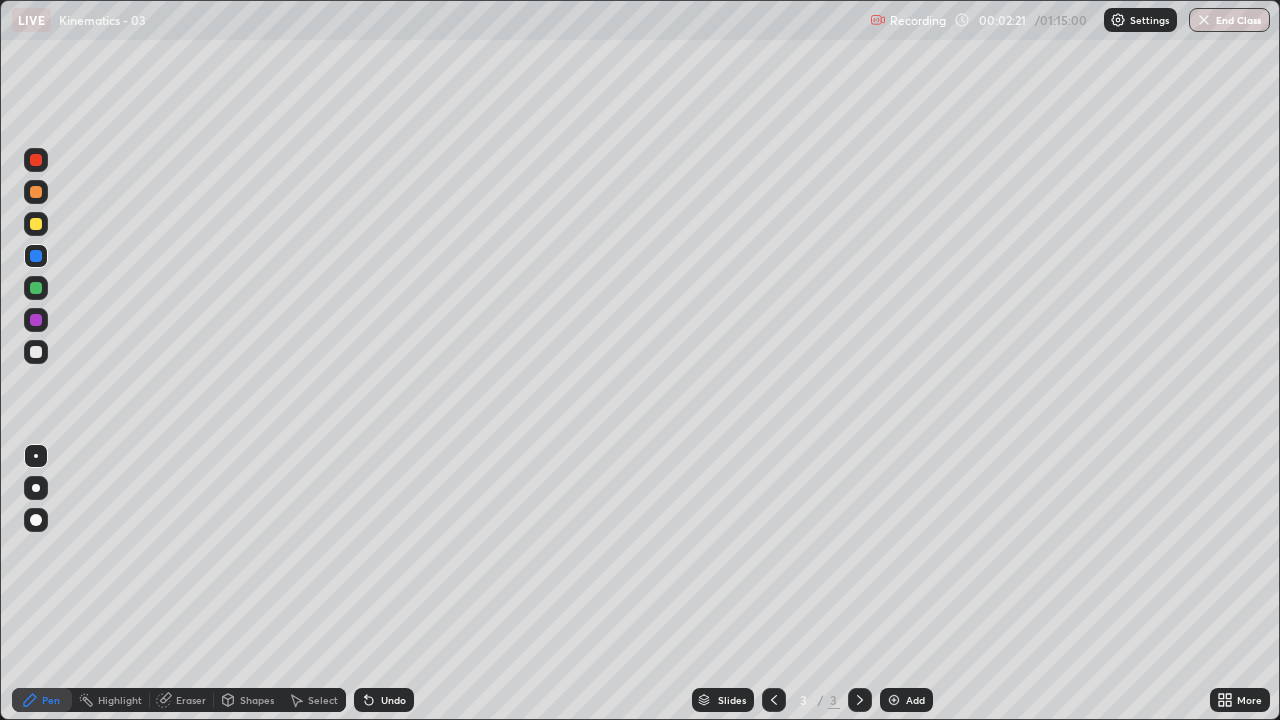 click at bounding box center (36, 488) 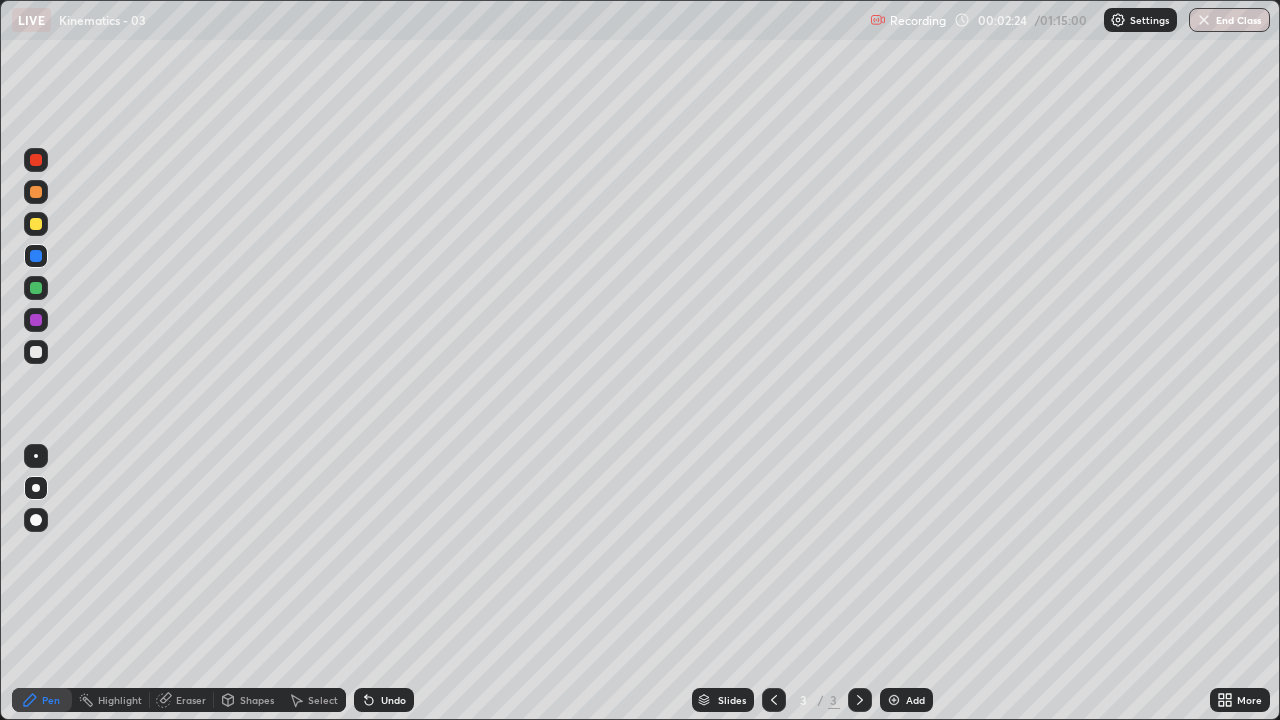 click at bounding box center (36, 320) 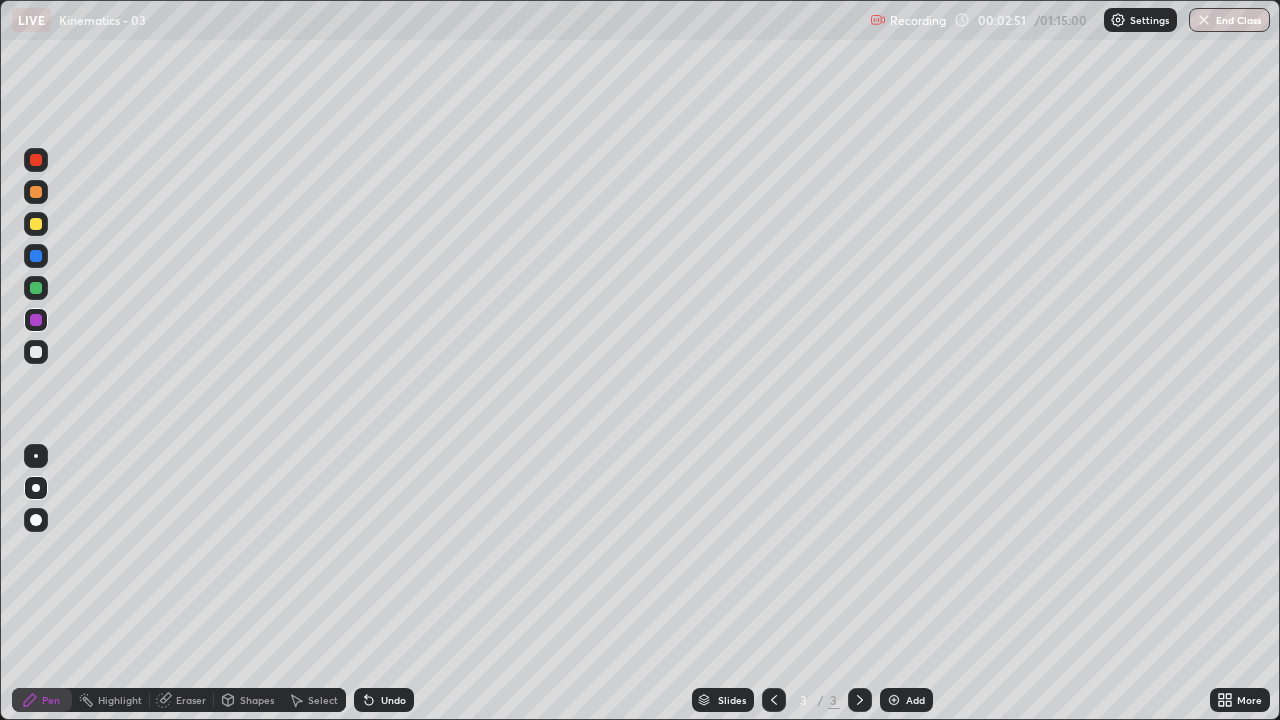click on "Shapes" at bounding box center [257, 700] 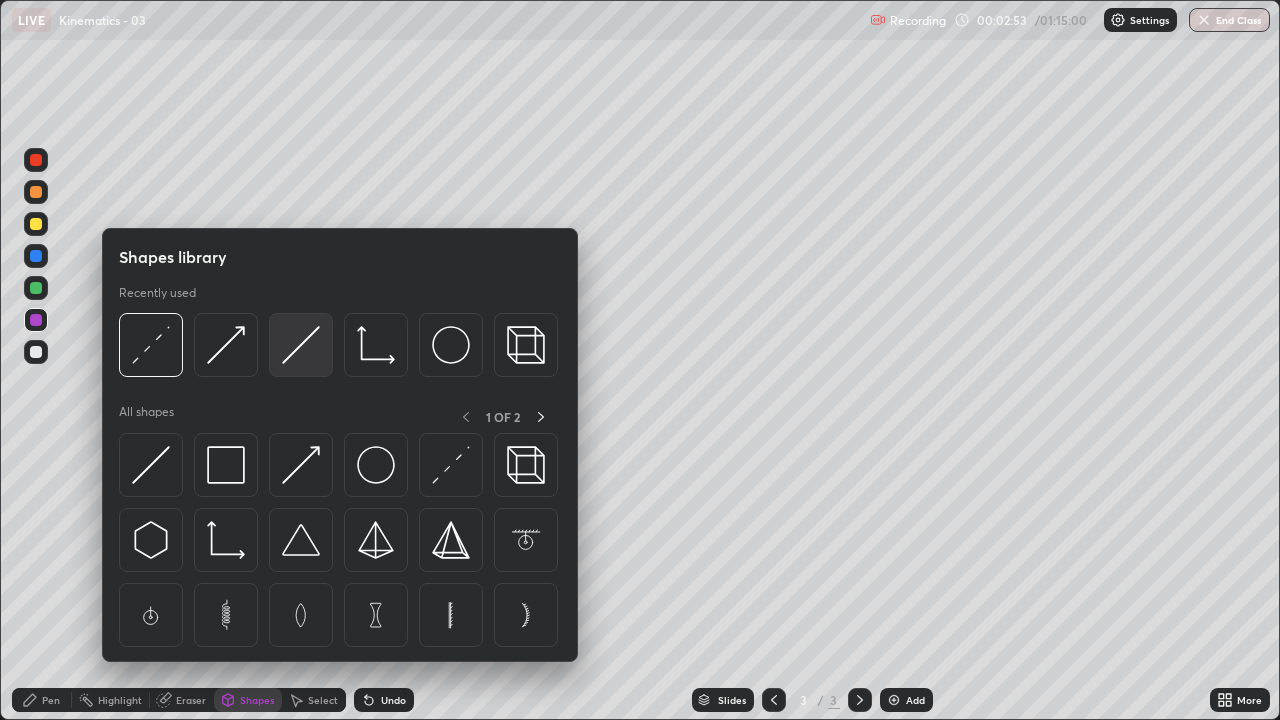 click at bounding box center [301, 345] 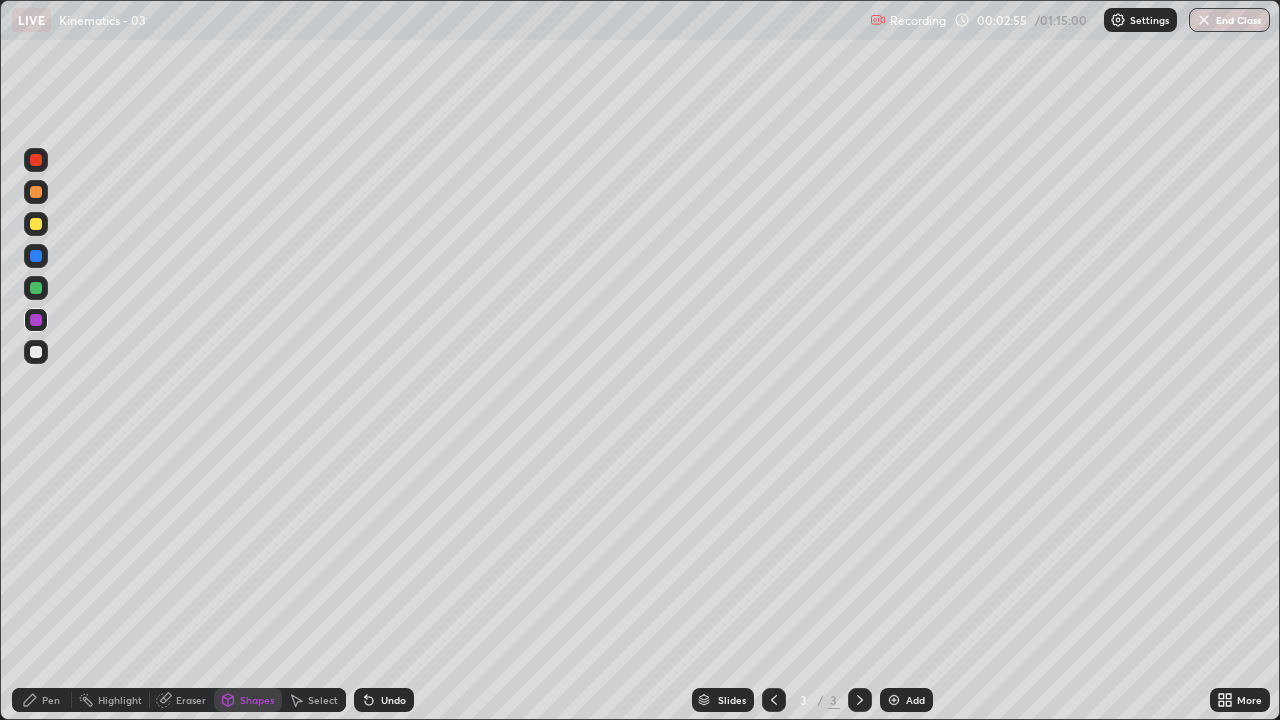 click at bounding box center (36, 192) 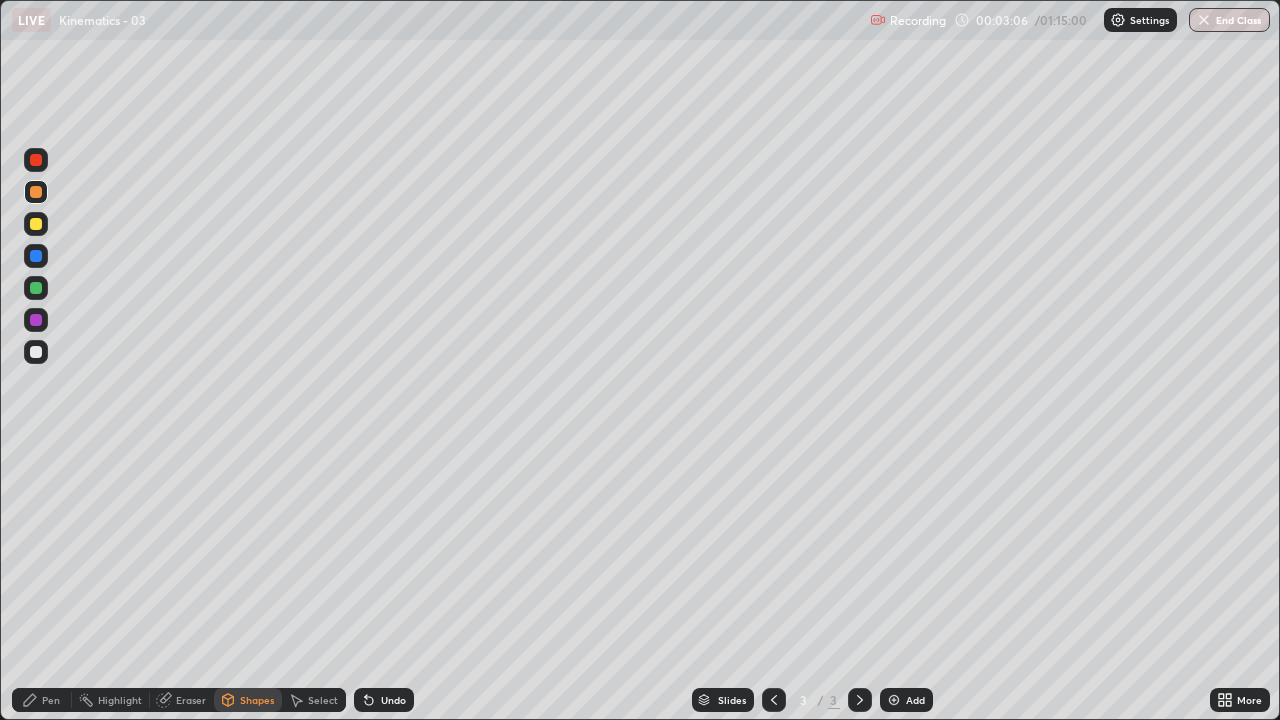 click on "Undo" at bounding box center (393, 700) 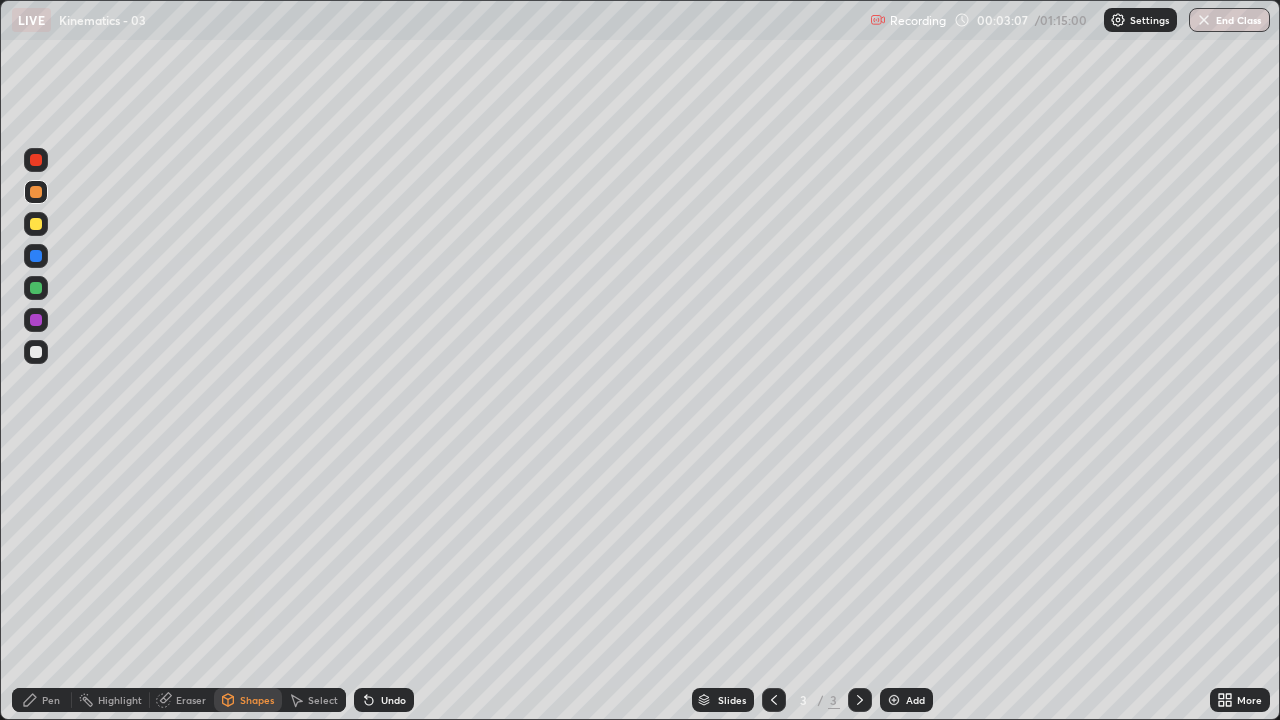 click on "Pen" at bounding box center [51, 700] 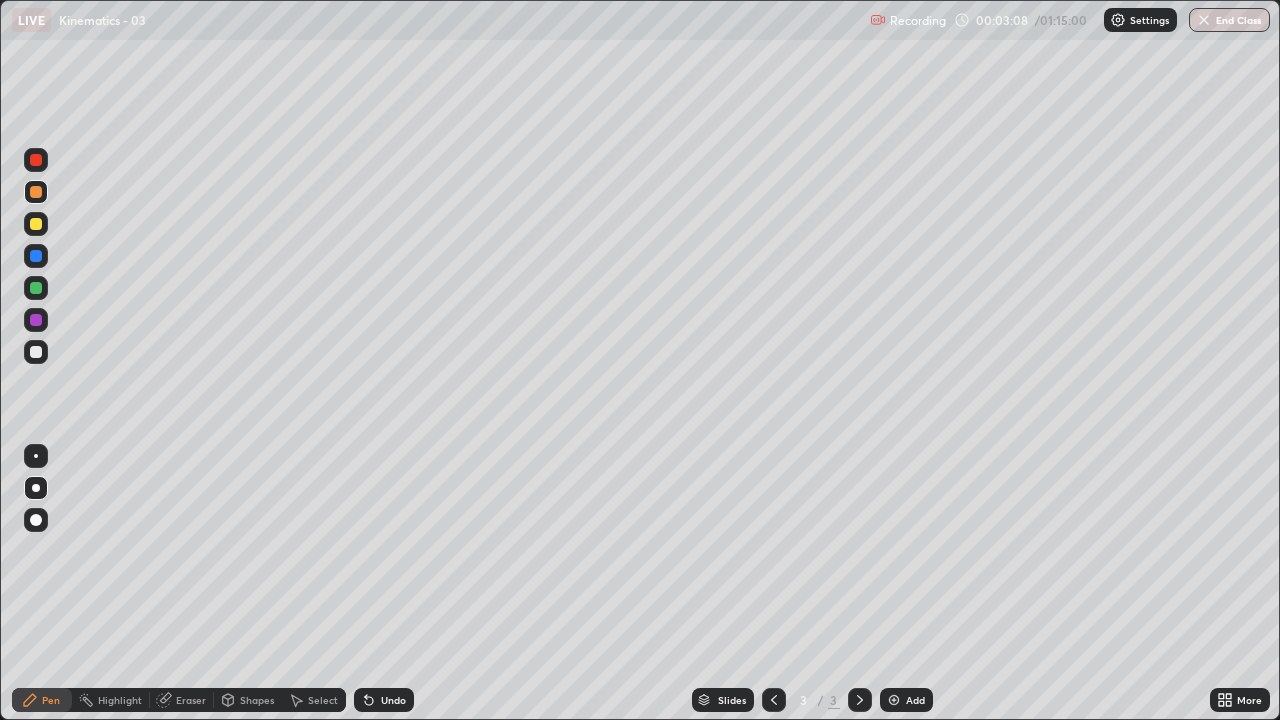 click at bounding box center (36, 456) 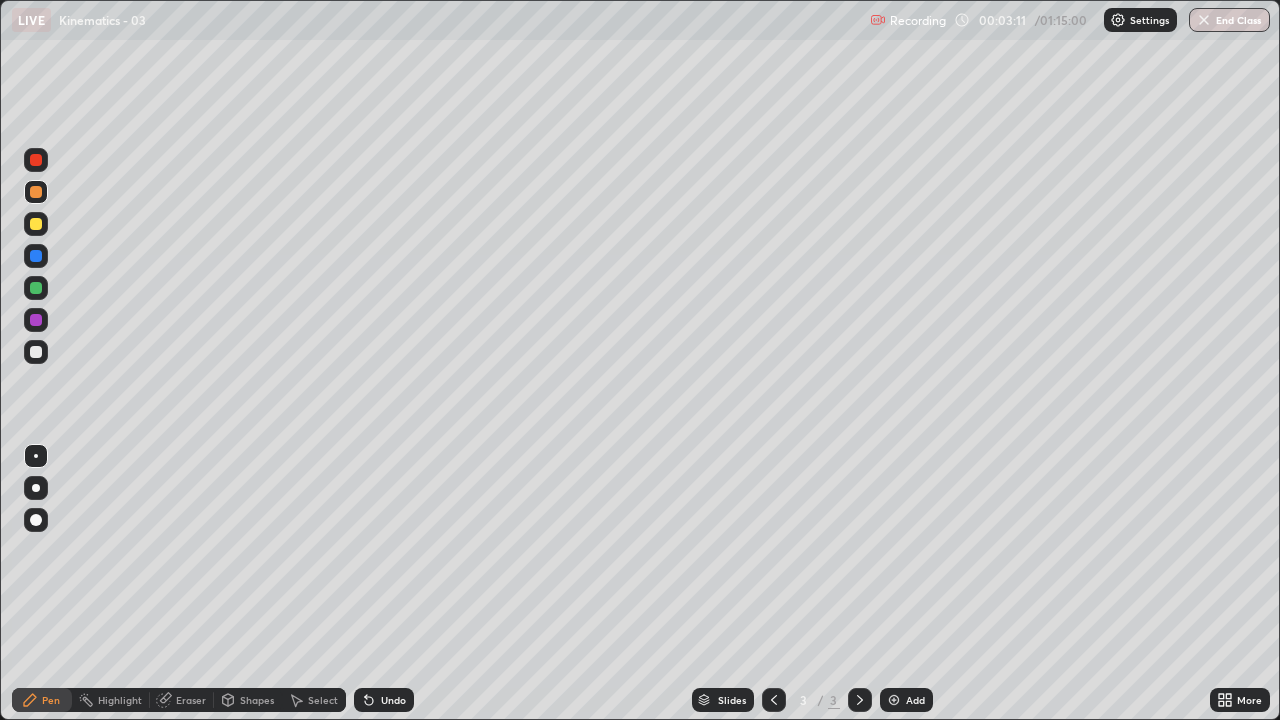click on "Shapes" at bounding box center (257, 700) 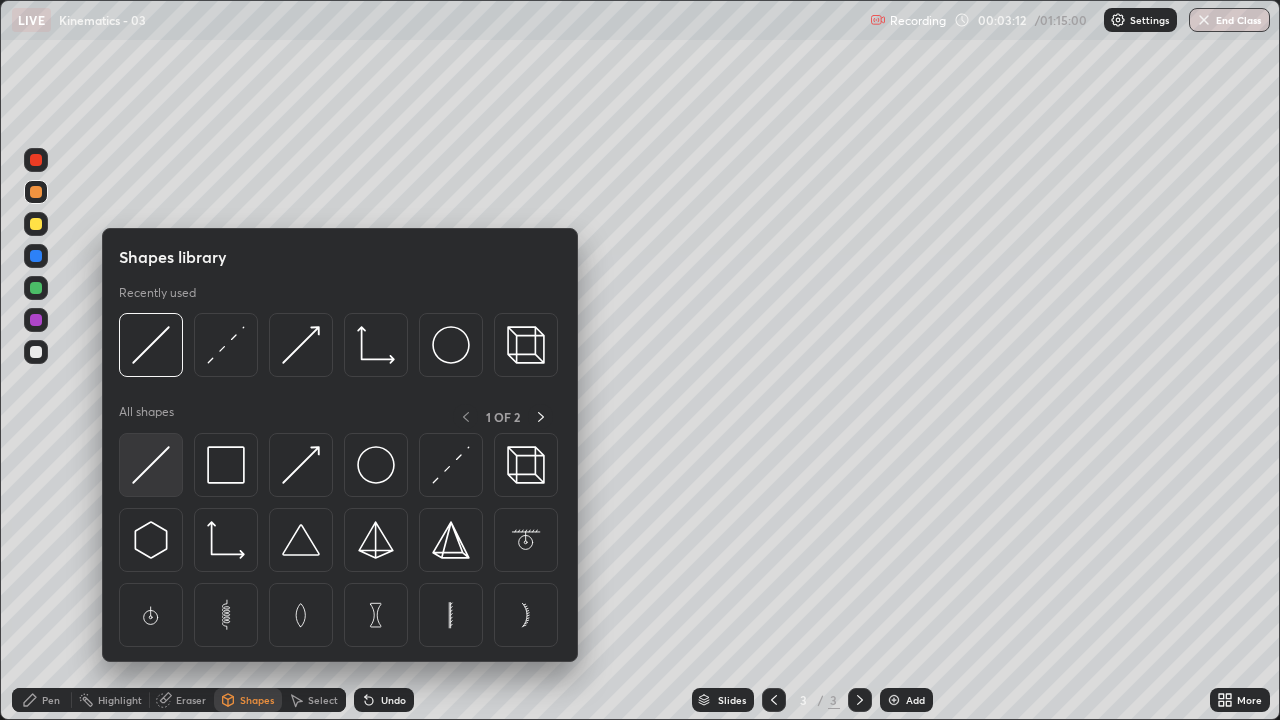 click at bounding box center (151, 465) 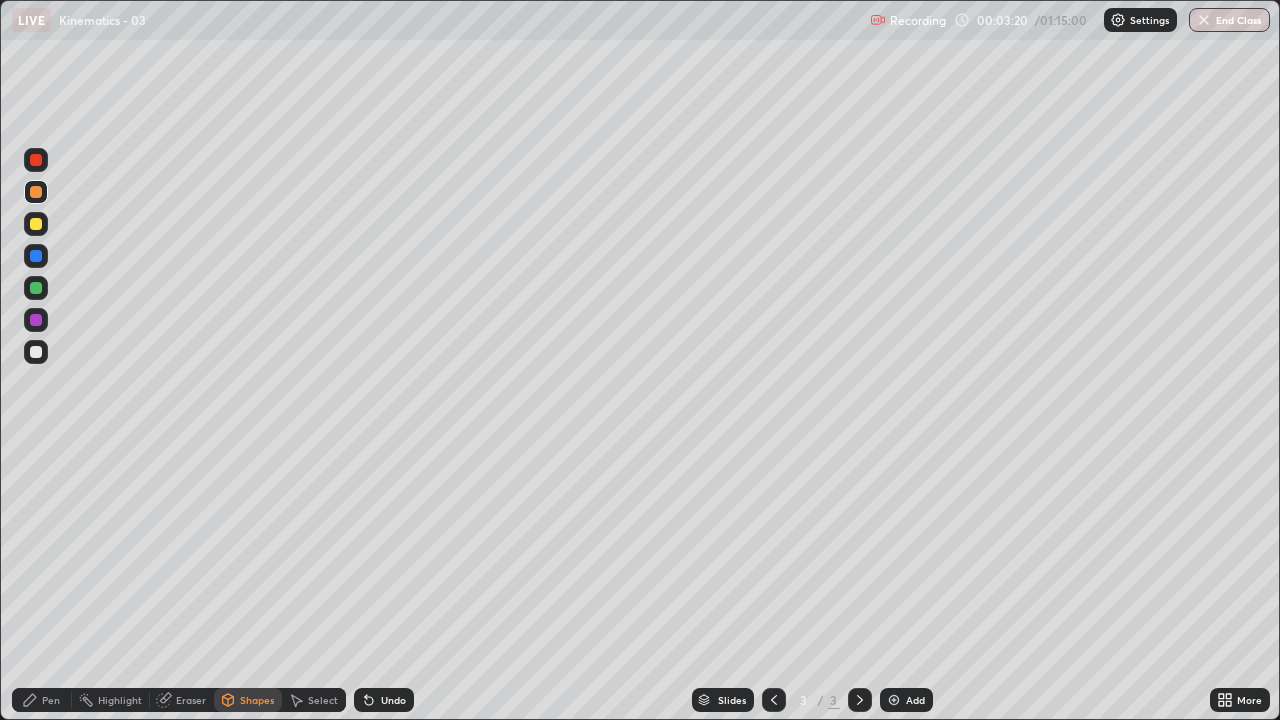 click on "Undo" at bounding box center (393, 700) 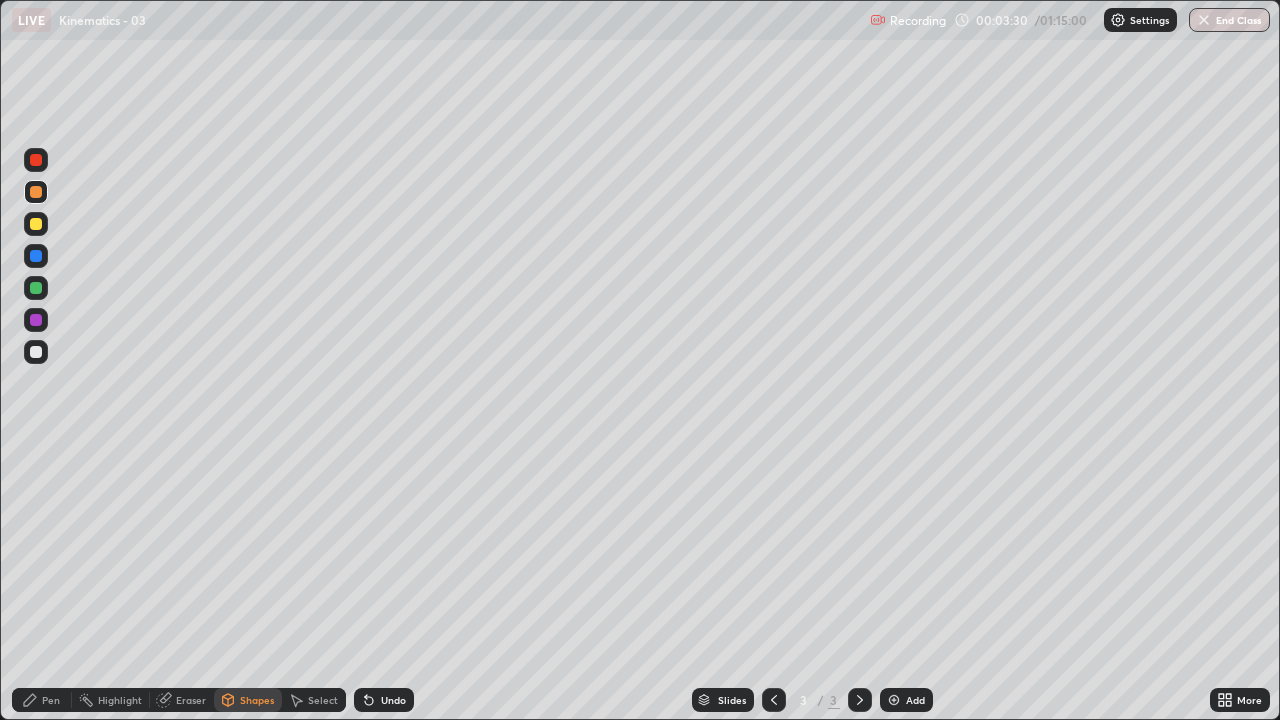 click on "Undo" at bounding box center [384, 700] 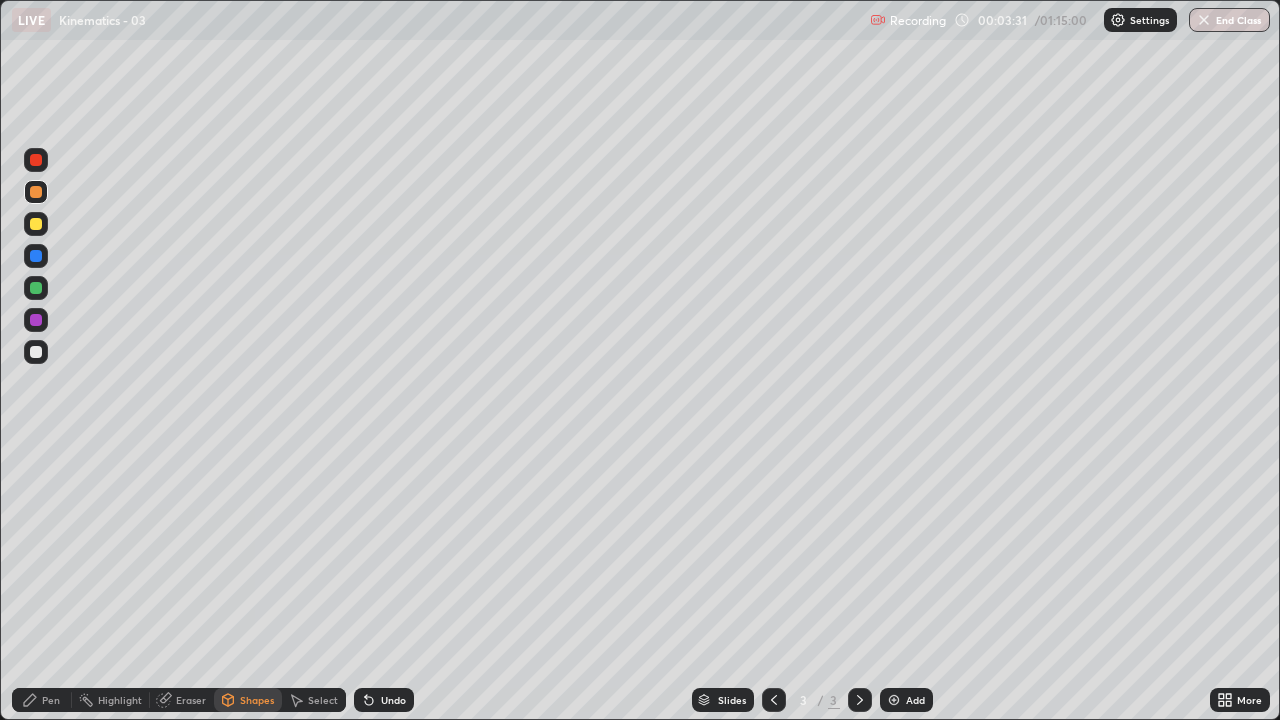 click on "Undo" at bounding box center (384, 700) 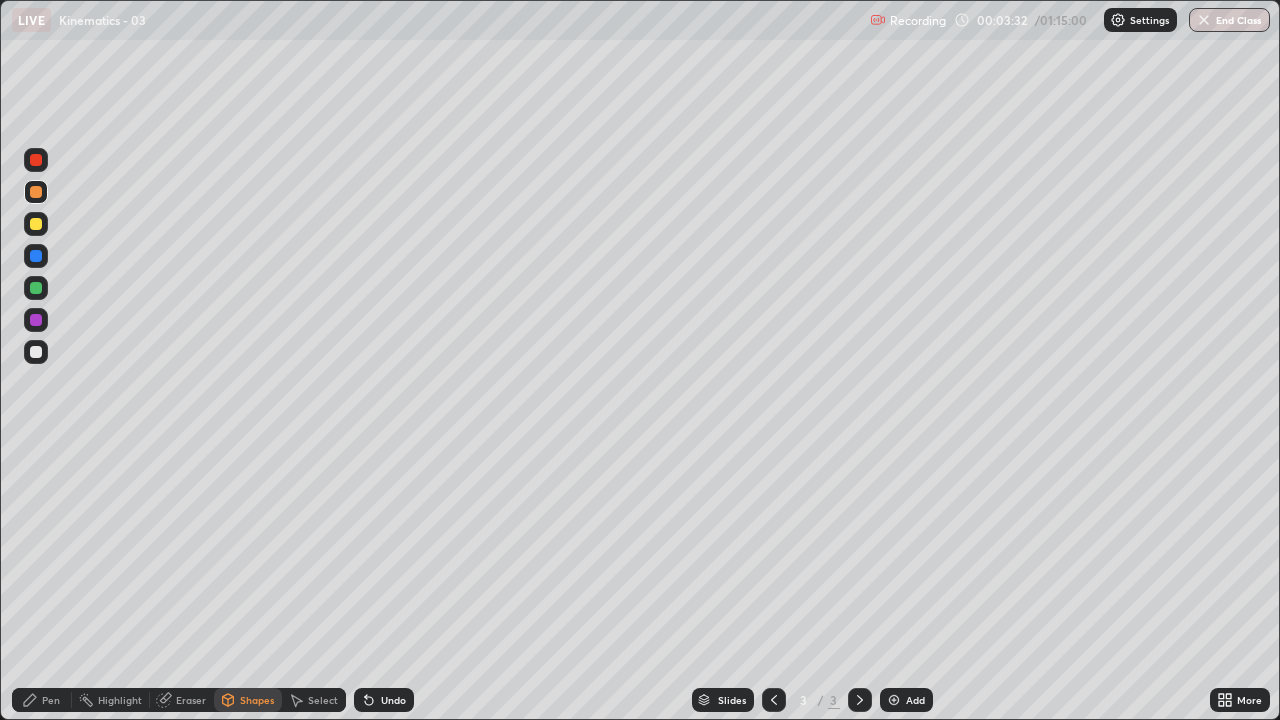 click on "Undo" at bounding box center (384, 700) 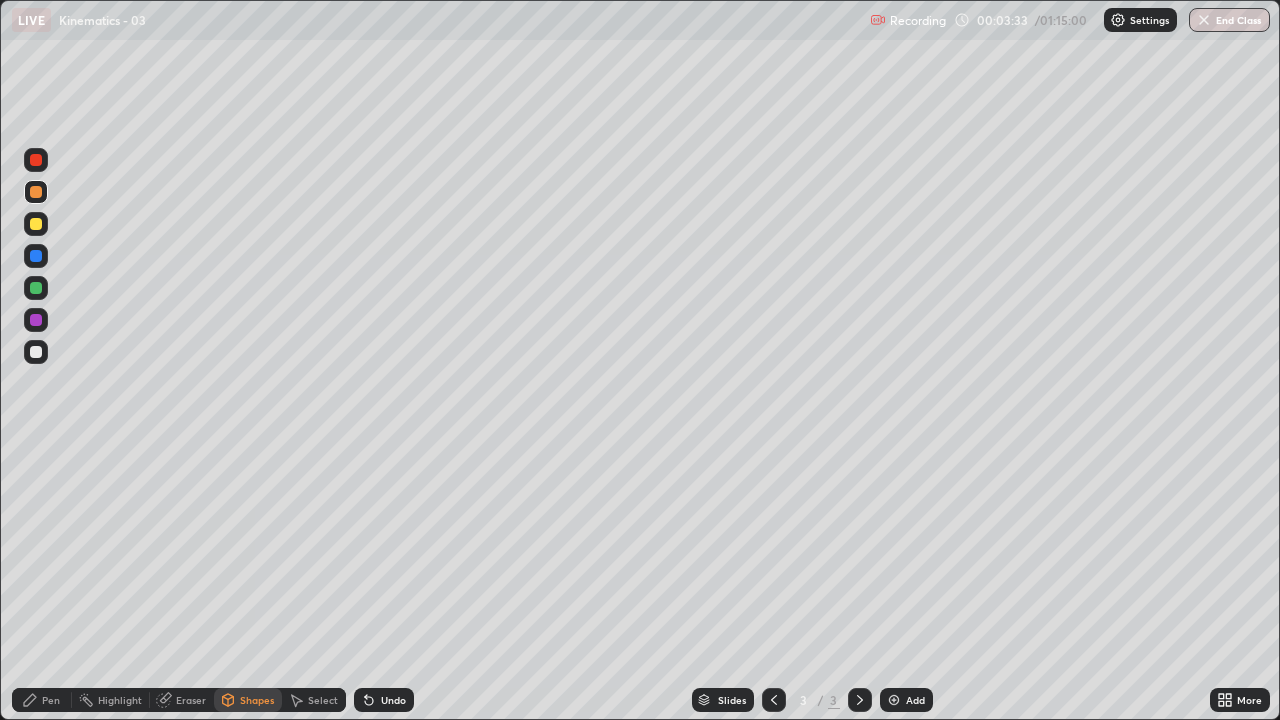click on "Undo" at bounding box center [384, 700] 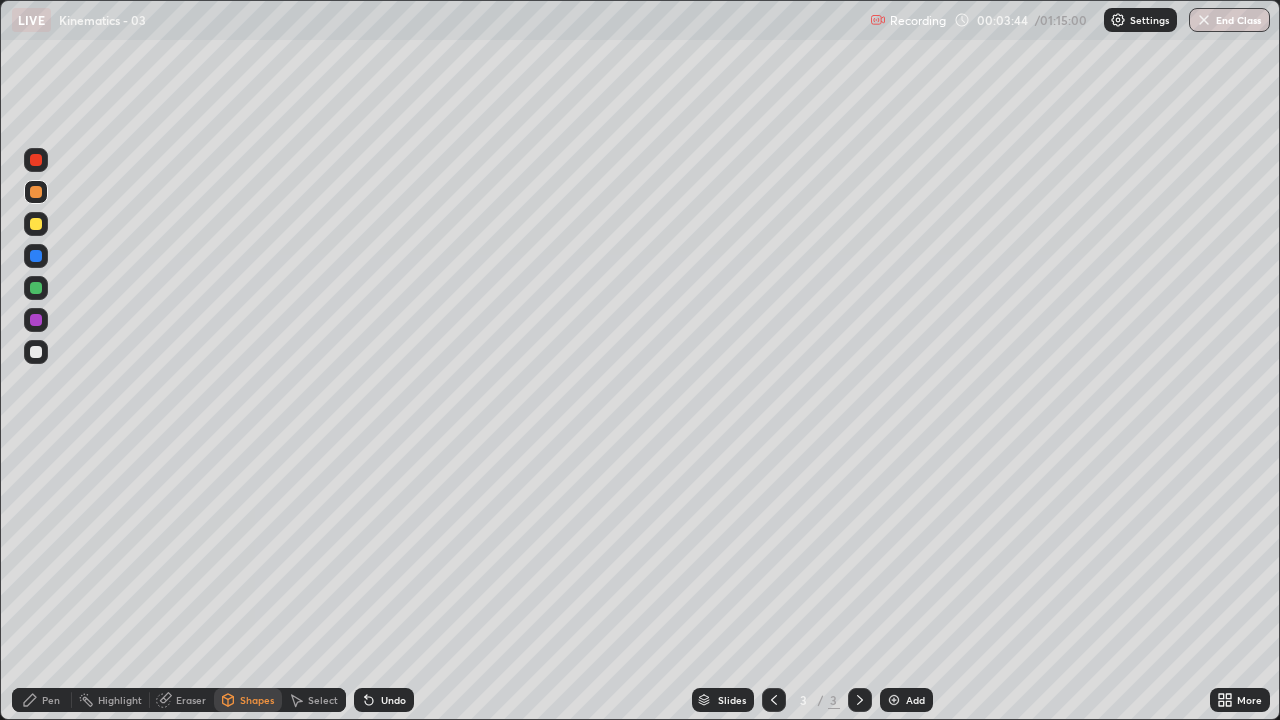 click on "Pen" at bounding box center [51, 700] 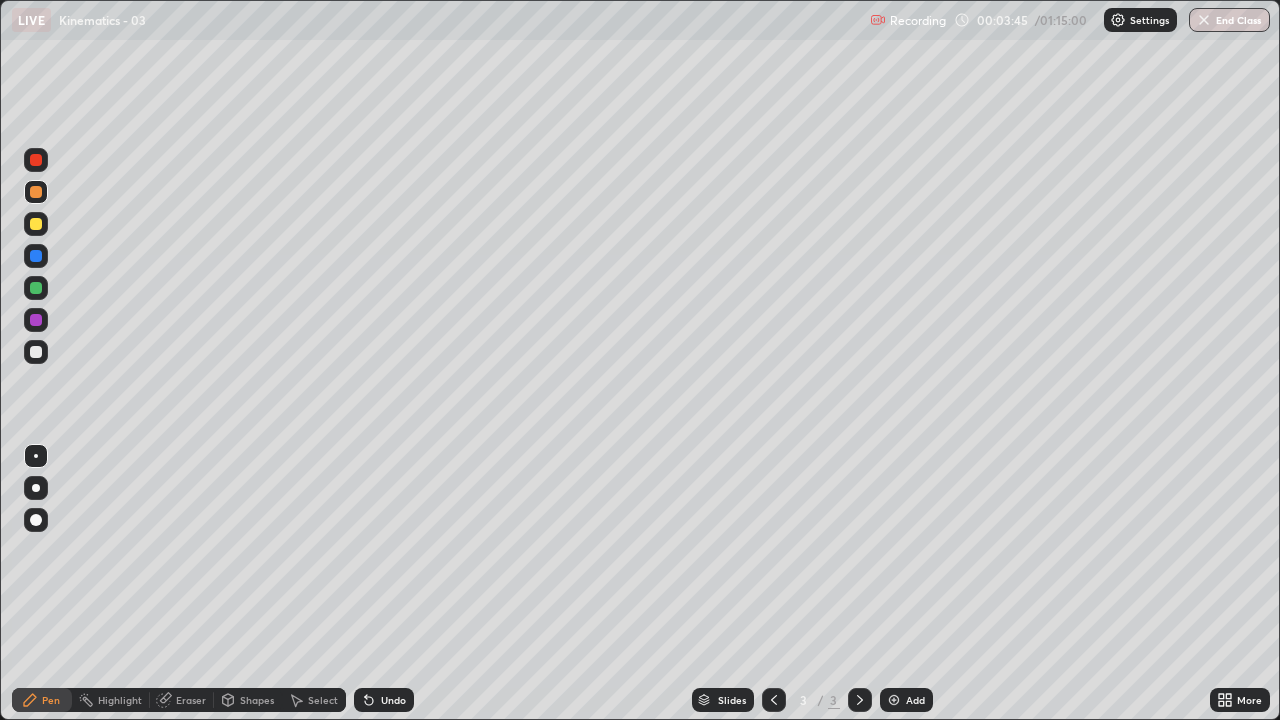 click at bounding box center [36, 320] 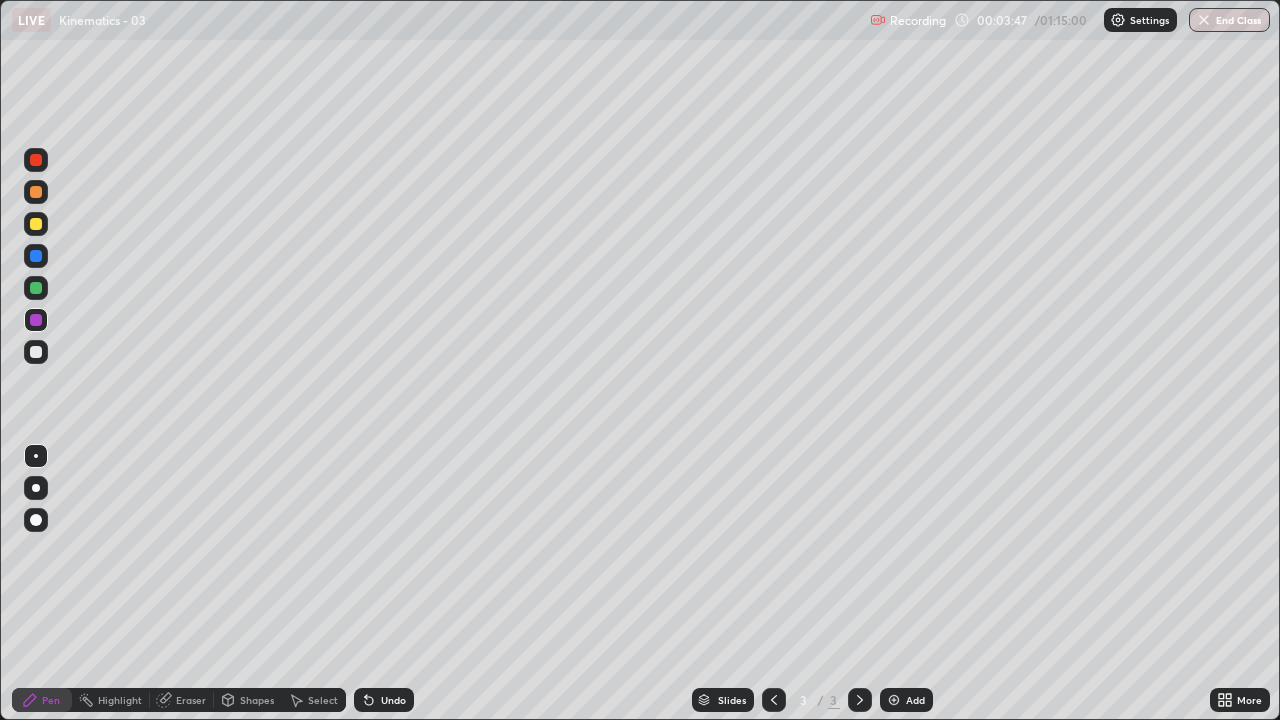 click on "LIVE Kinematics - 03" at bounding box center [437, 20] 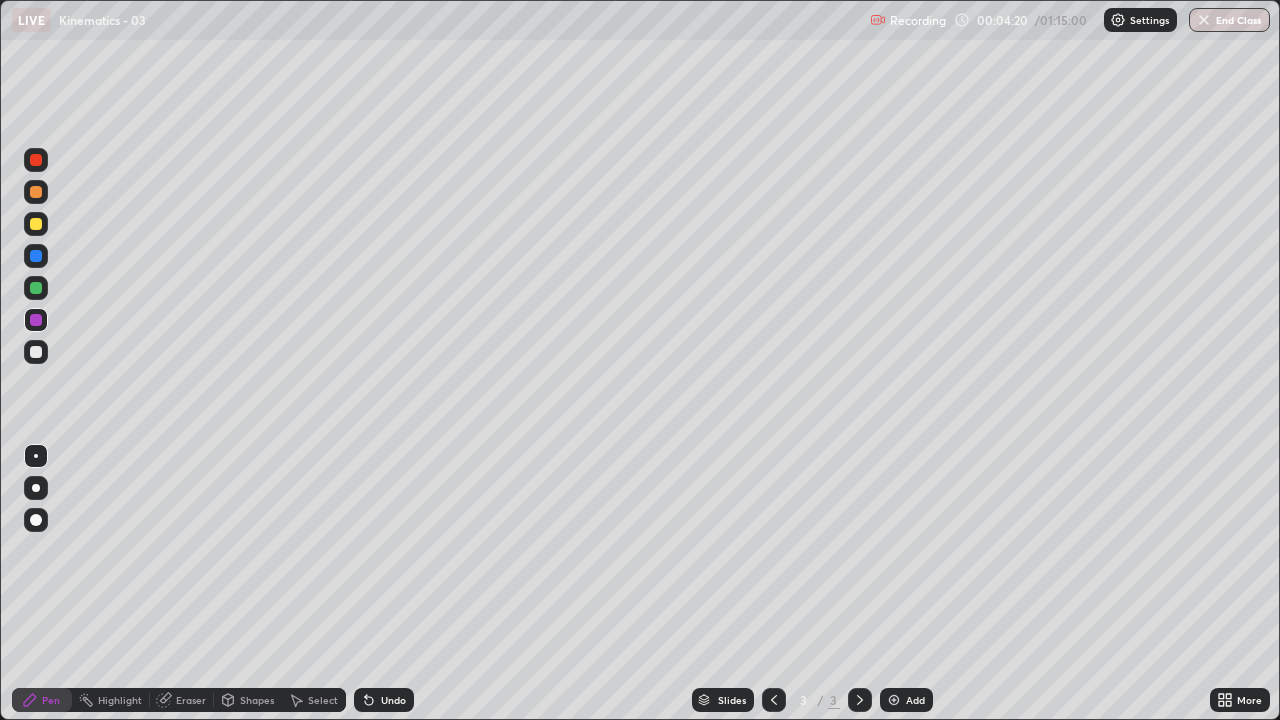 click at bounding box center [36, 288] 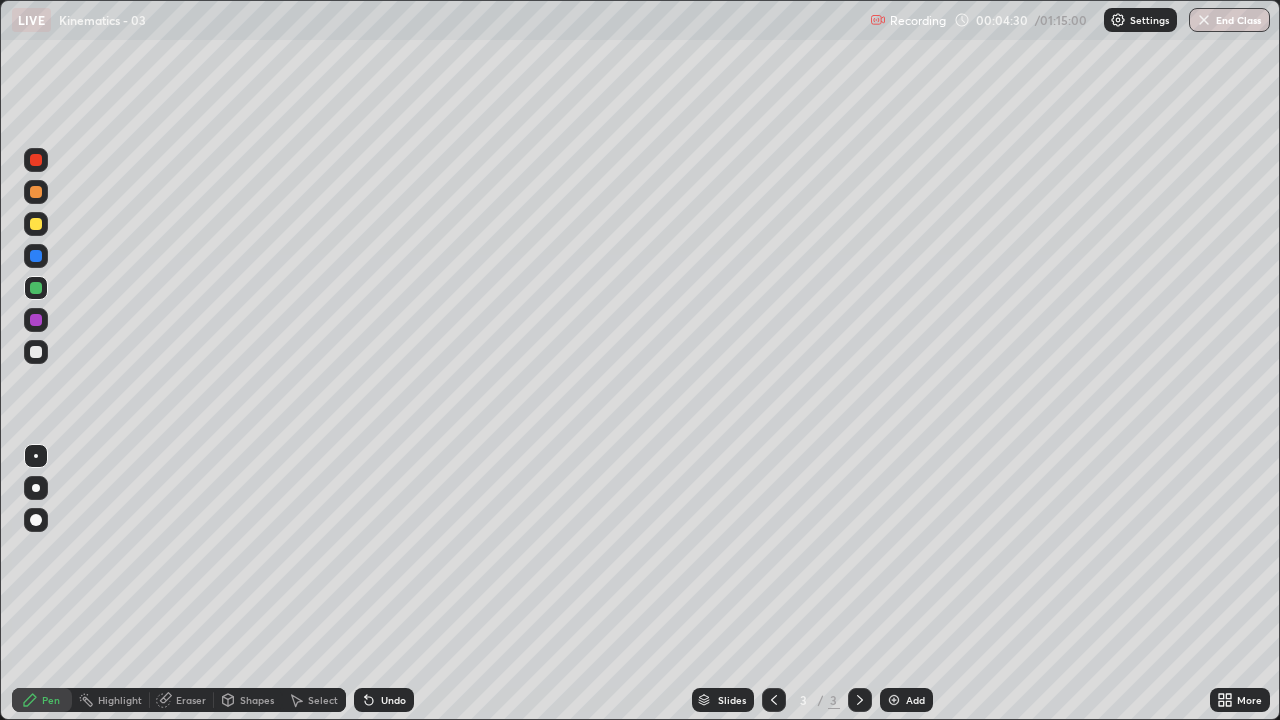 click on "LIVE Kinematics - 03" at bounding box center [437, 20] 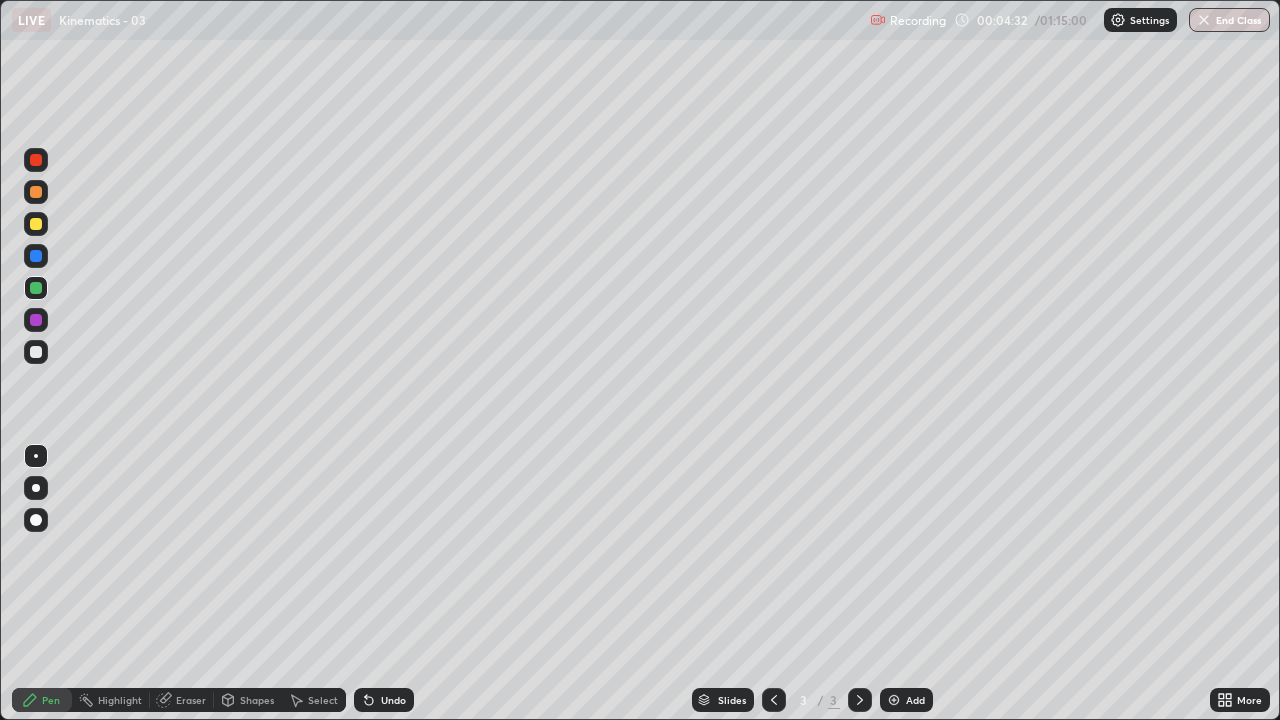 click at bounding box center (36, 288) 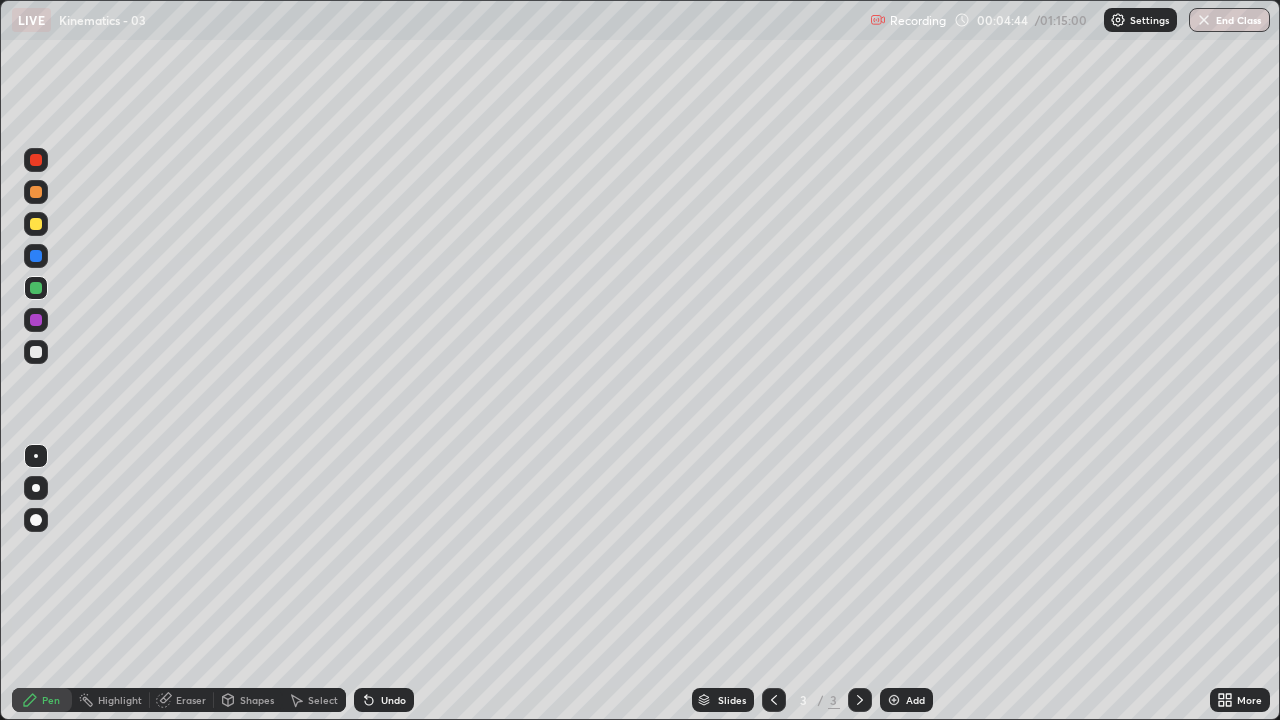 click on "Undo" at bounding box center [384, 700] 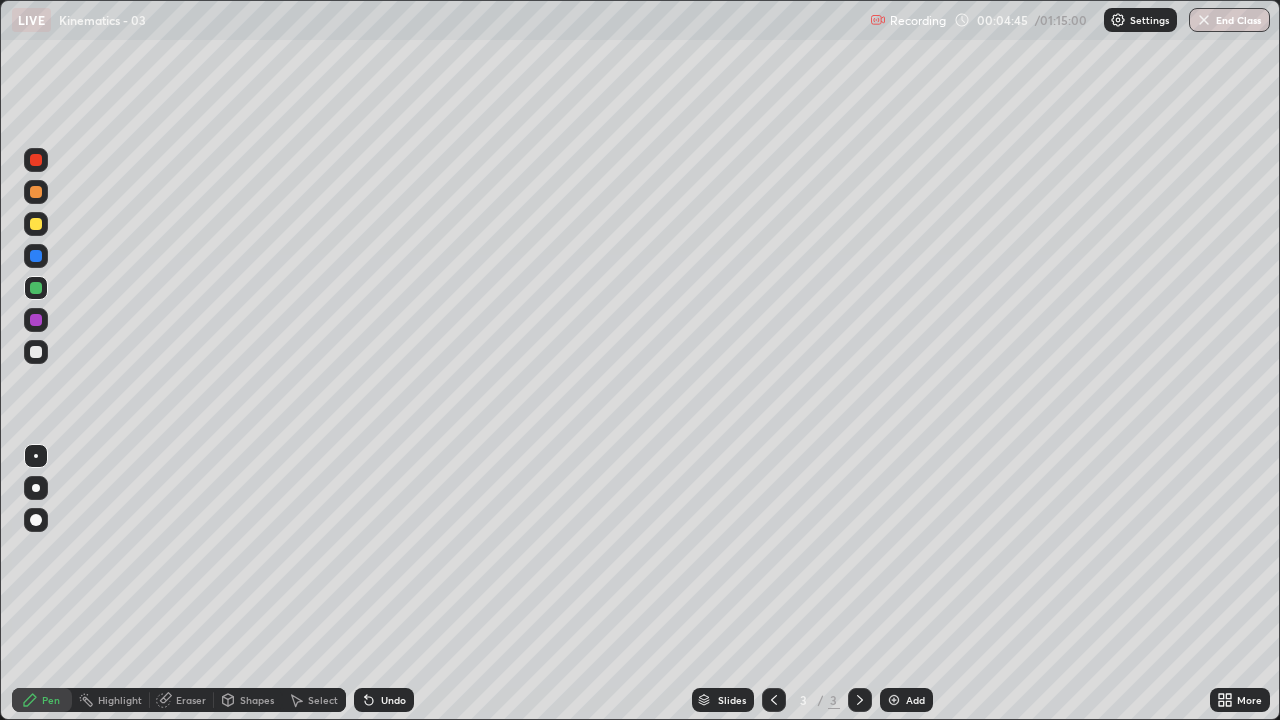 click on "Undo" at bounding box center (384, 700) 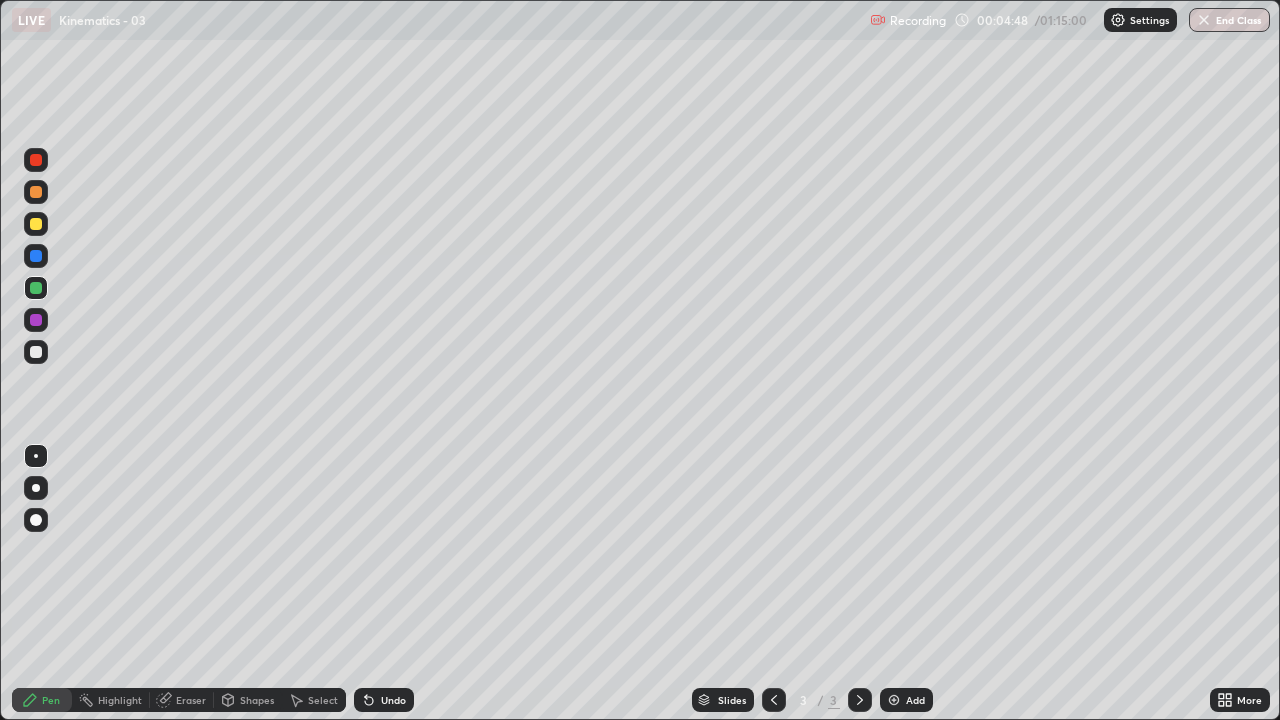 click at bounding box center [36, 224] 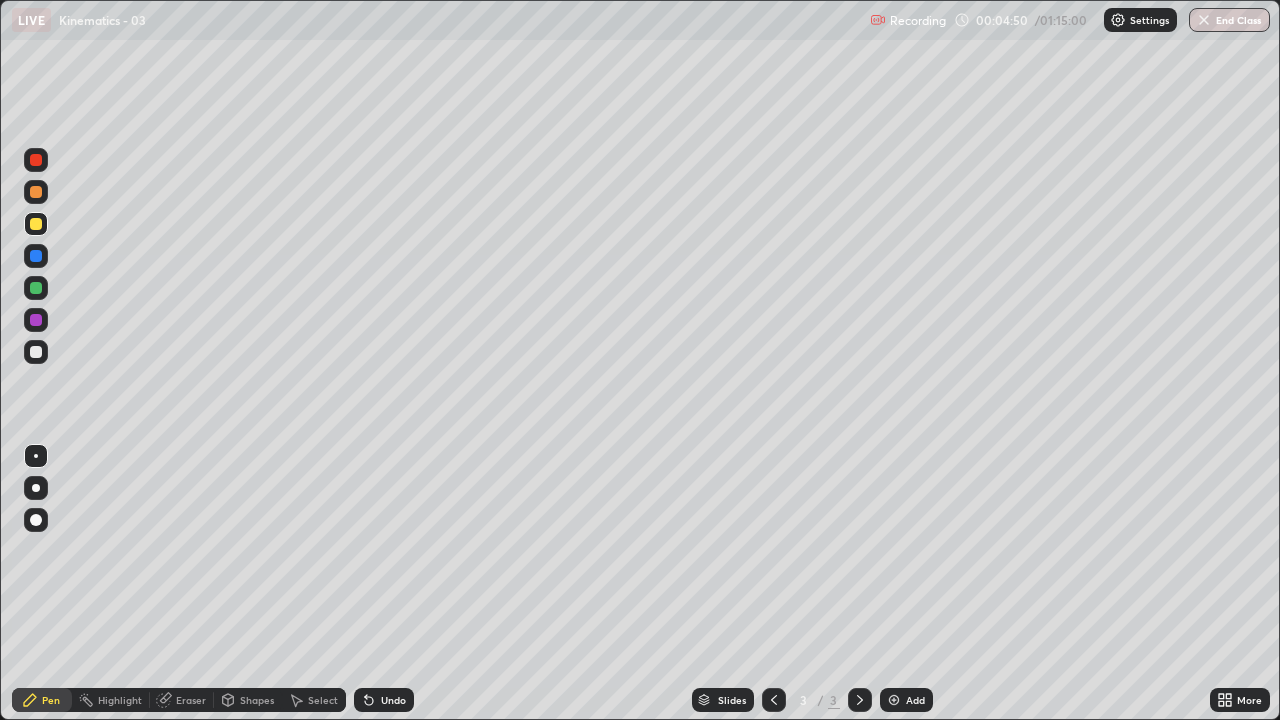 click on "LIVE Kinematics - 03" at bounding box center [437, 20] 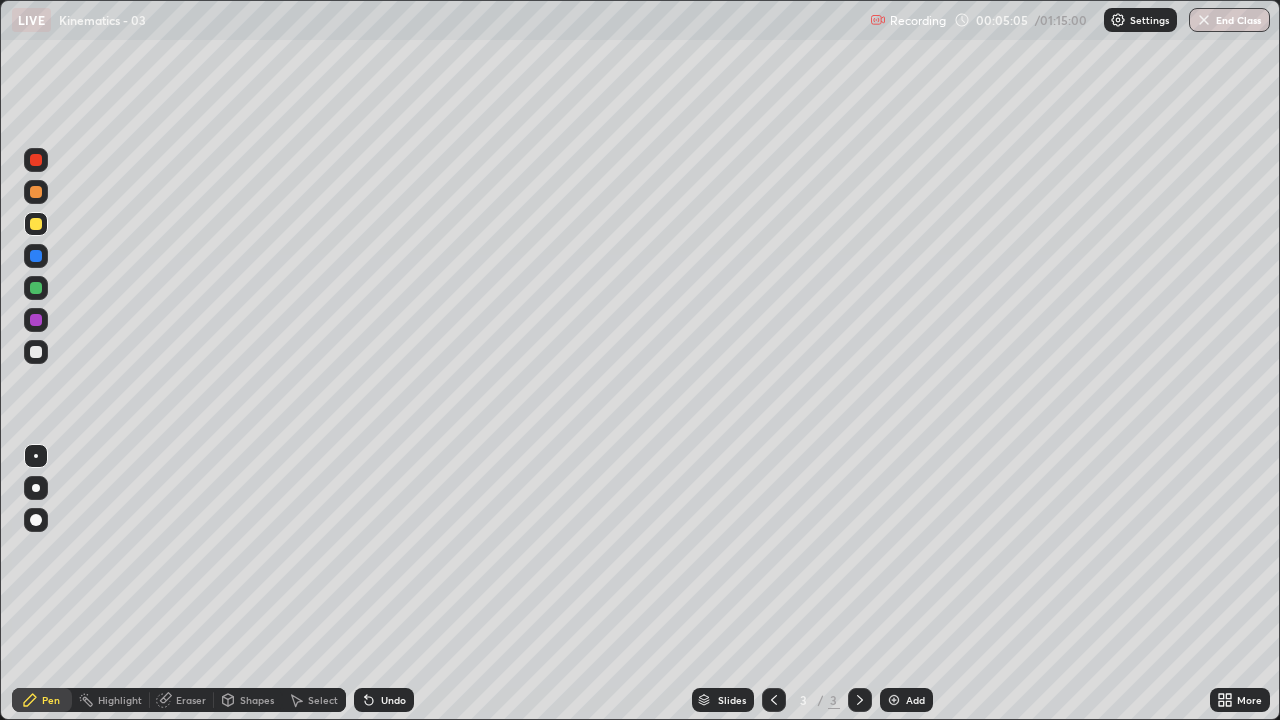 click at bounding box center (36, 160) 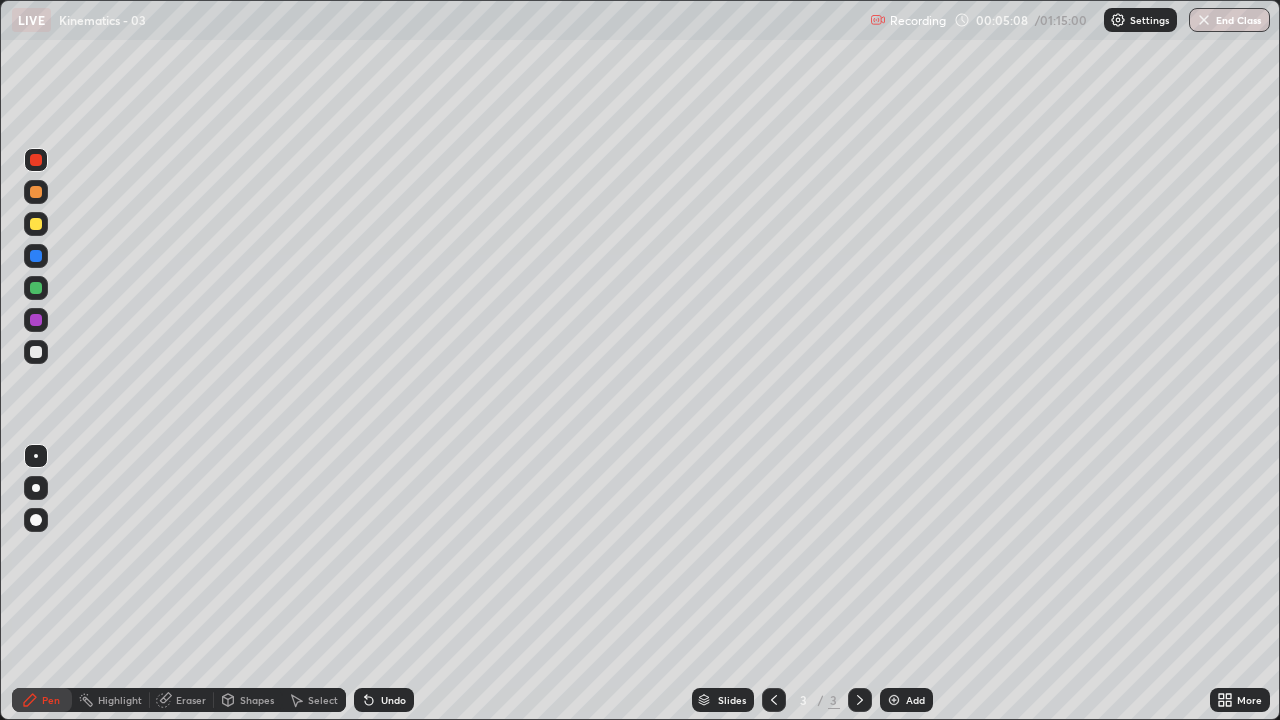 click on "Undo" at bounding box center [393, 700] 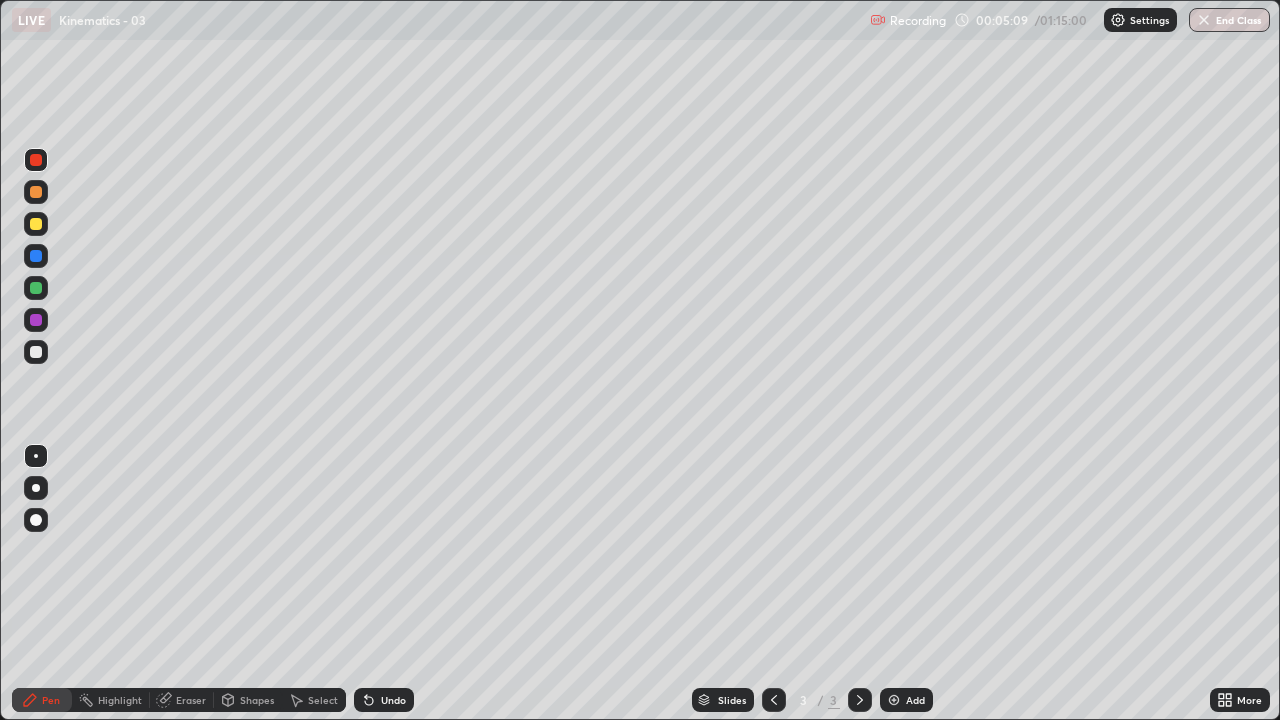 click on "Shapes" at bounding box center [257, 700] 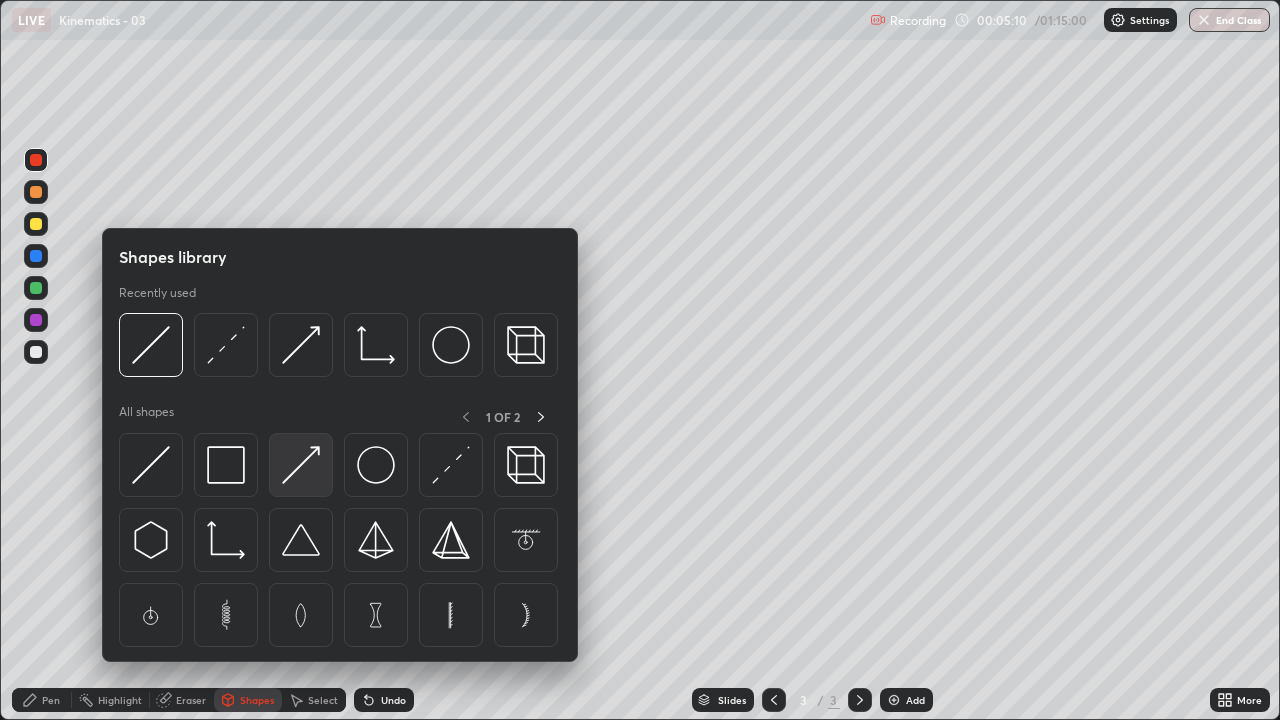 click at bounding box center (301, 465) 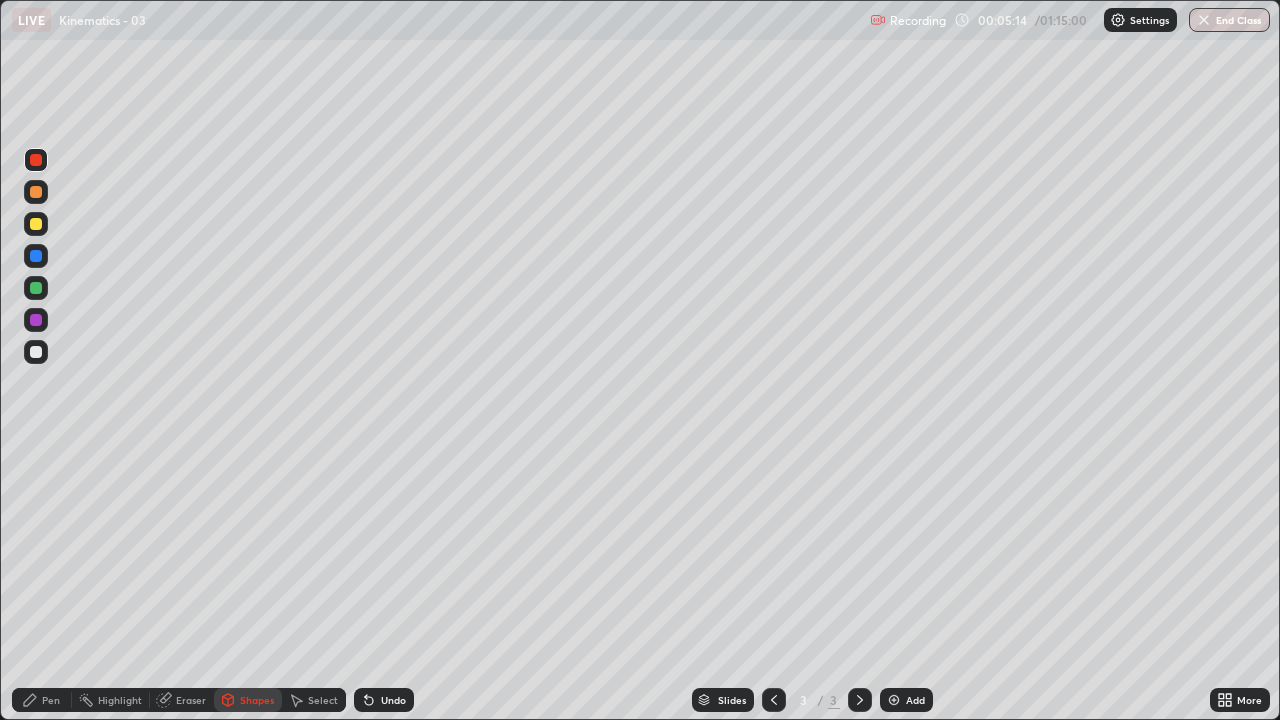 click on "Pen" at bounding box center (42, 700) 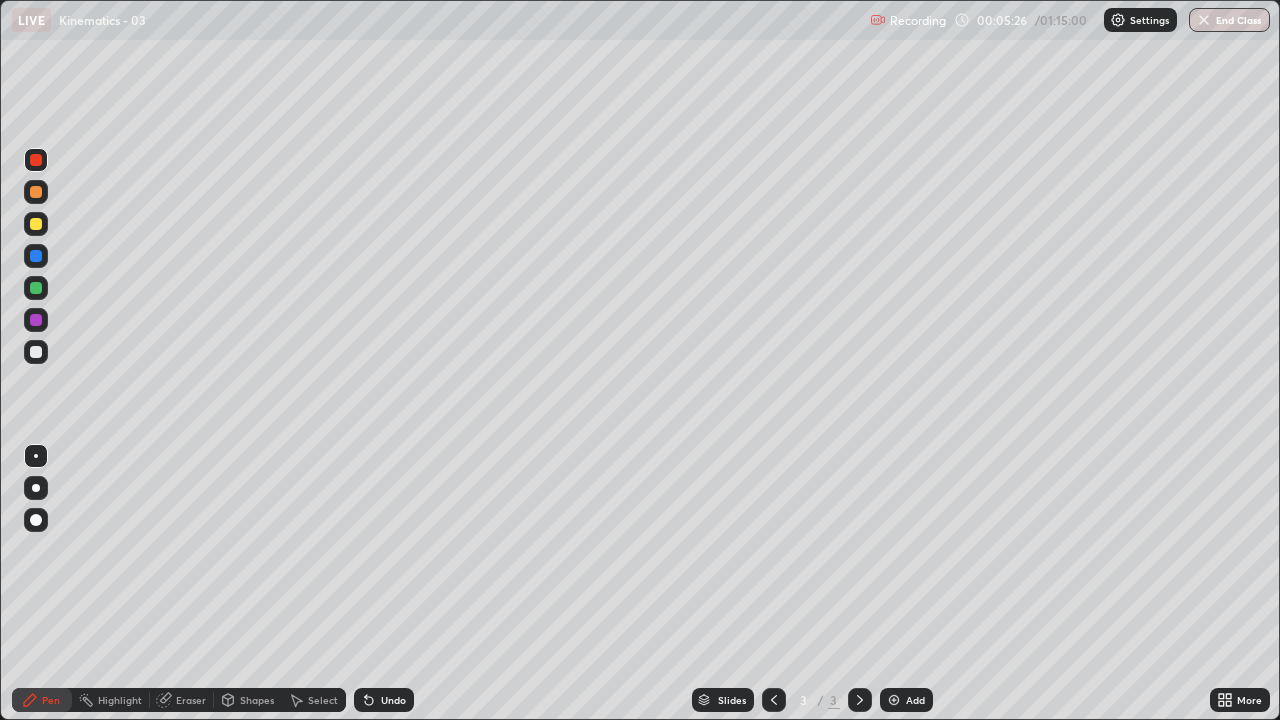 click on "Shapes" at bounding box center (257, 700) 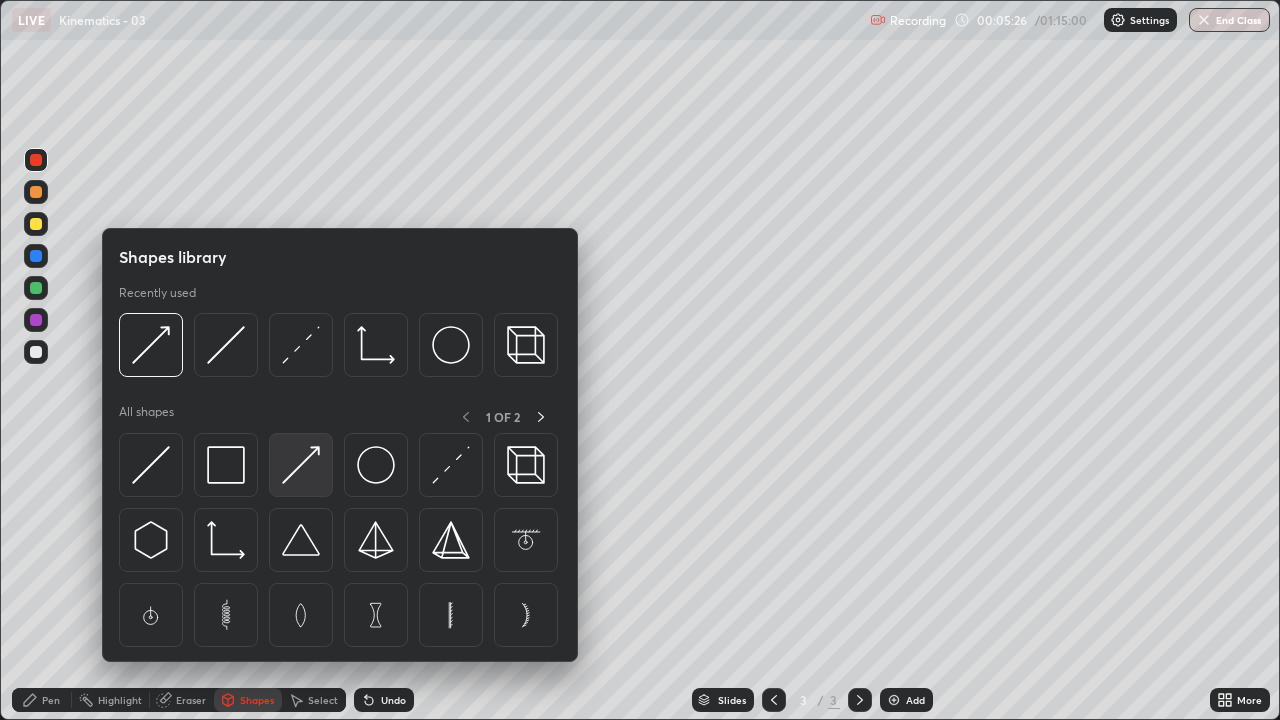 click at bounding box center (301, 465) 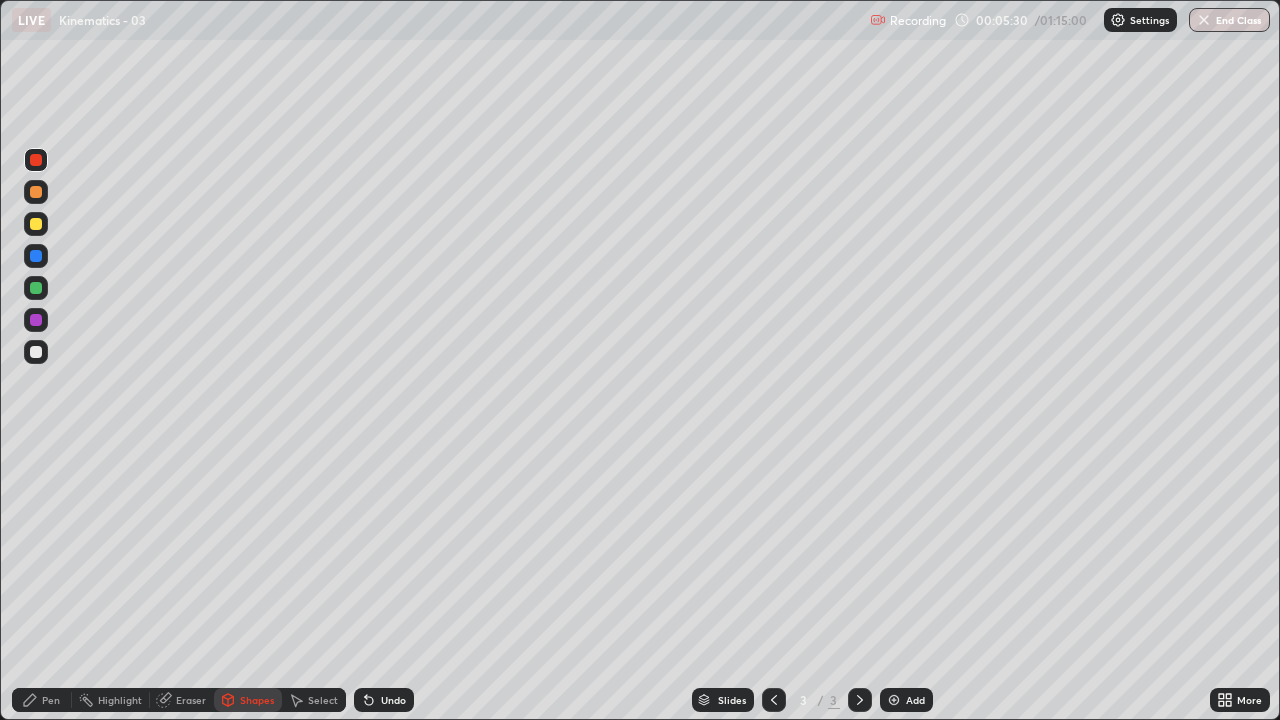 click at bounding box center (36, 352) 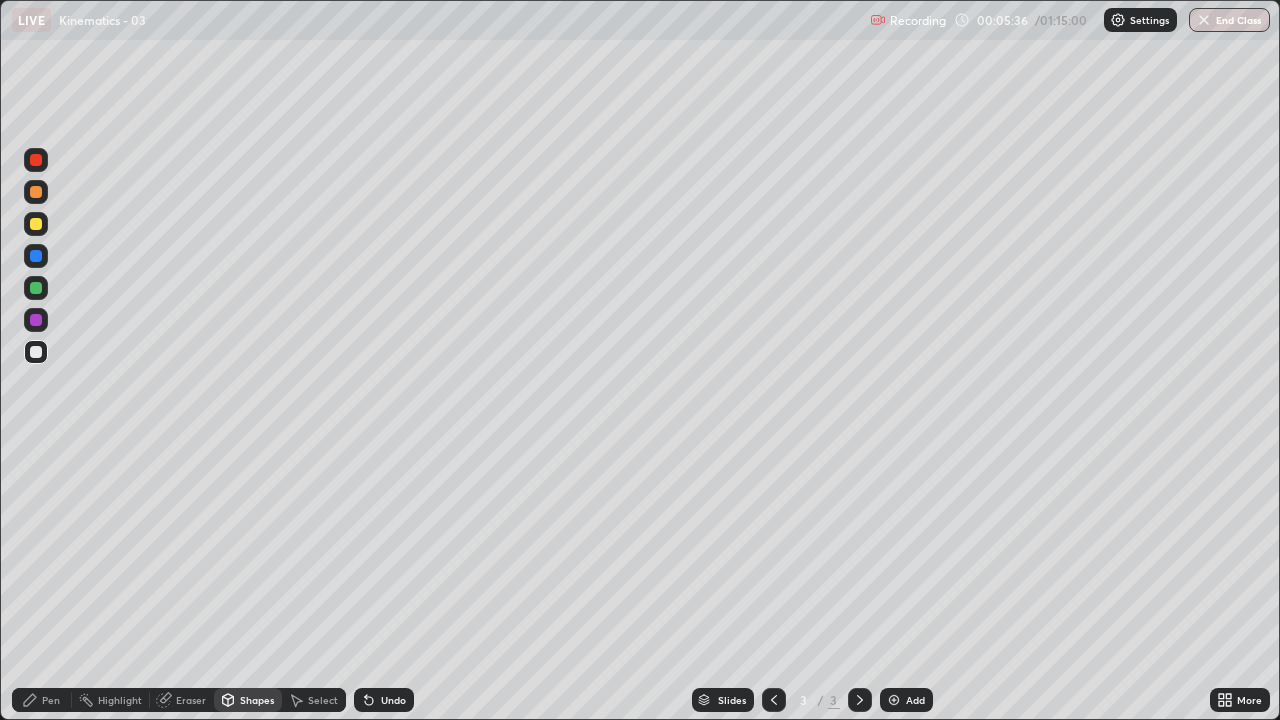 click on "Pen" at bounding box center (42, 700) 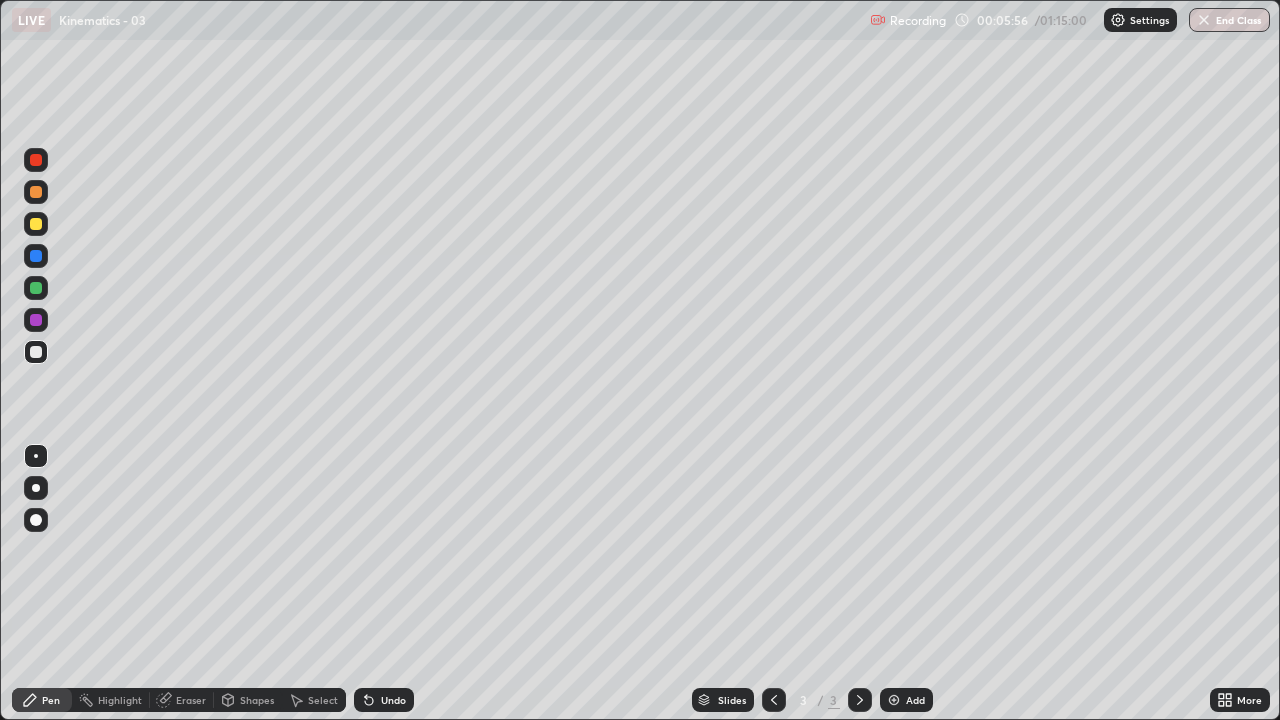 click at bounding box center [36, 224] 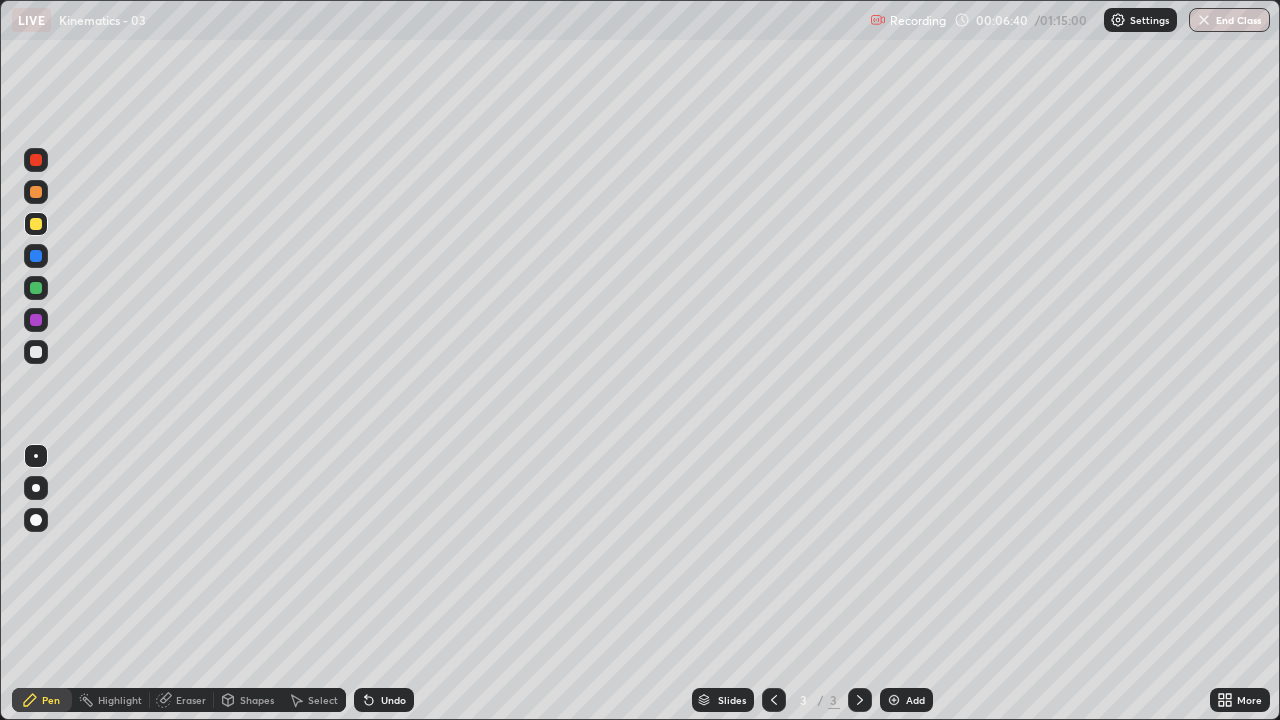 click at bounding box center (36, 160) 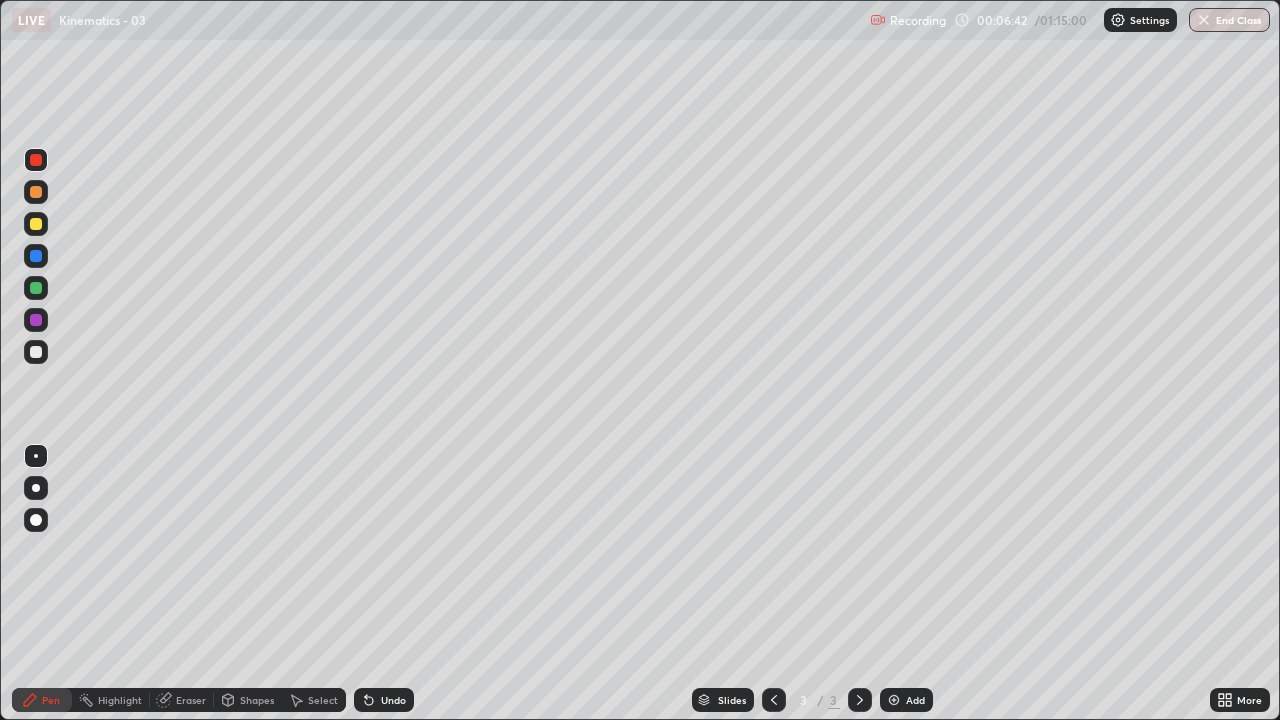 click on "Select" at bounding box center [323, 700] 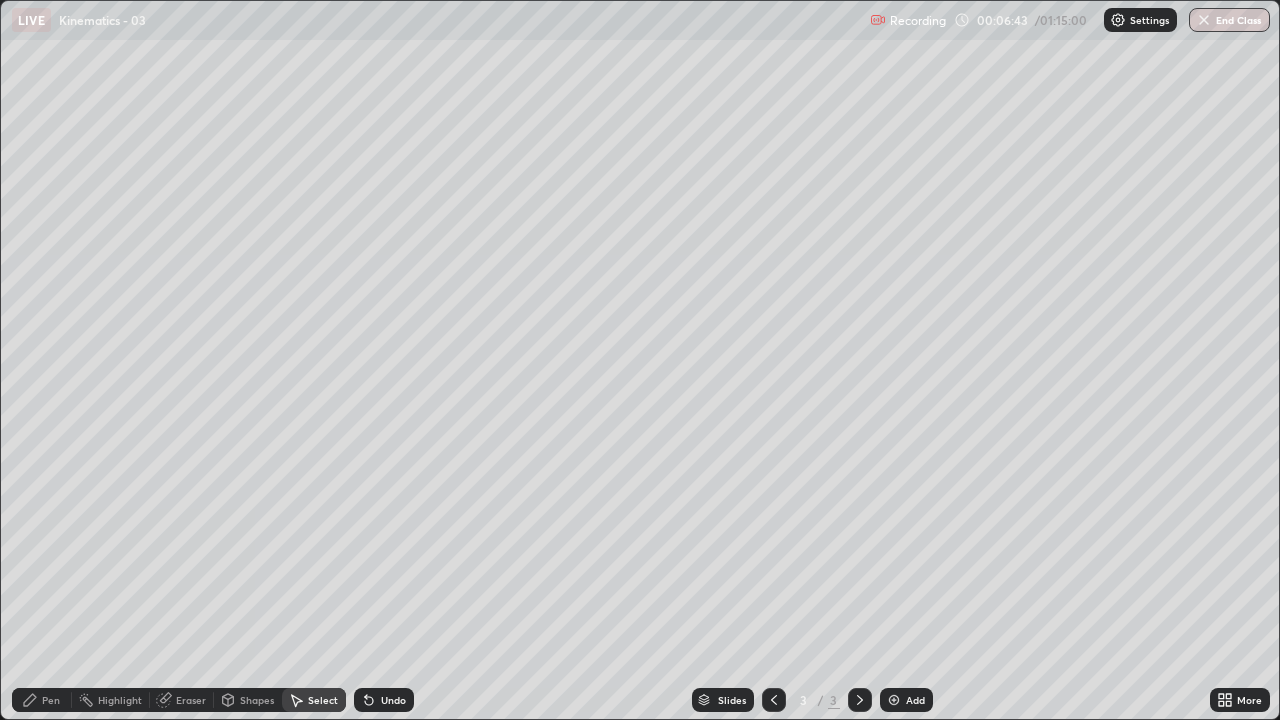 click on "Select" at bounding box center (323, 700) 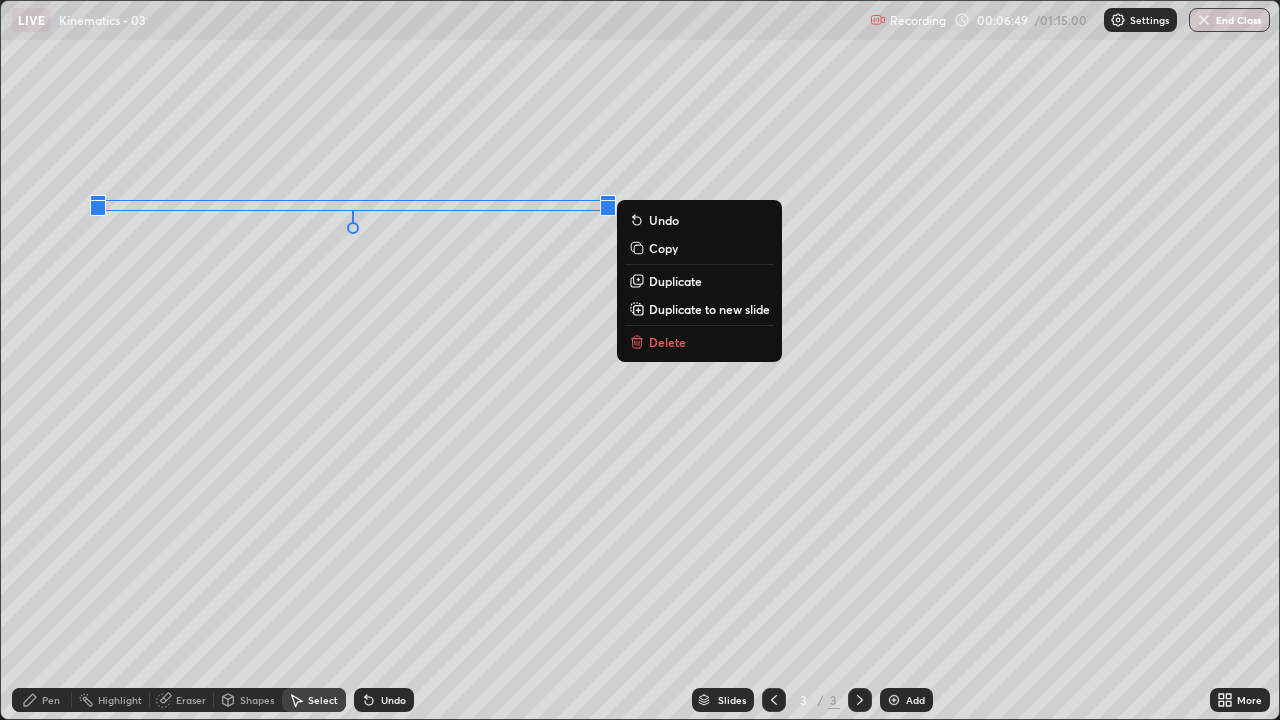 click on "Slides 3 / 3 Add" at bounding box center (812, 700) 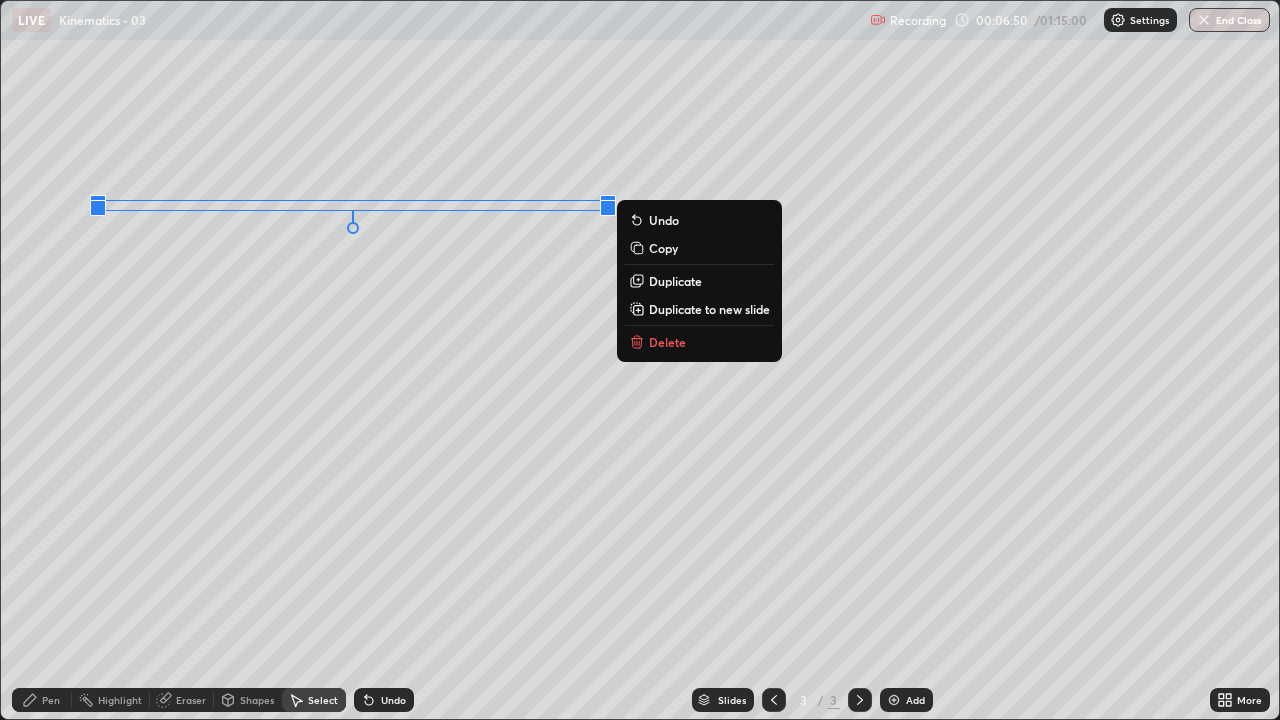 click on "Undo" at bounding box center [393, 700] 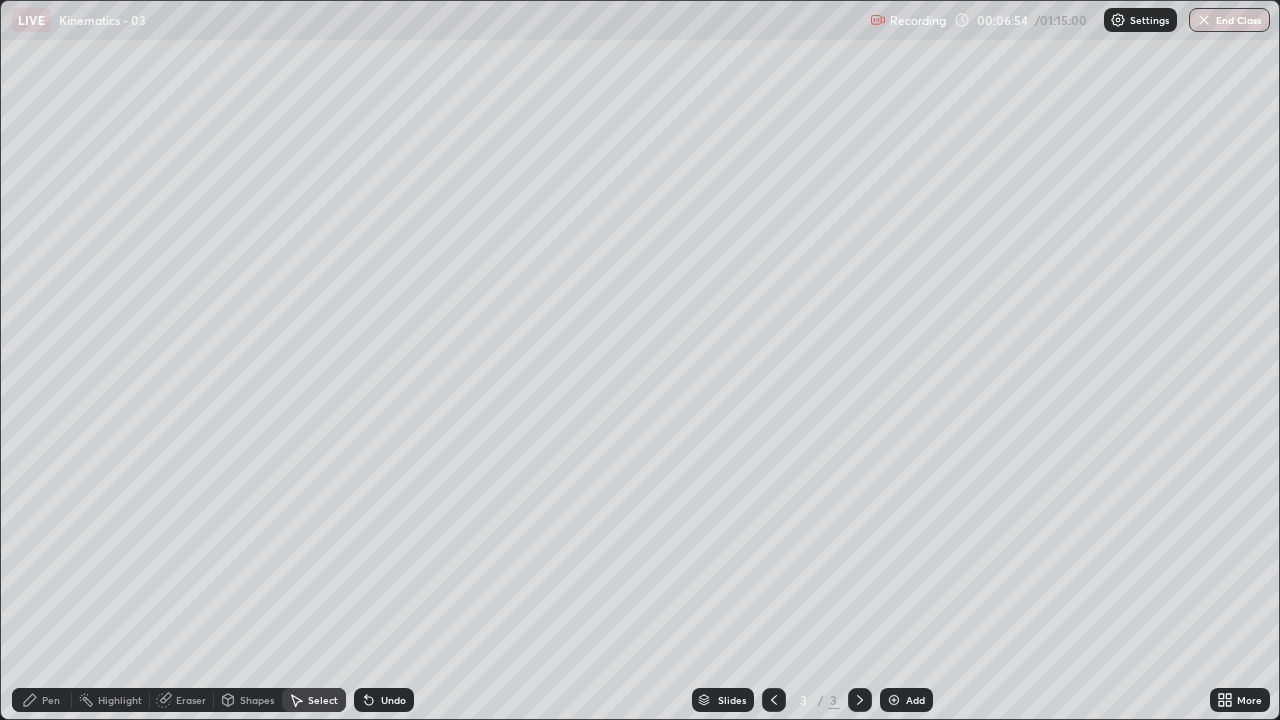 click on "Pen" at bounding box center (51, 700) 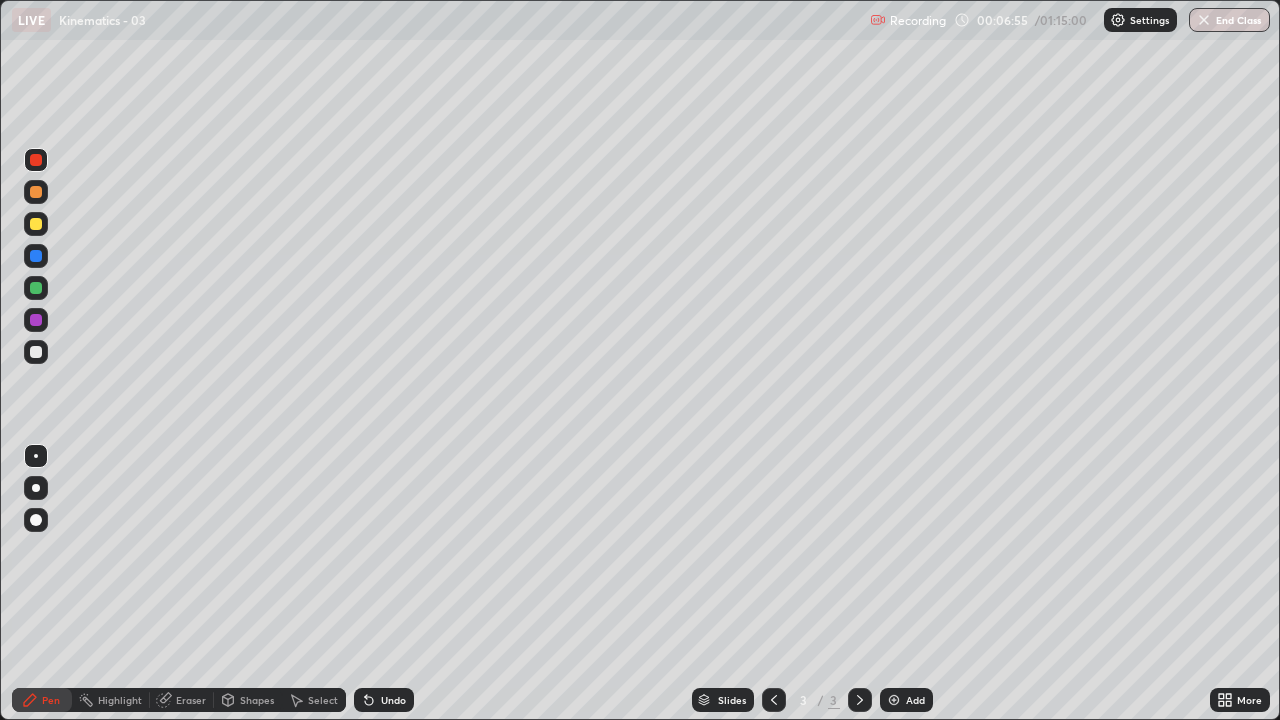 click at bounding box center [36, 160] 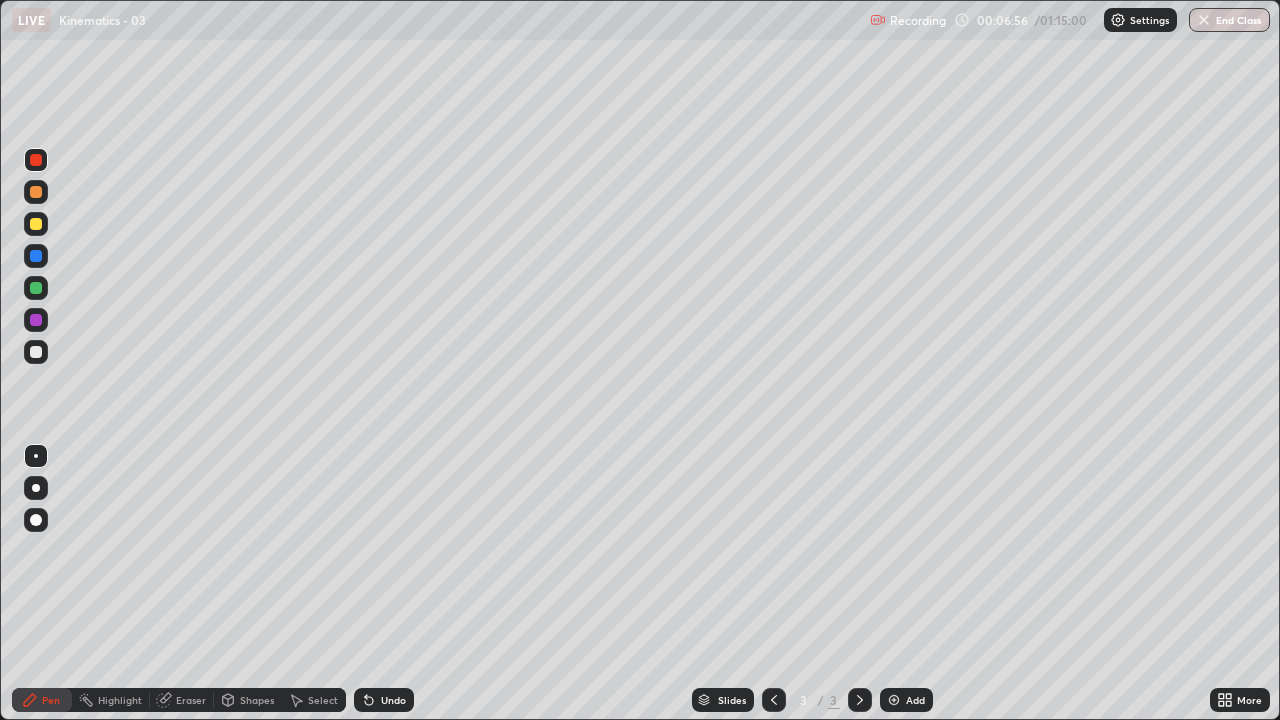 click on "Select" at bounding box center (323, 700) 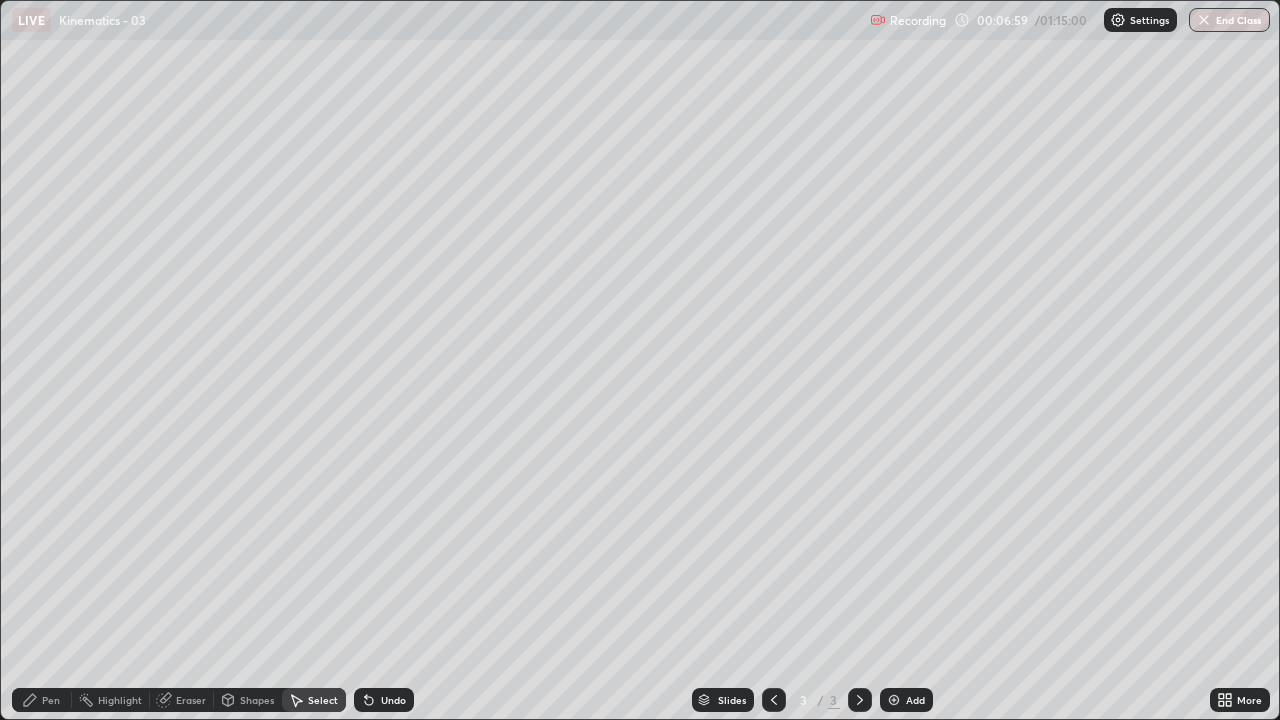 click on "Select" at bounding box center (323, 700) 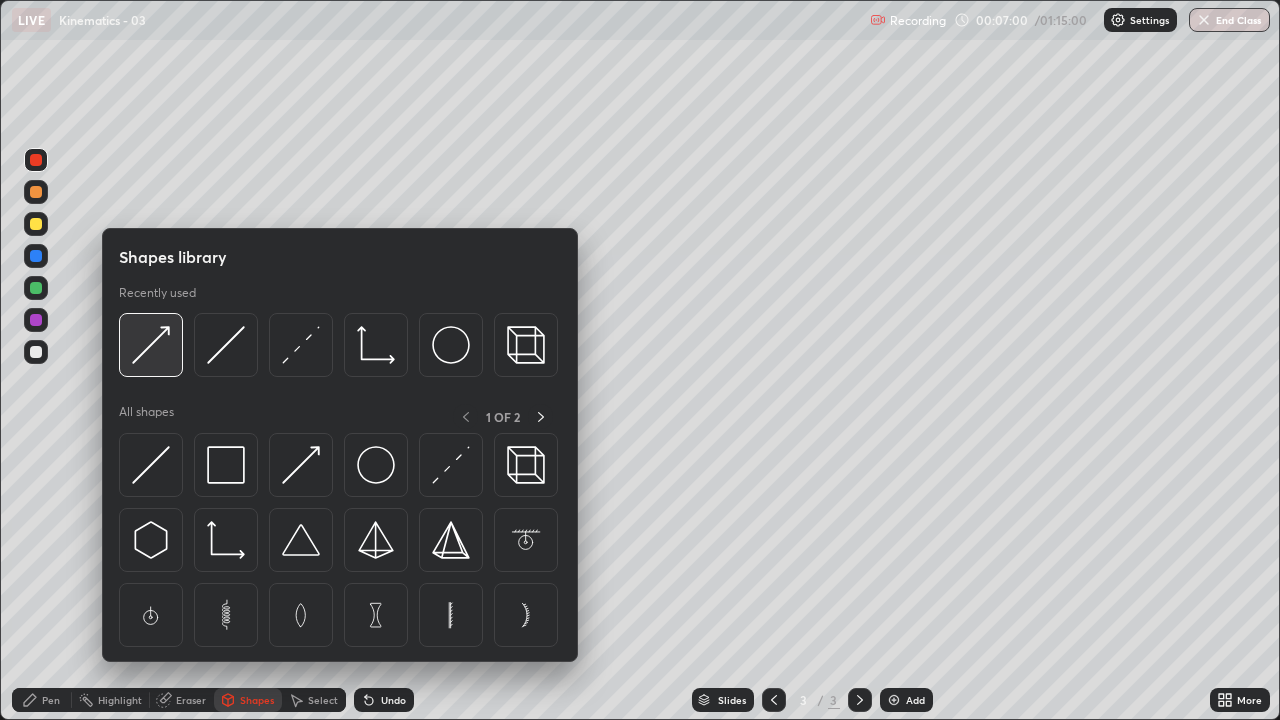 click at bounding box center [151, 345] 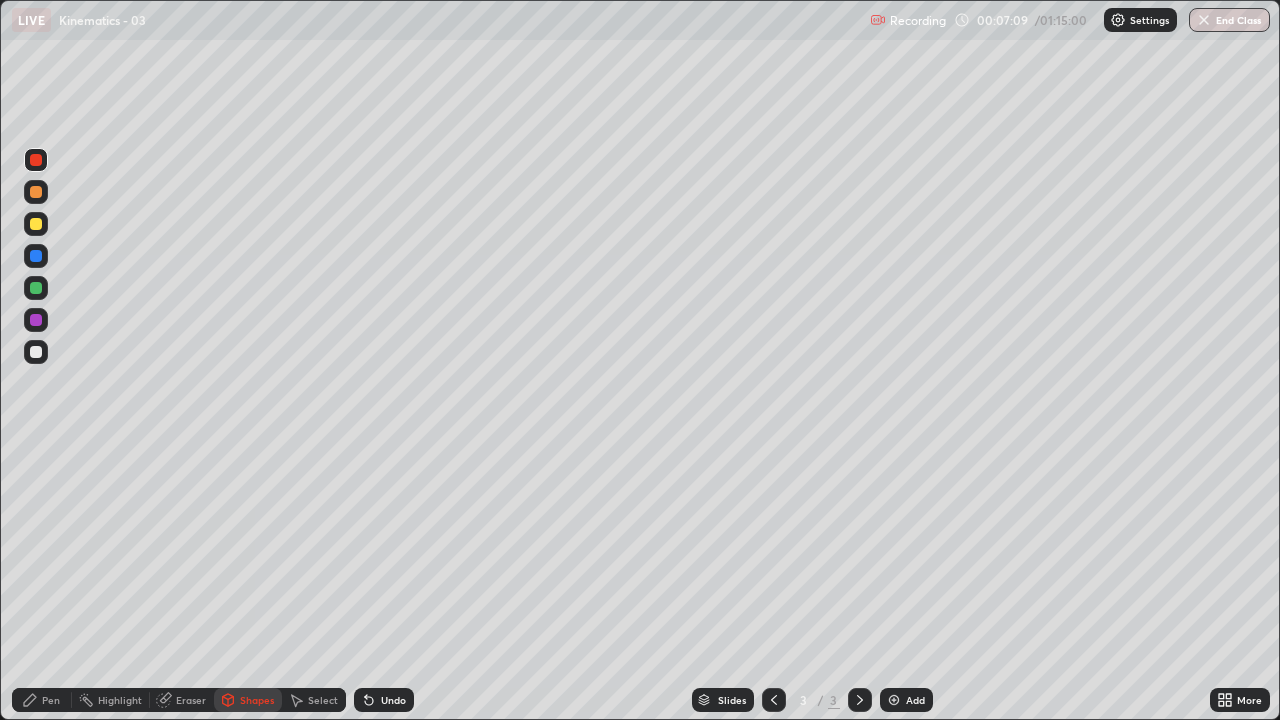 click on "Undo" at bounding box center [393, 700] 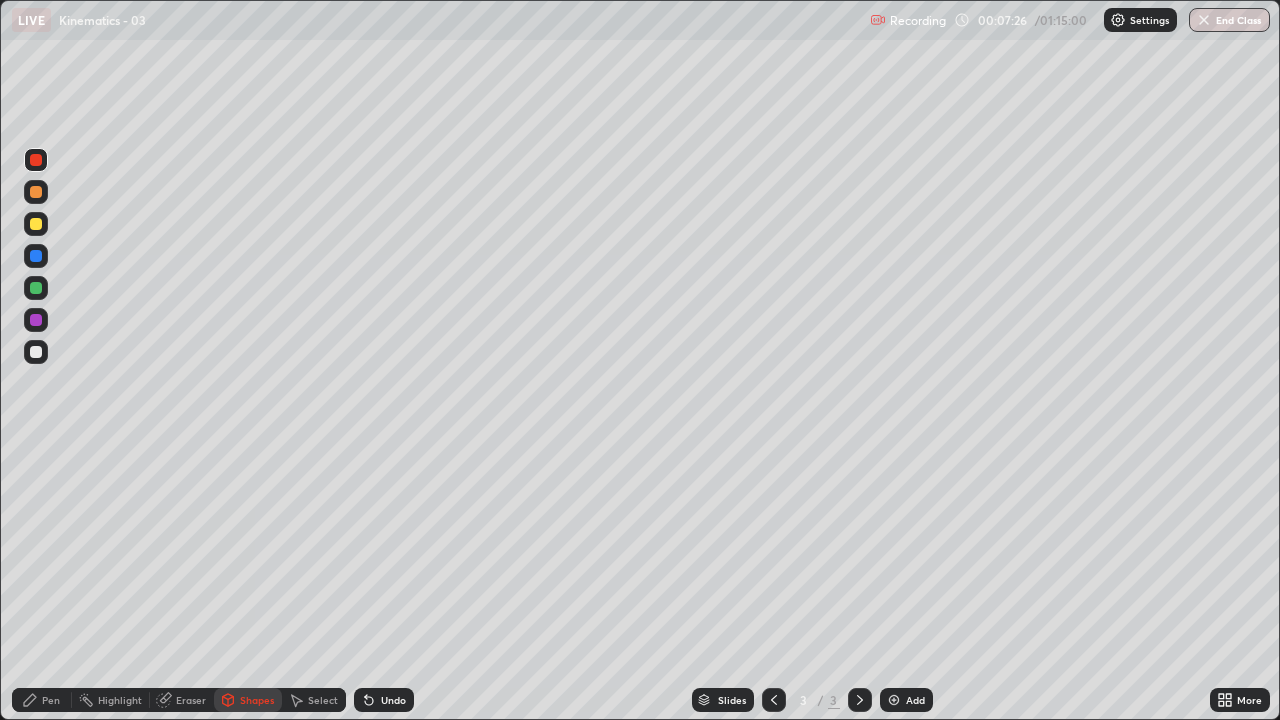 click on "Pen" at bounding box center [51, 700] 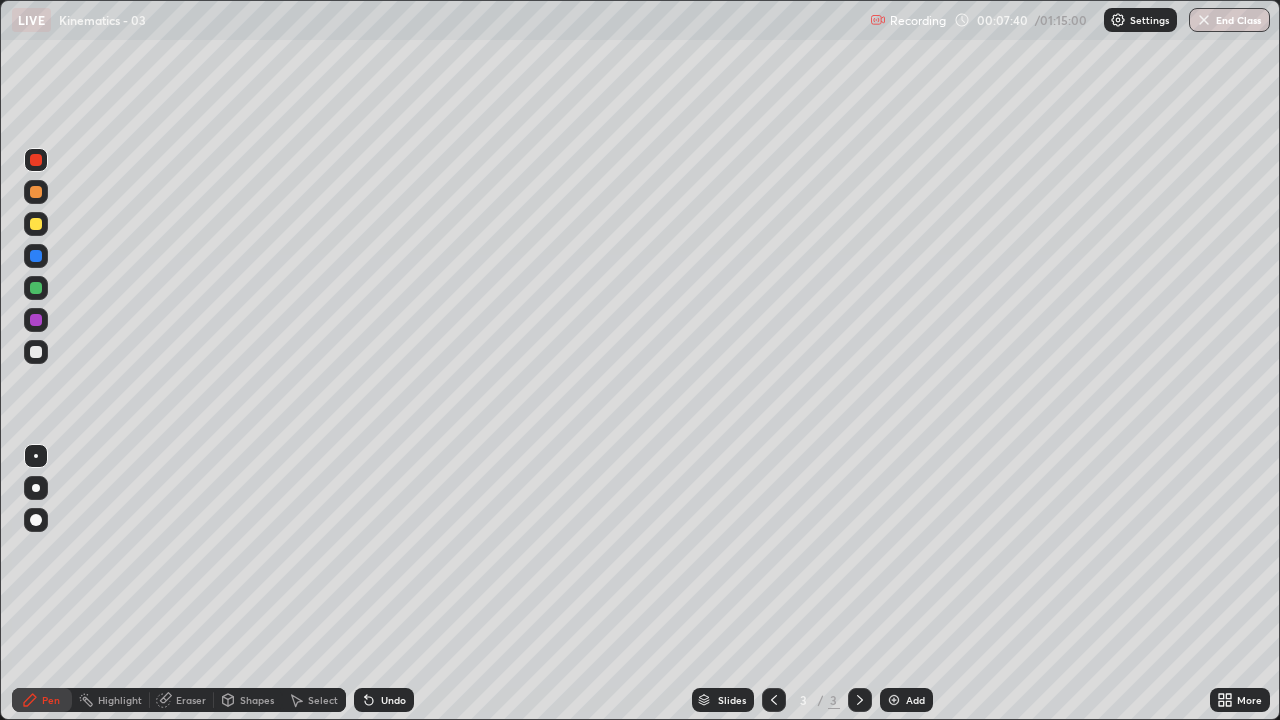 click on "Slides 3 / 3 Add" at bounding box center (812, 700) 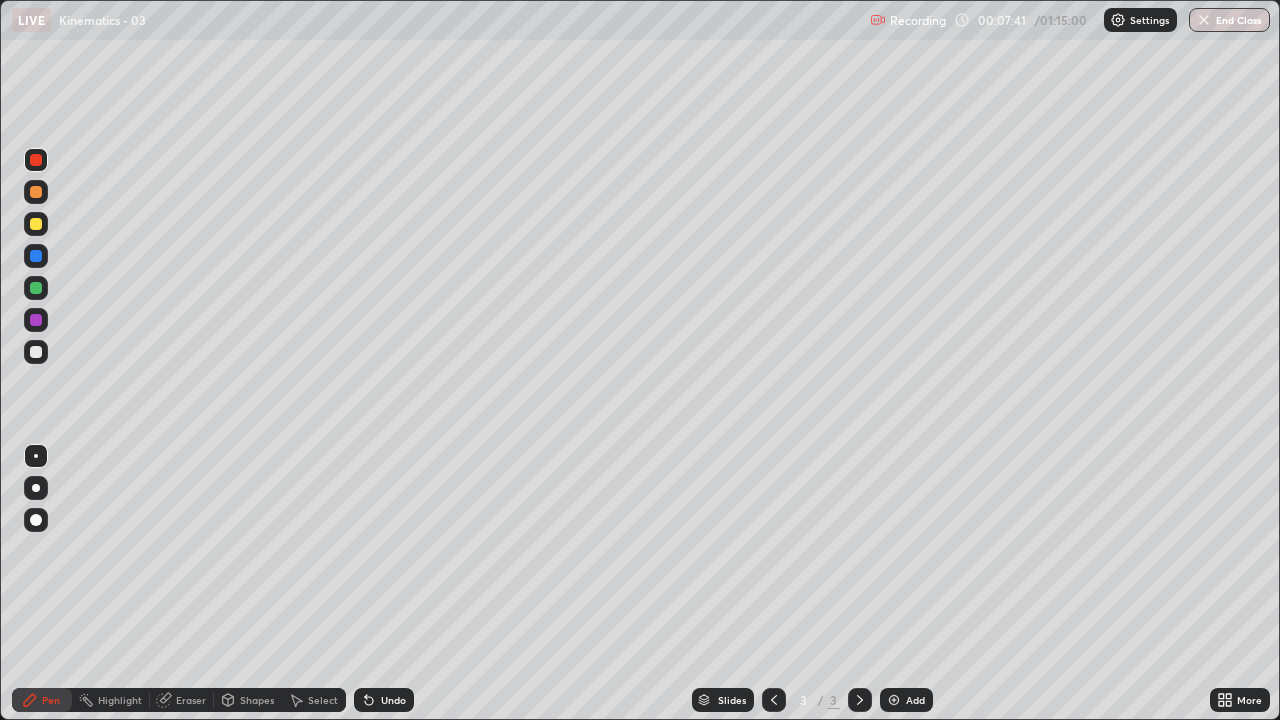 click on "Slides 3 / 3 Add" at bounding box center (812, 700) 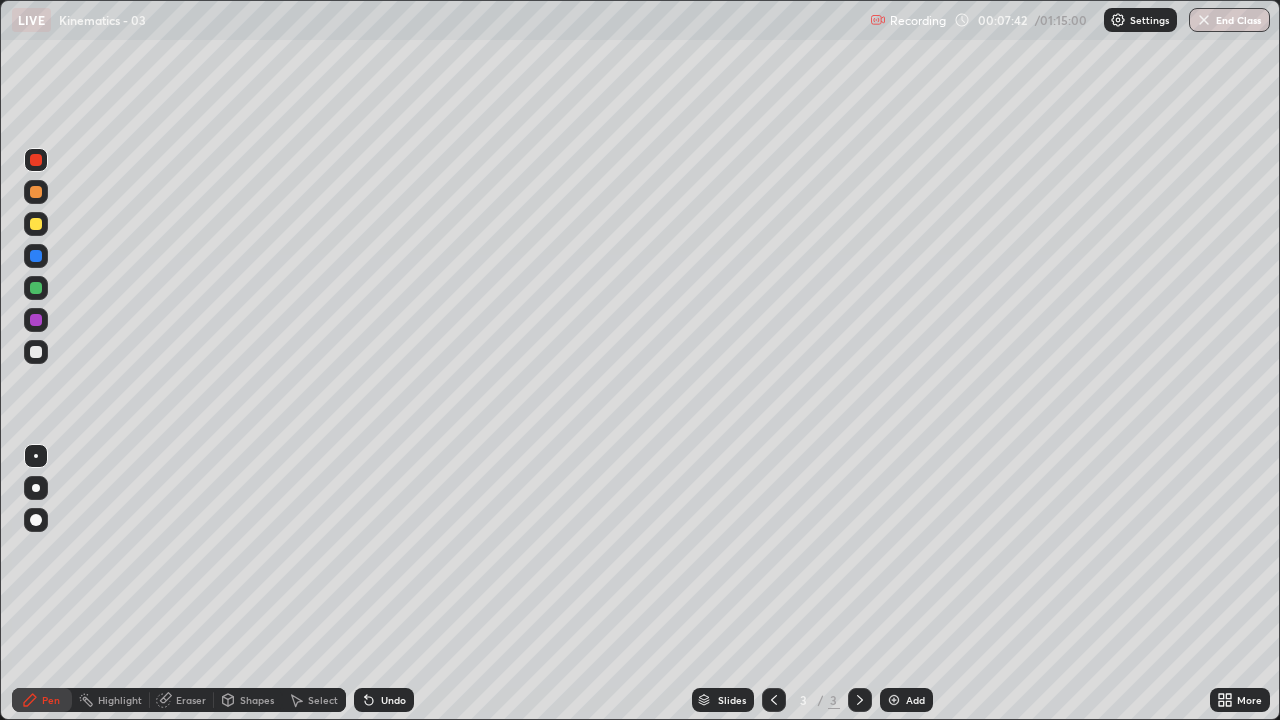 click on "Slides 3 / 3 Add" at bounding box center (812, 700) 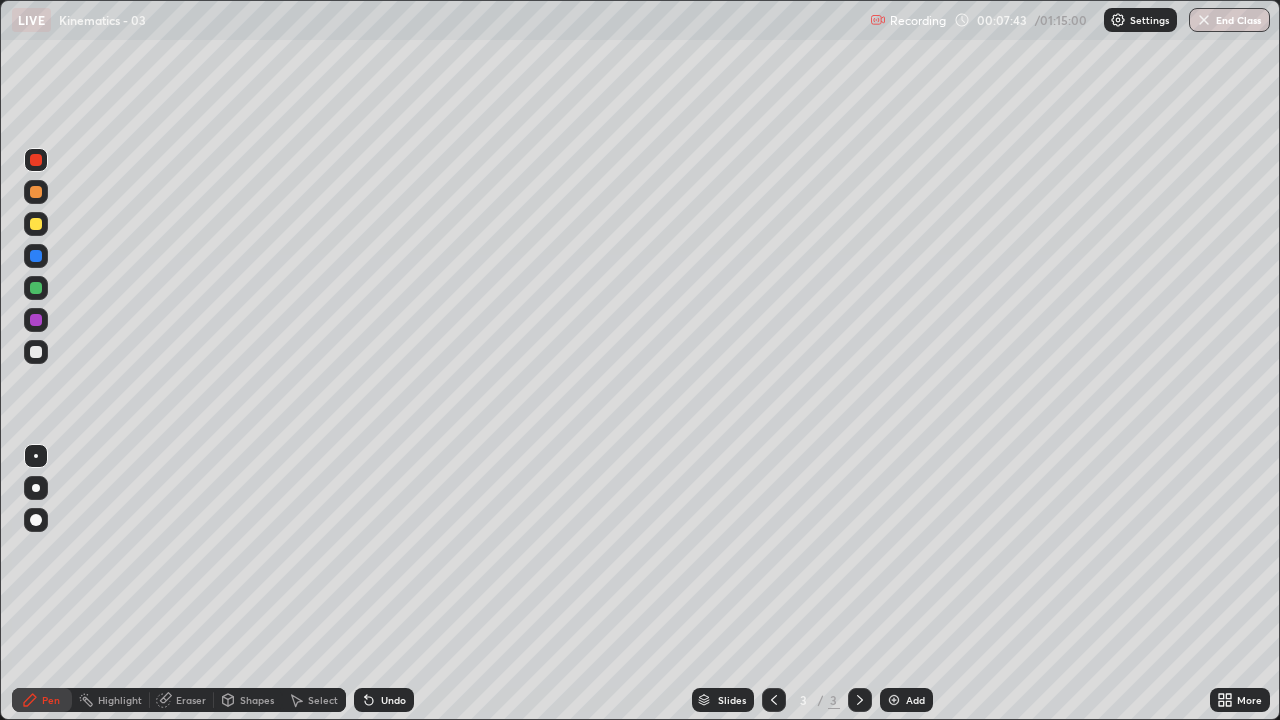 click on "Slides 3 / 3 Add" at bounding box center [812, 700] 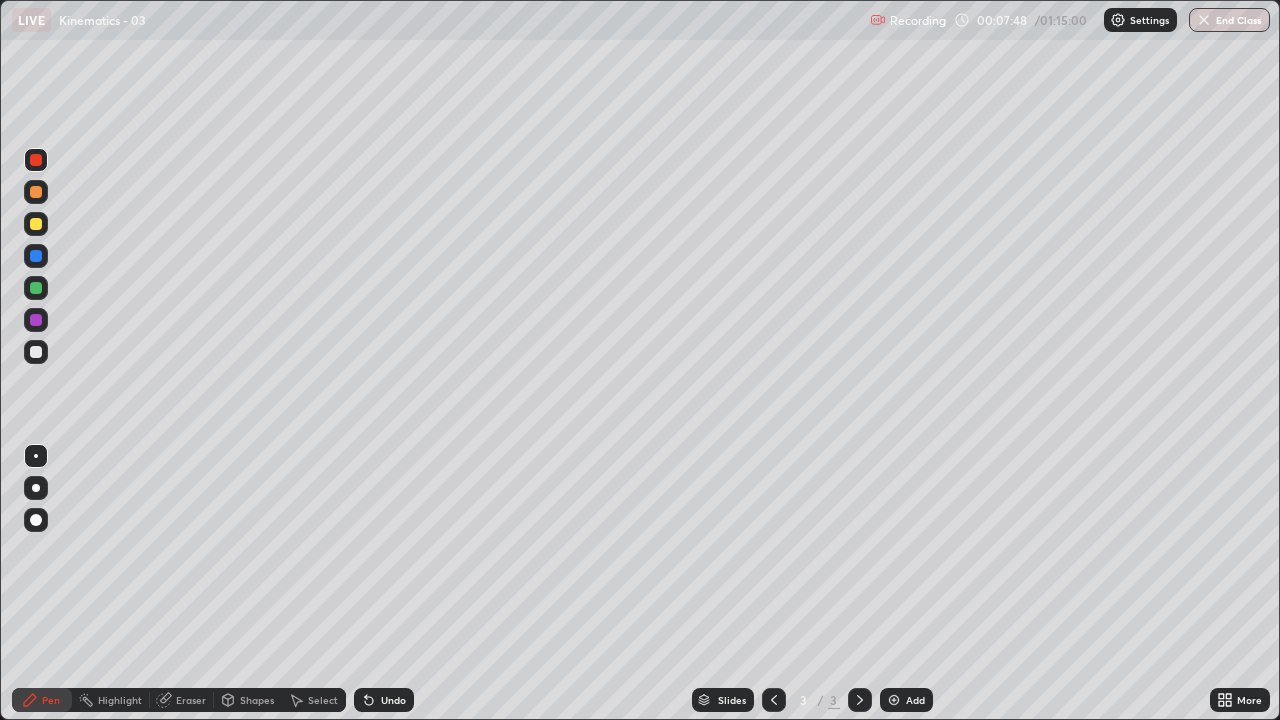 click on "Slides 3 / 3 Add" at bounding box center (812, 700) 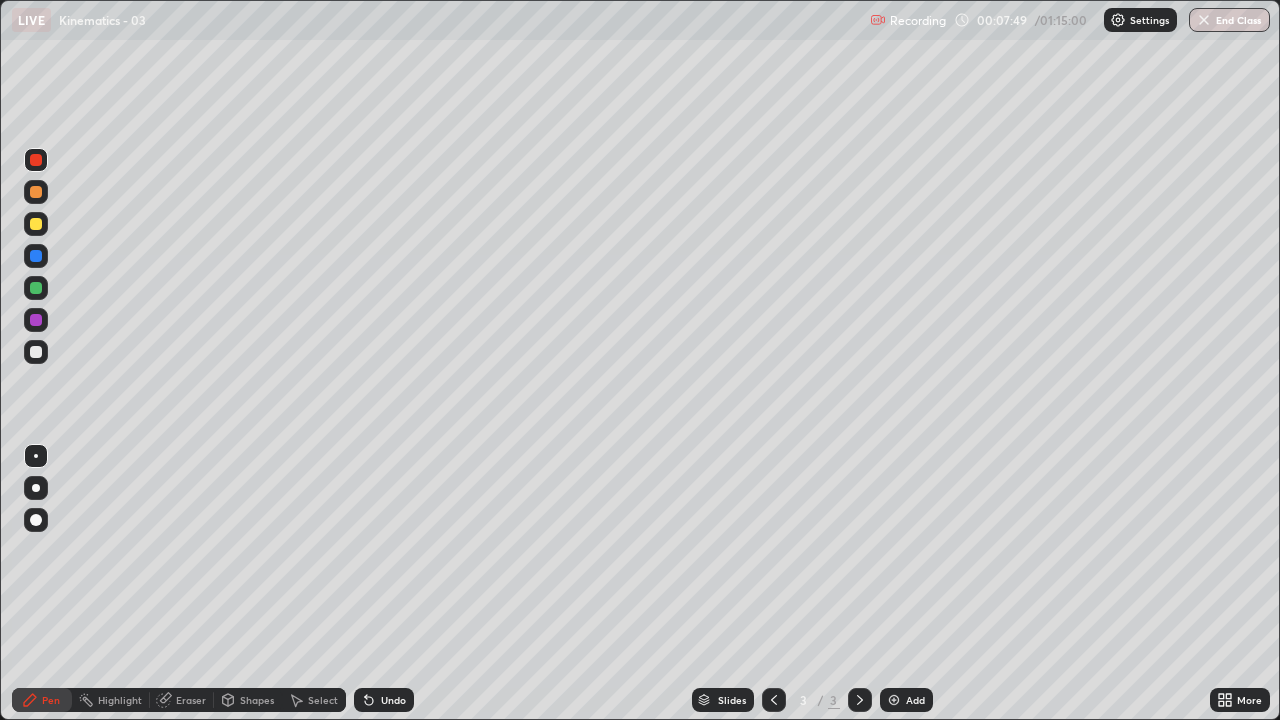 click on "Slides 3 / 3 Add" at bounding box center (812, 700) 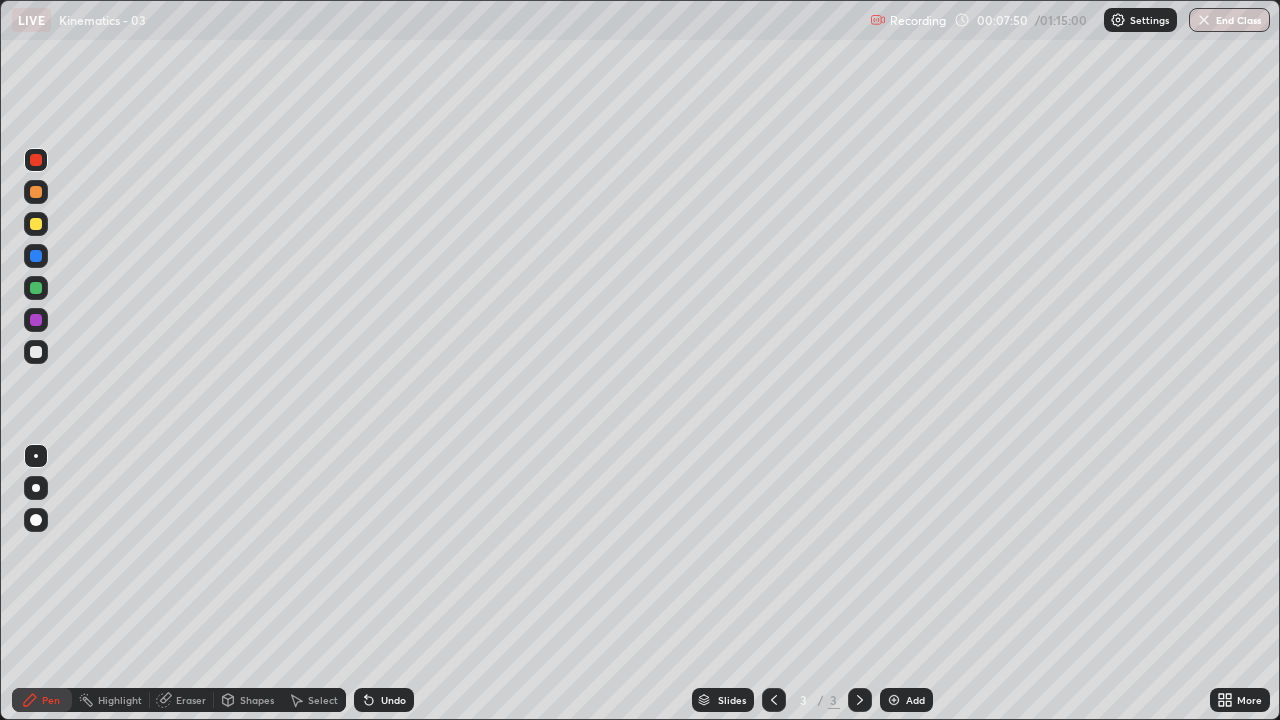 click on "Slides 3 / 3 Add" at bounding box center (812, 700) 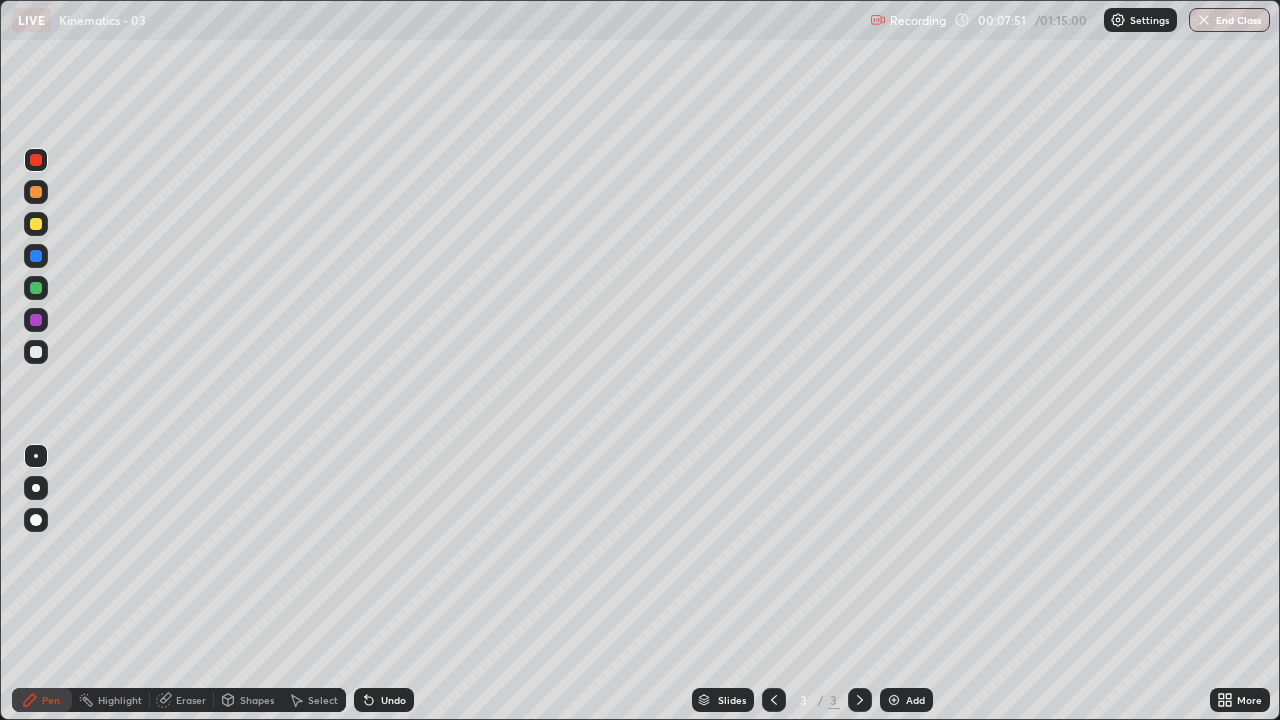 click on "Slides 3 / 3 Add" at bounding box center (812, 700) 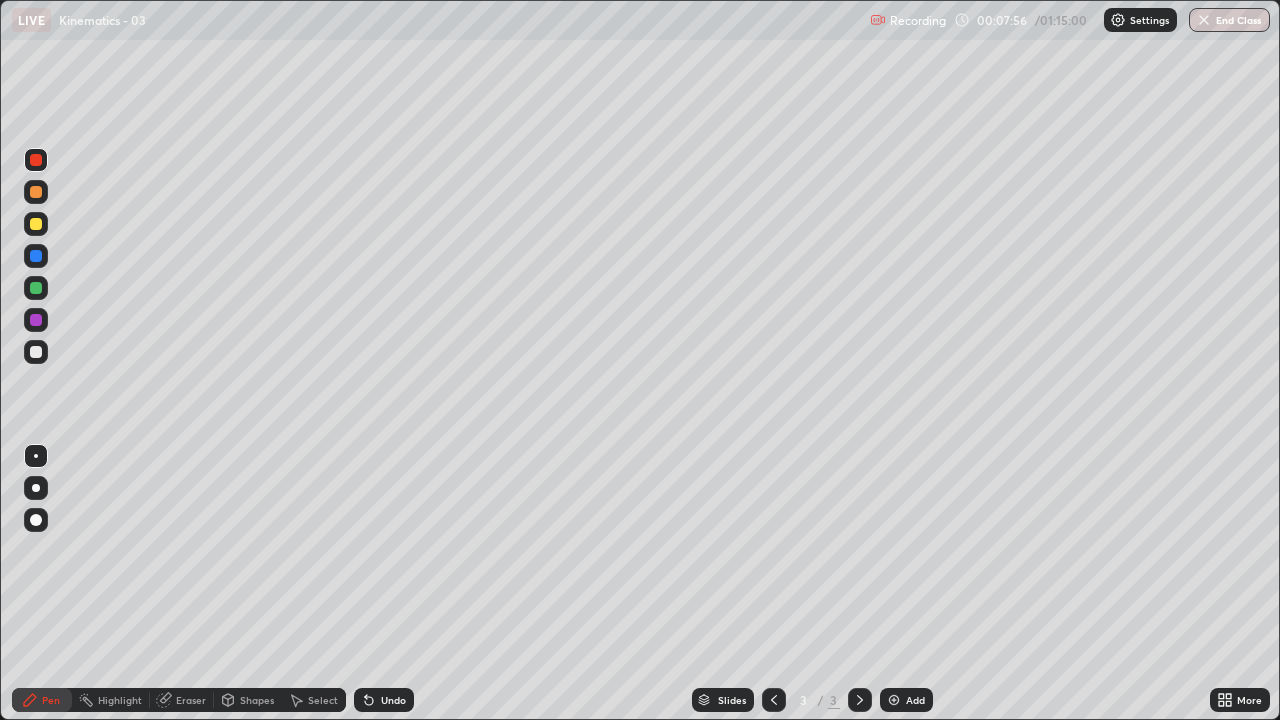 click on "Select" at bounding box center [314, 700] 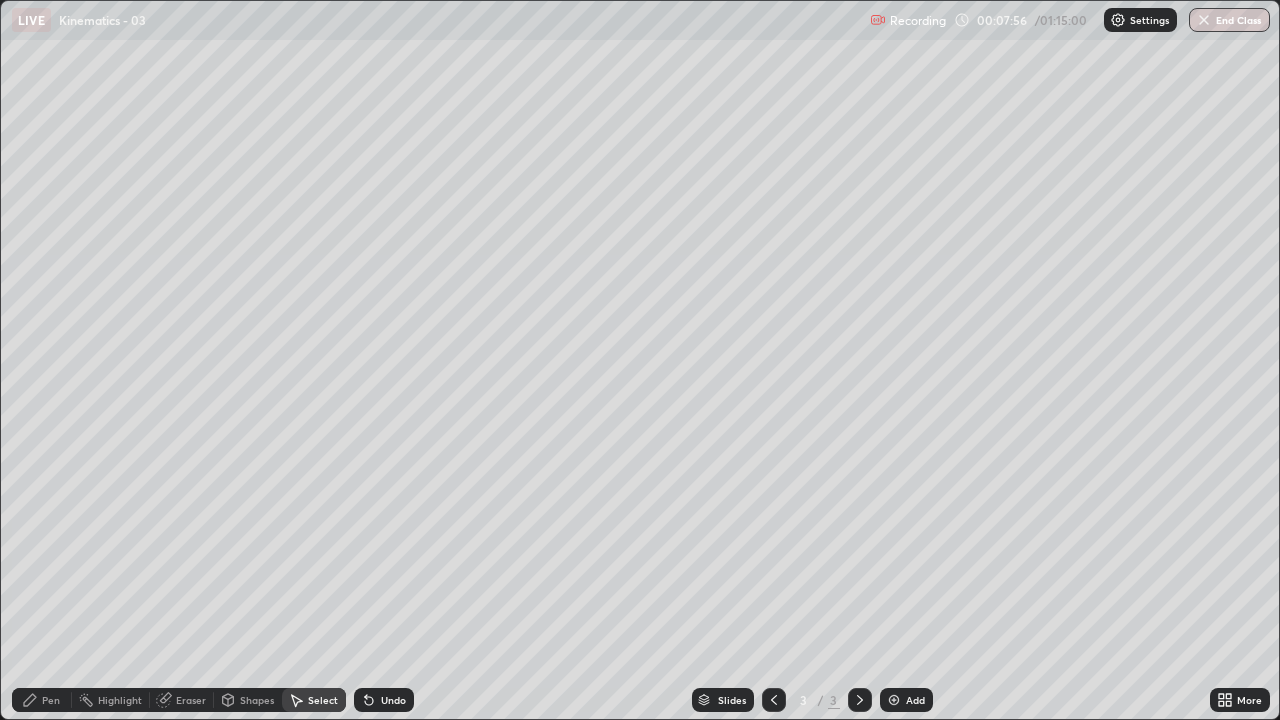 click on "Shapes" at bounding box center (257, 700) 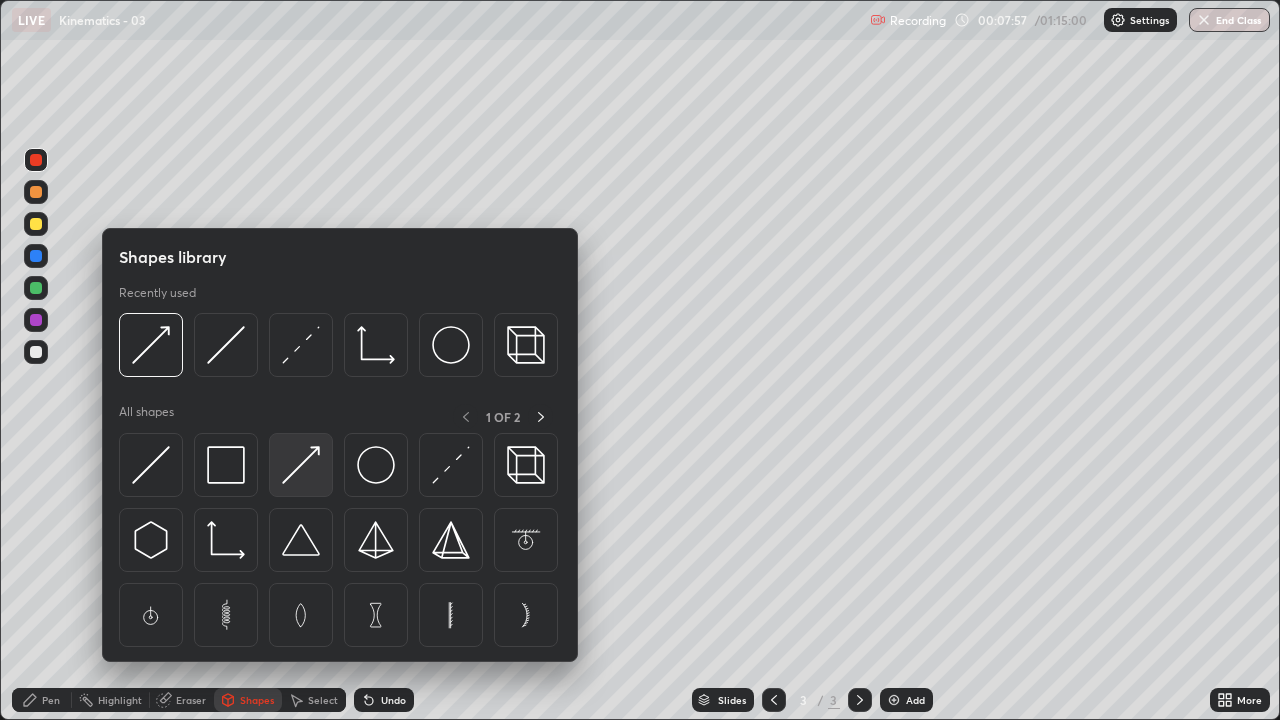 click at bounding box center (301, 465) 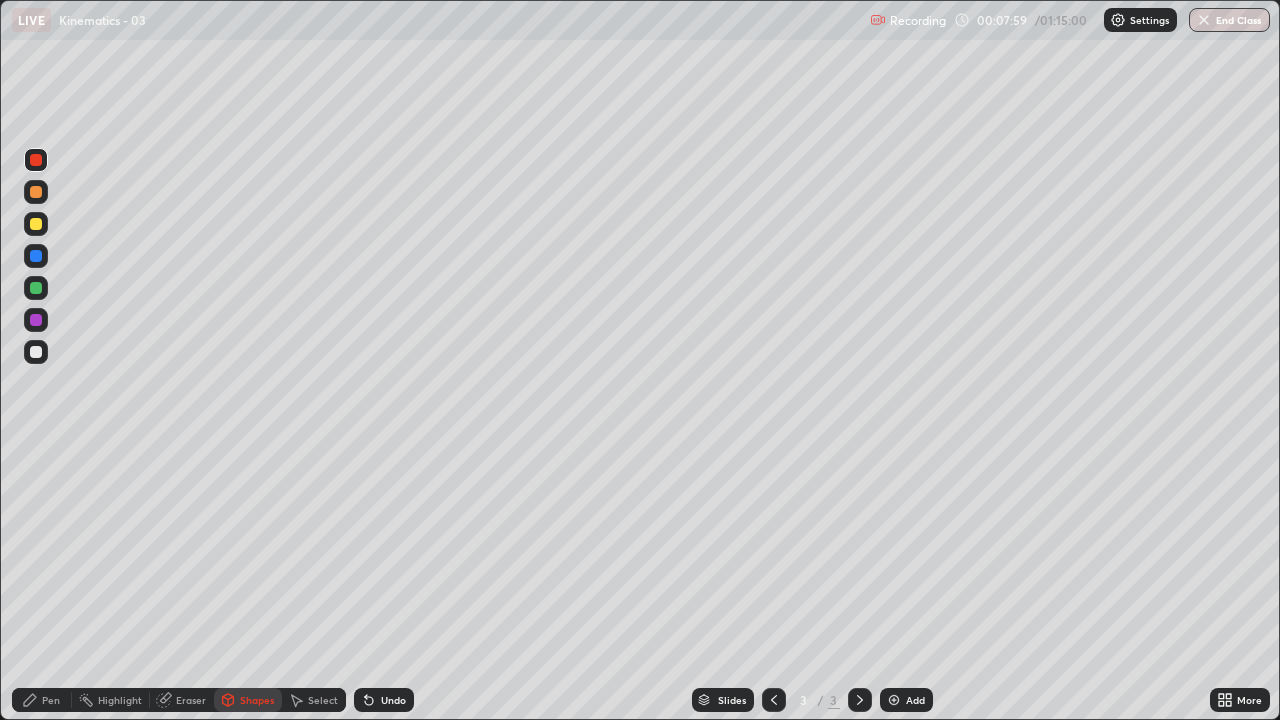 click at bounding box center (36, 352) 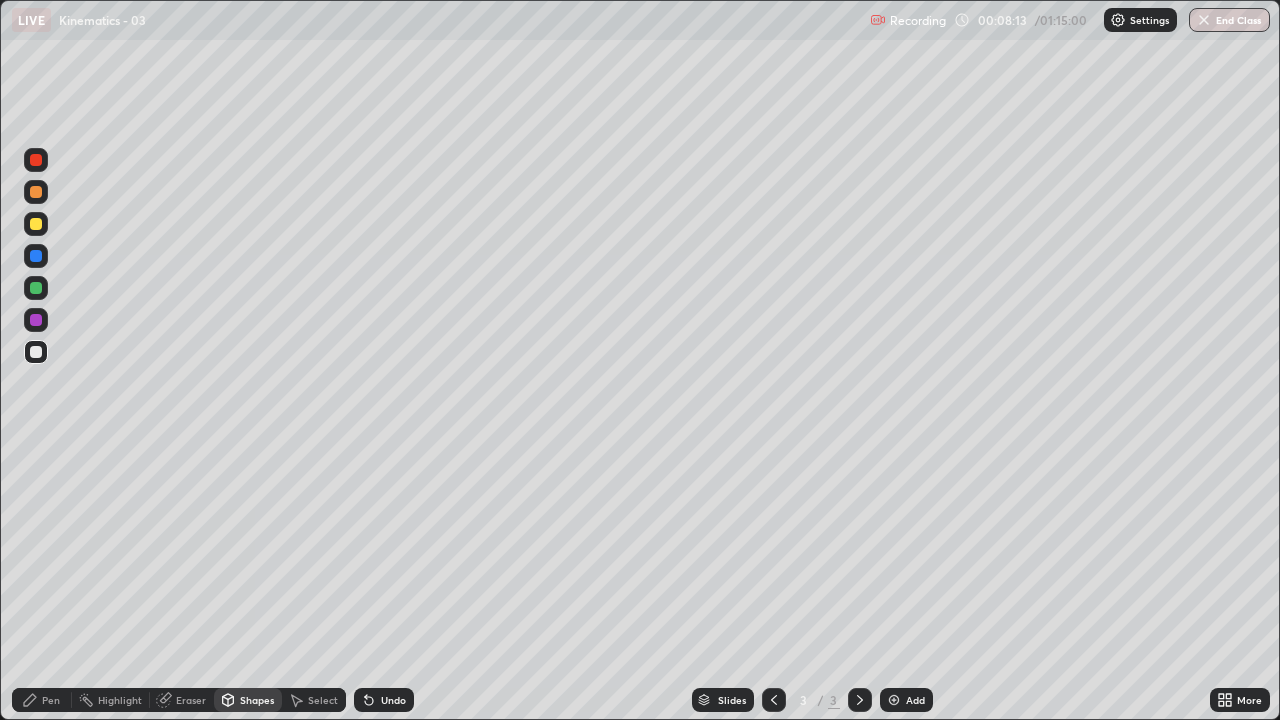 click on "Undo" at bounding box center (393, 700) 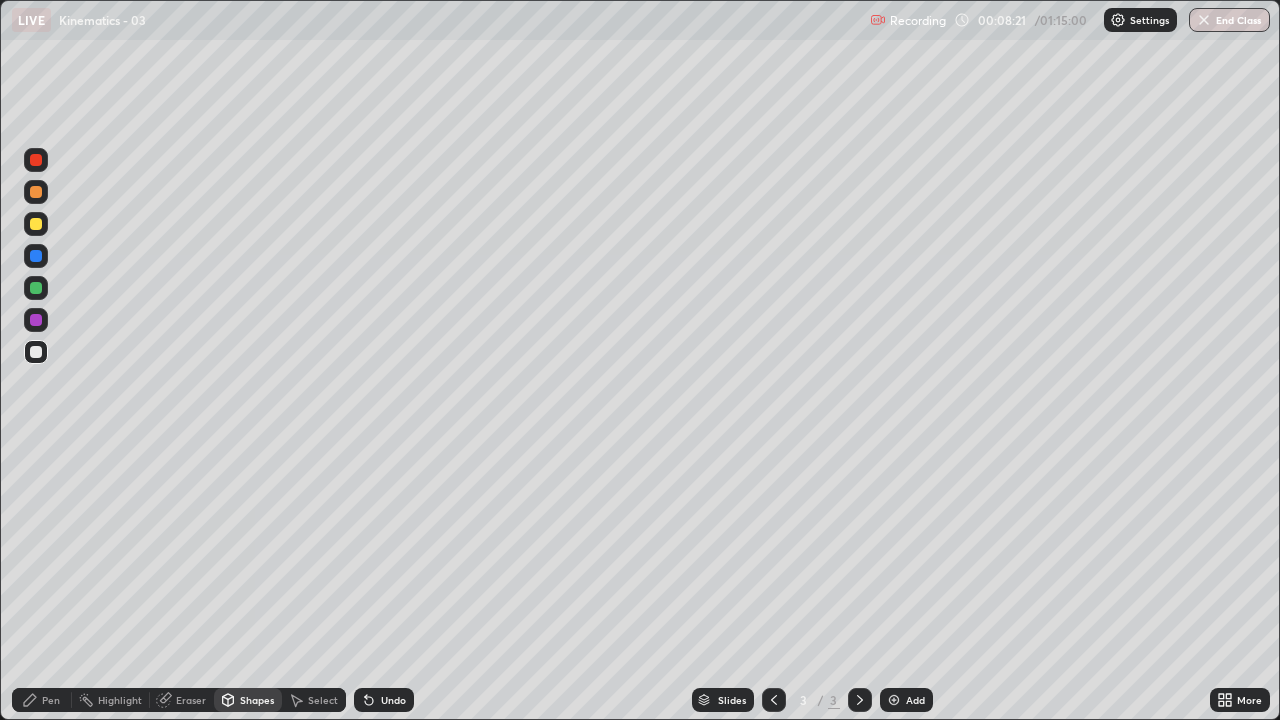 click on "Pen" at bounding box center [51, 700] 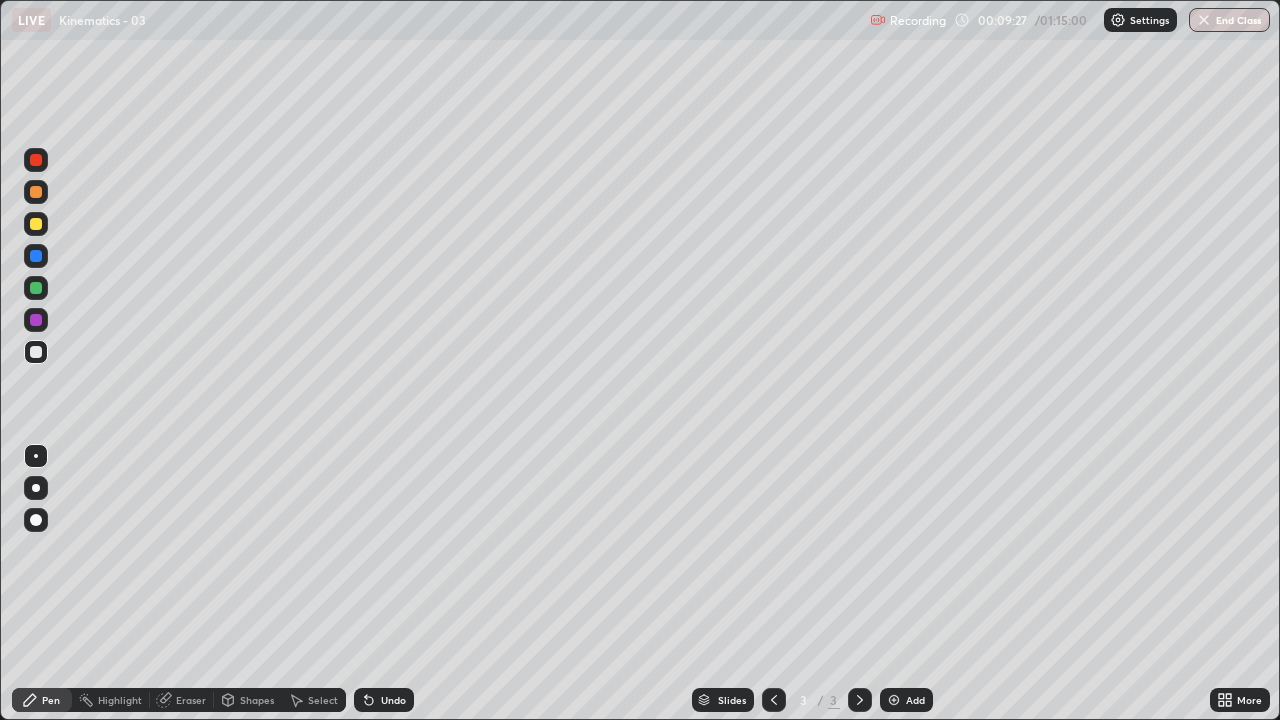 click at bounding box center [36, 224] 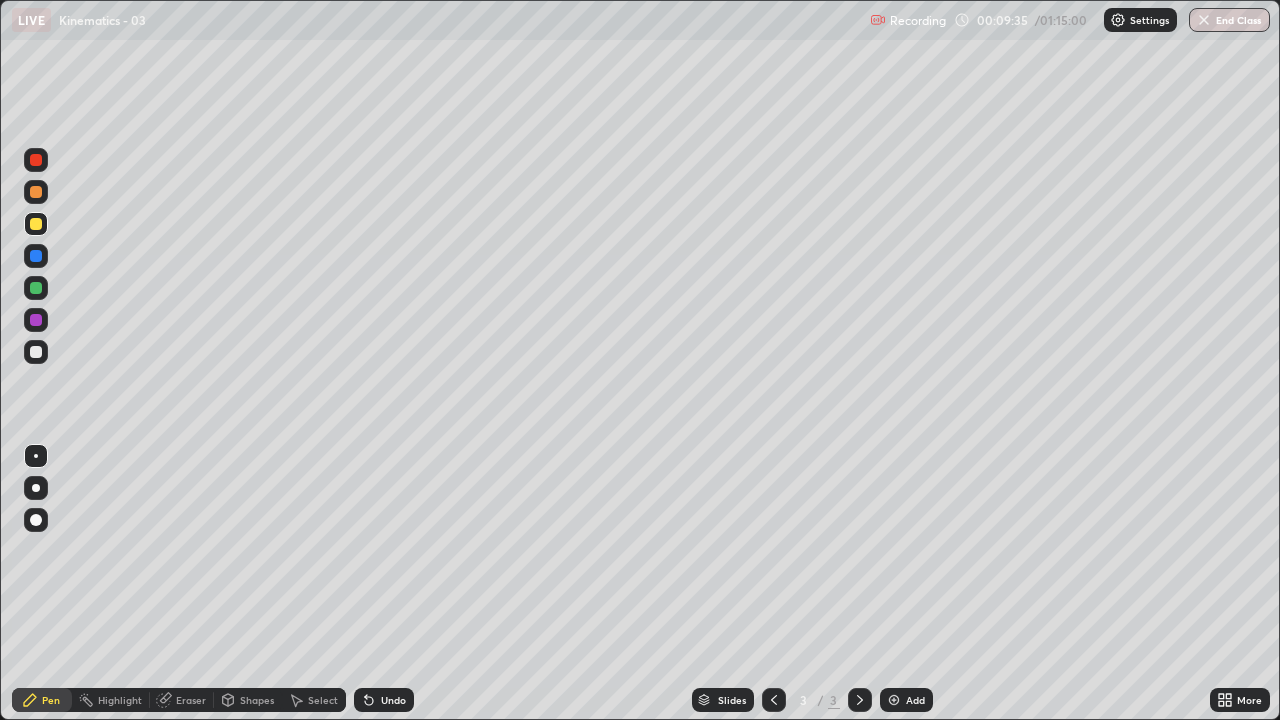 click at bounding box center [36, 192] 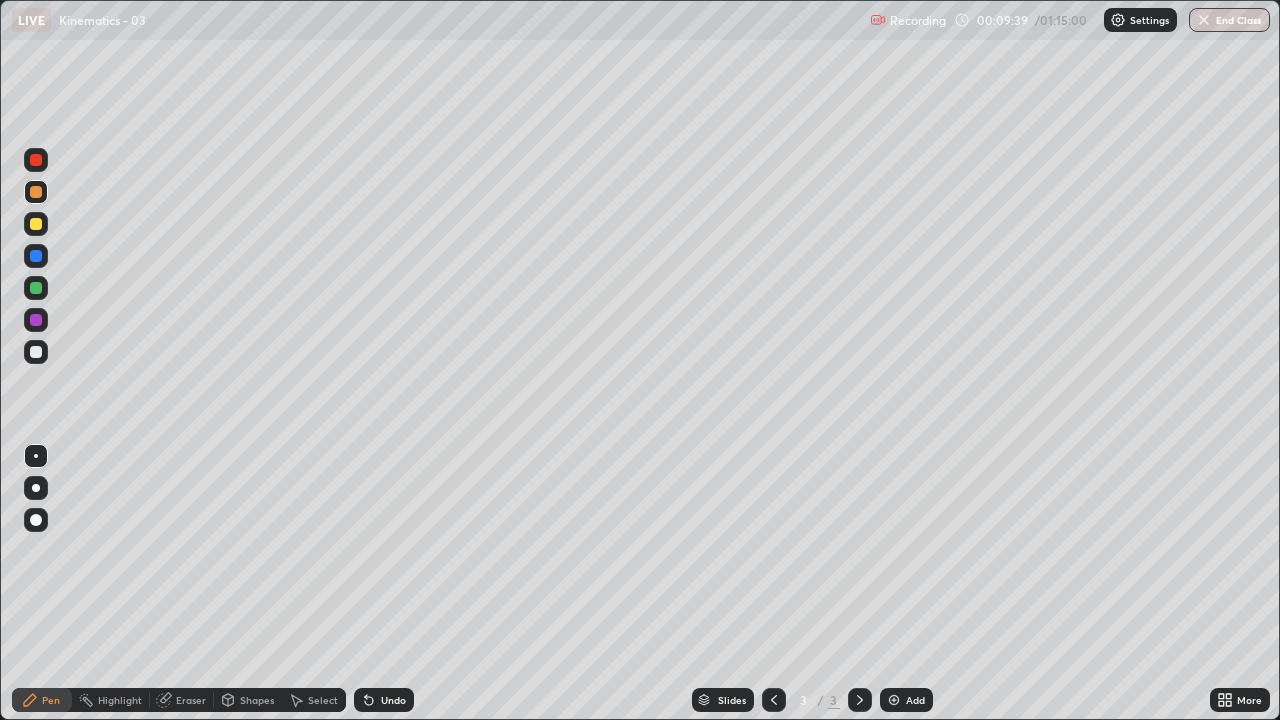 click at bounding box center [36, 288] 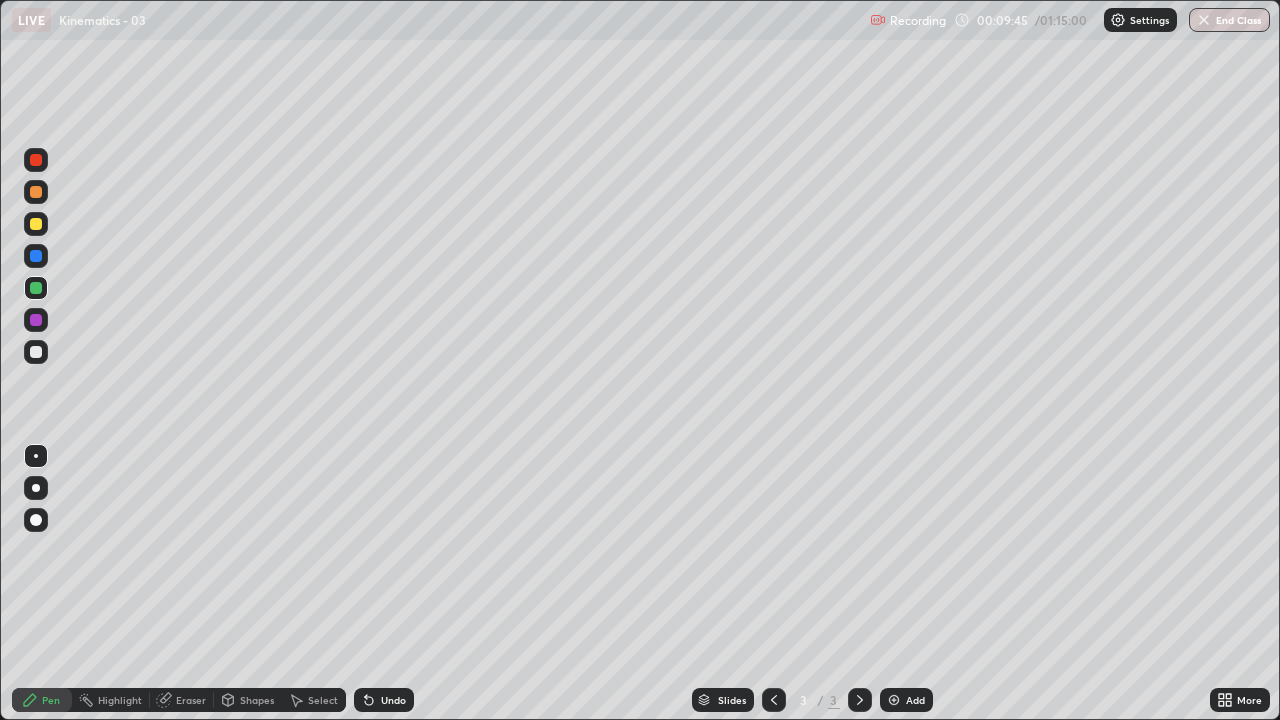 click on "Undo" at bounding box center [384, 700] 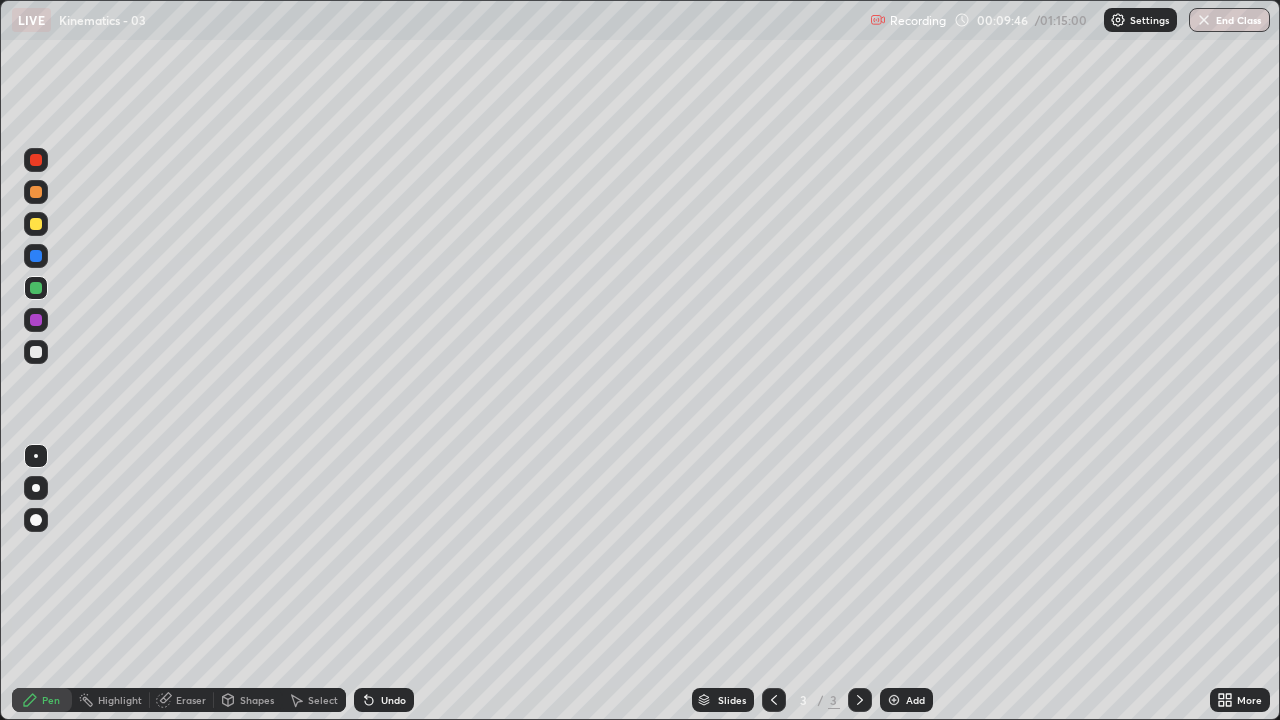 click 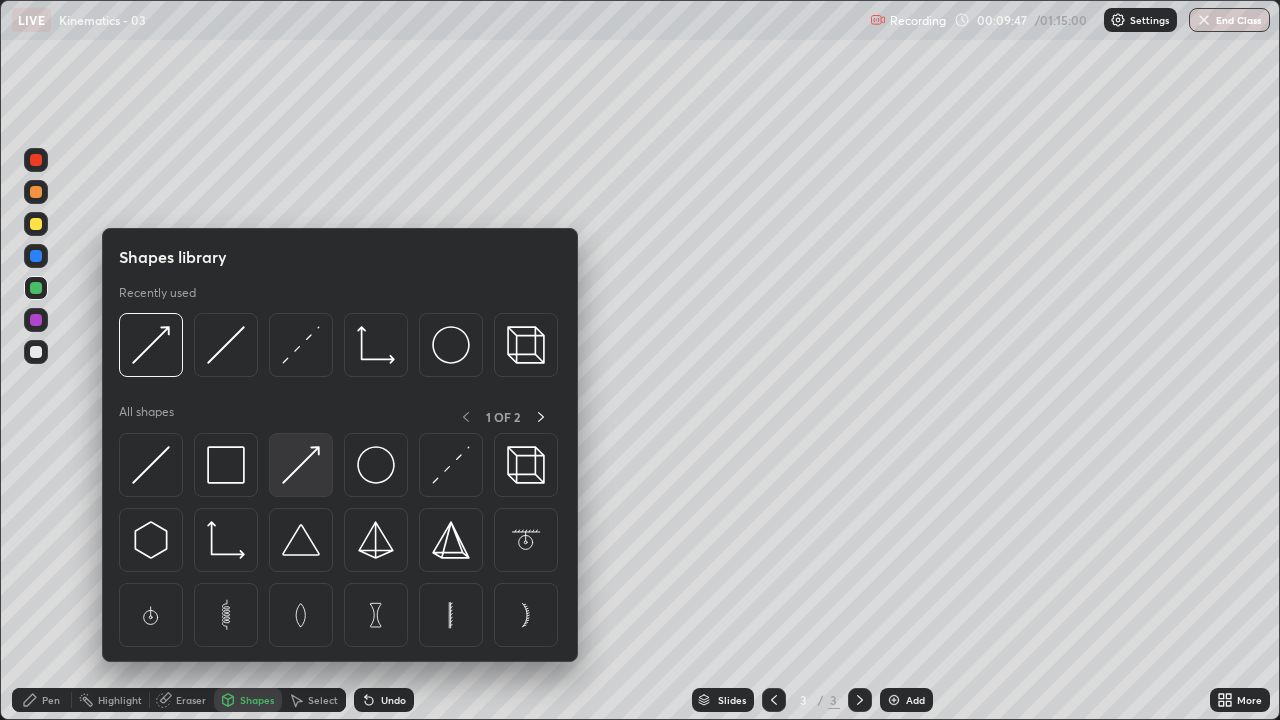 click at bounding box center [301, 465] 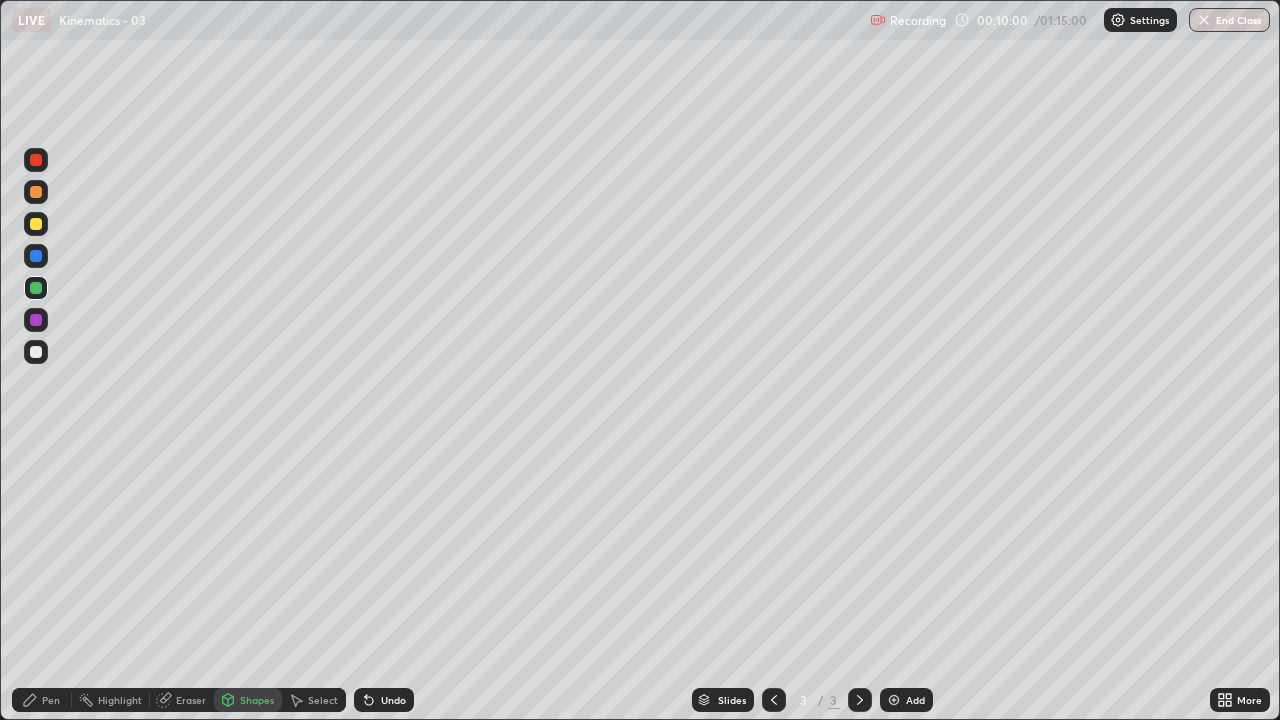 click on "Undo" at bounding box center (384, 700) 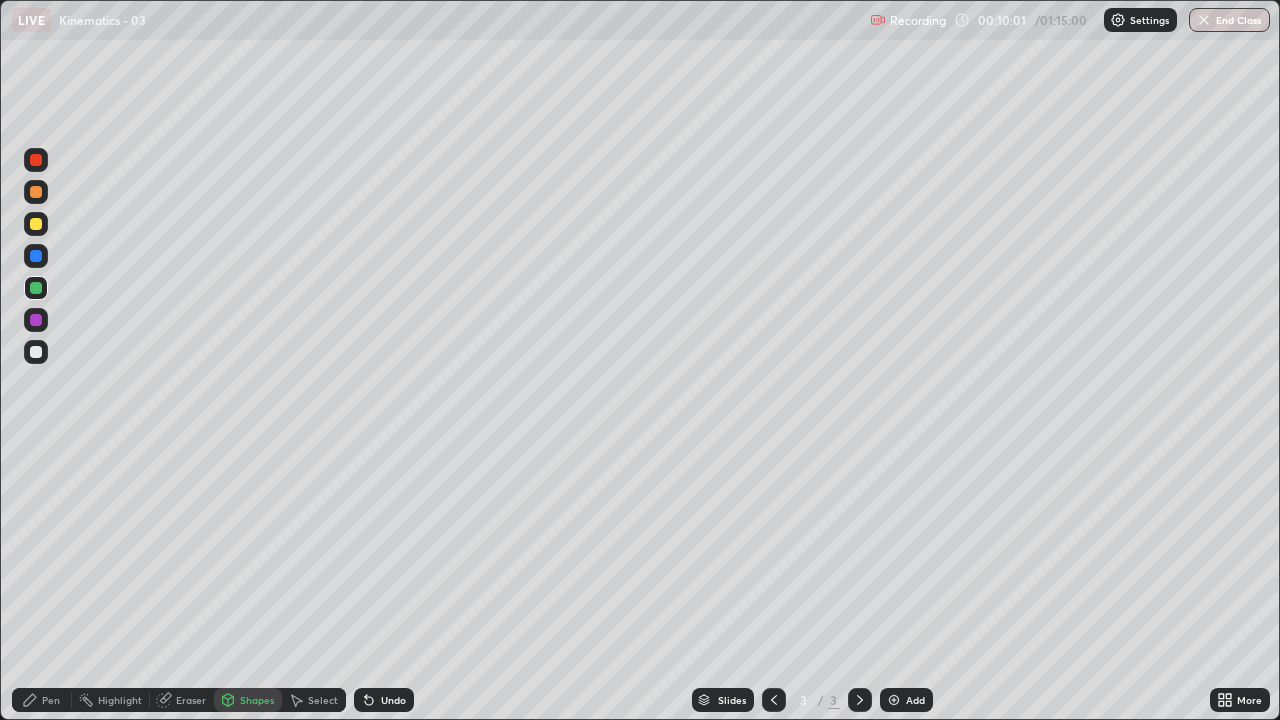 click on "Undo" at bounding box center [384, 700] 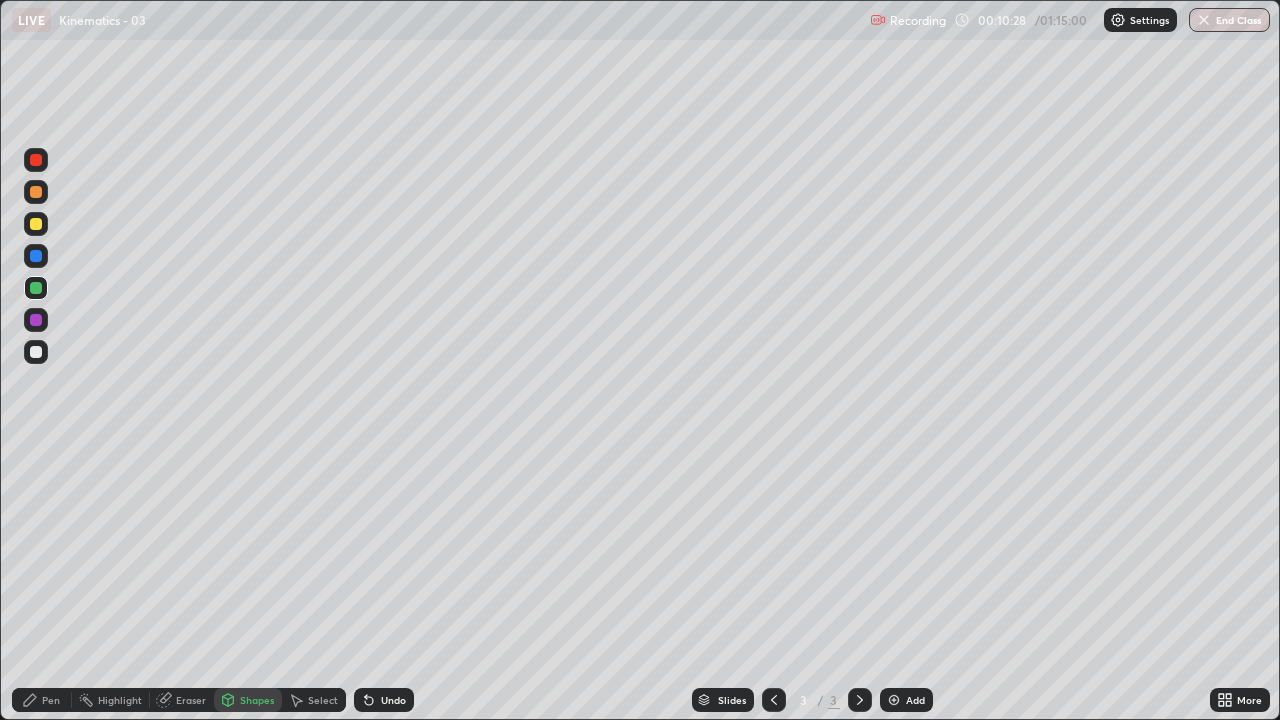 click at bounding box center [36, 352] 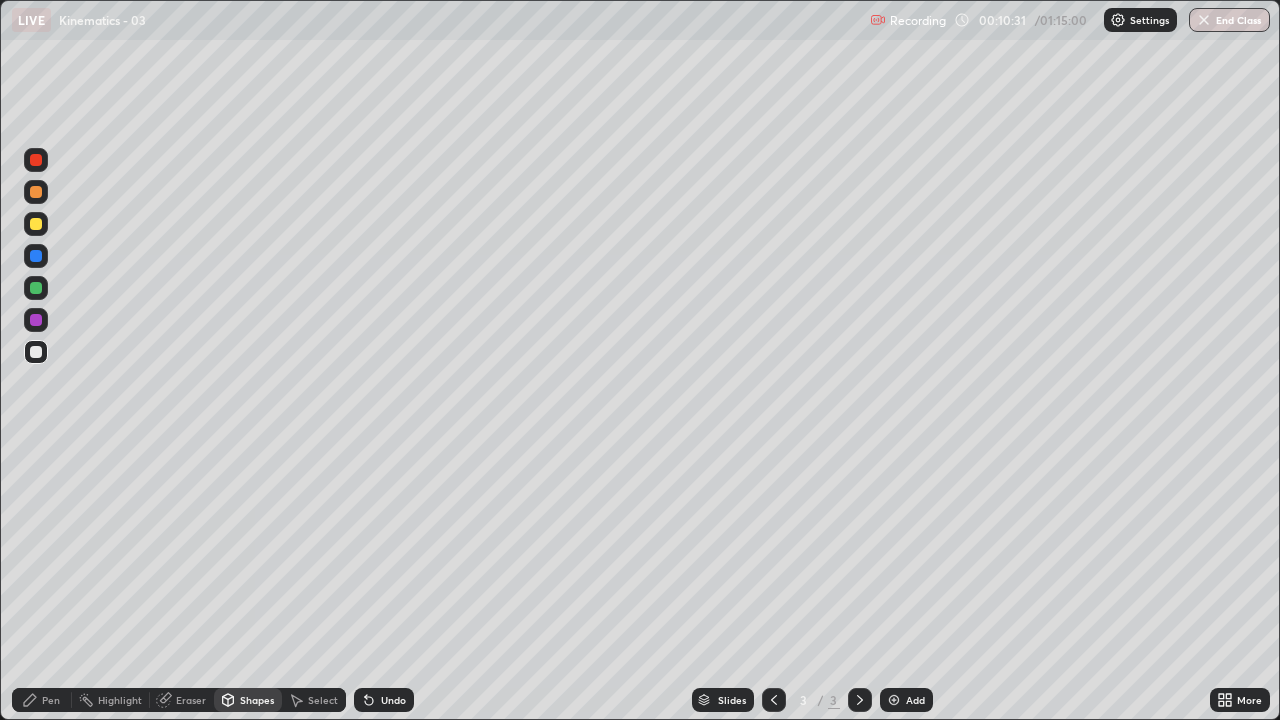 click at bounding box center [36, 224] 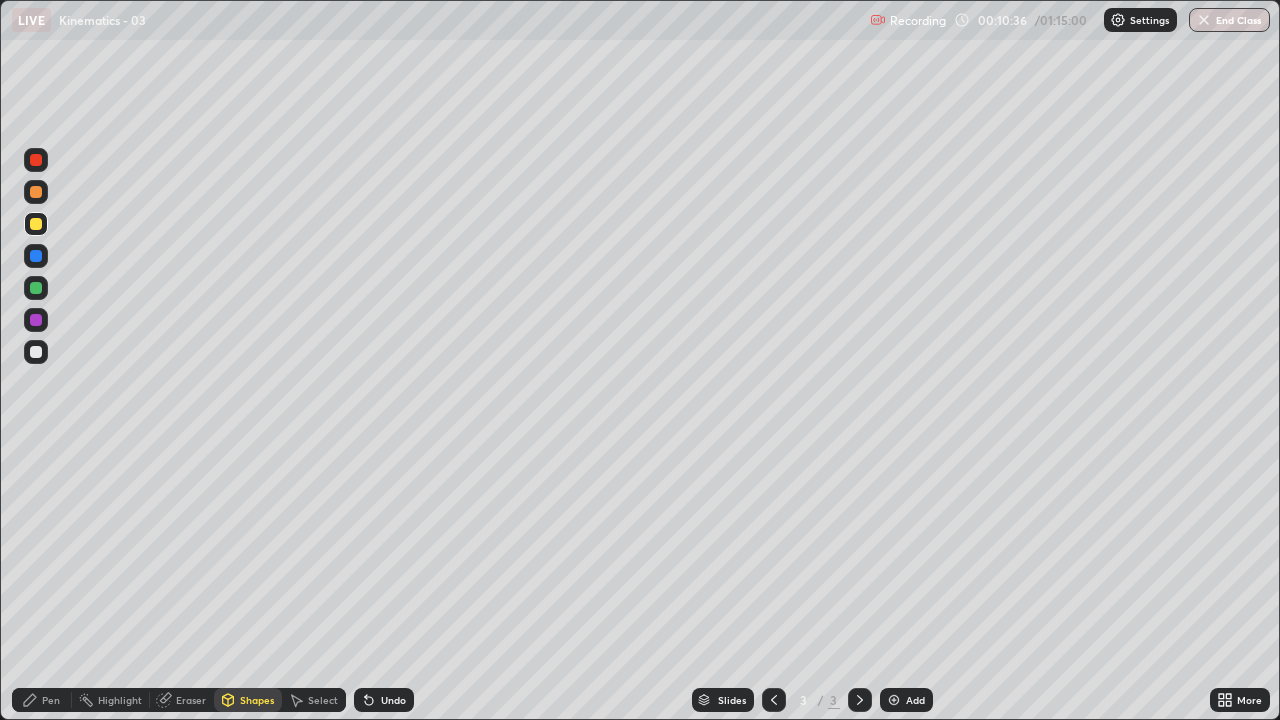 click on "Undo" at bounding box center (393, 700) 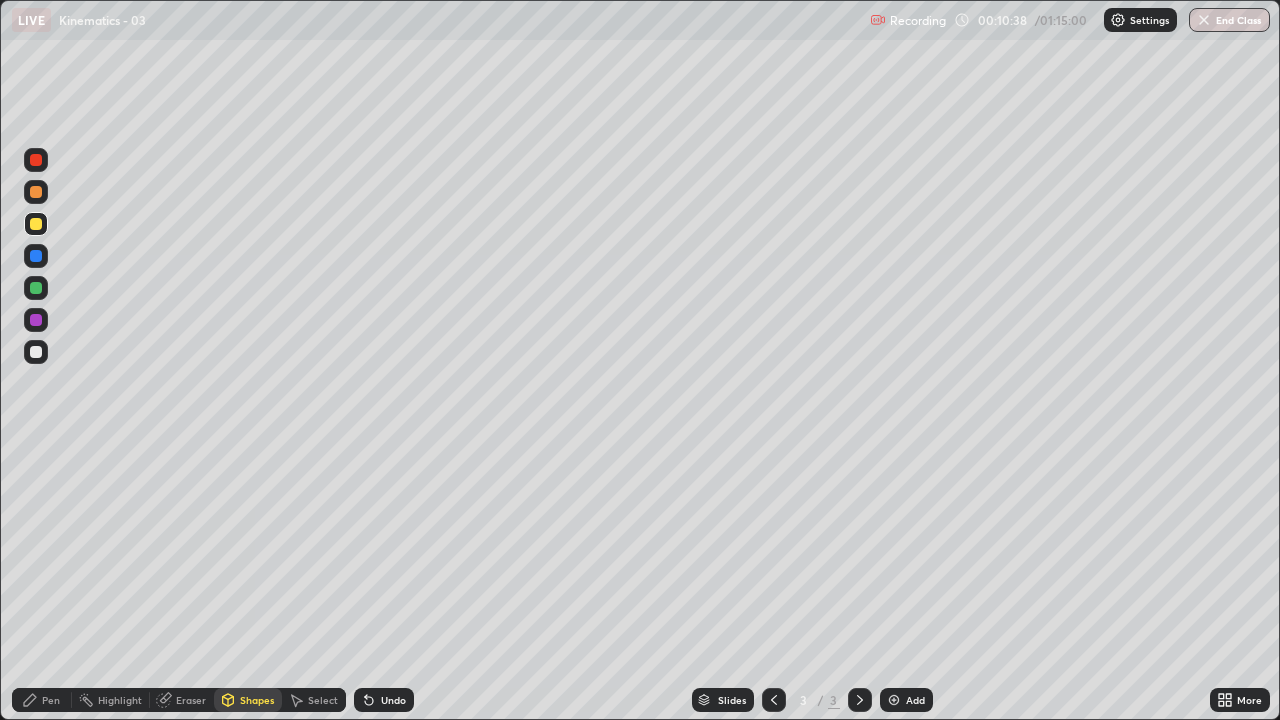 click on "Pen" at bounding box center [51, 700] 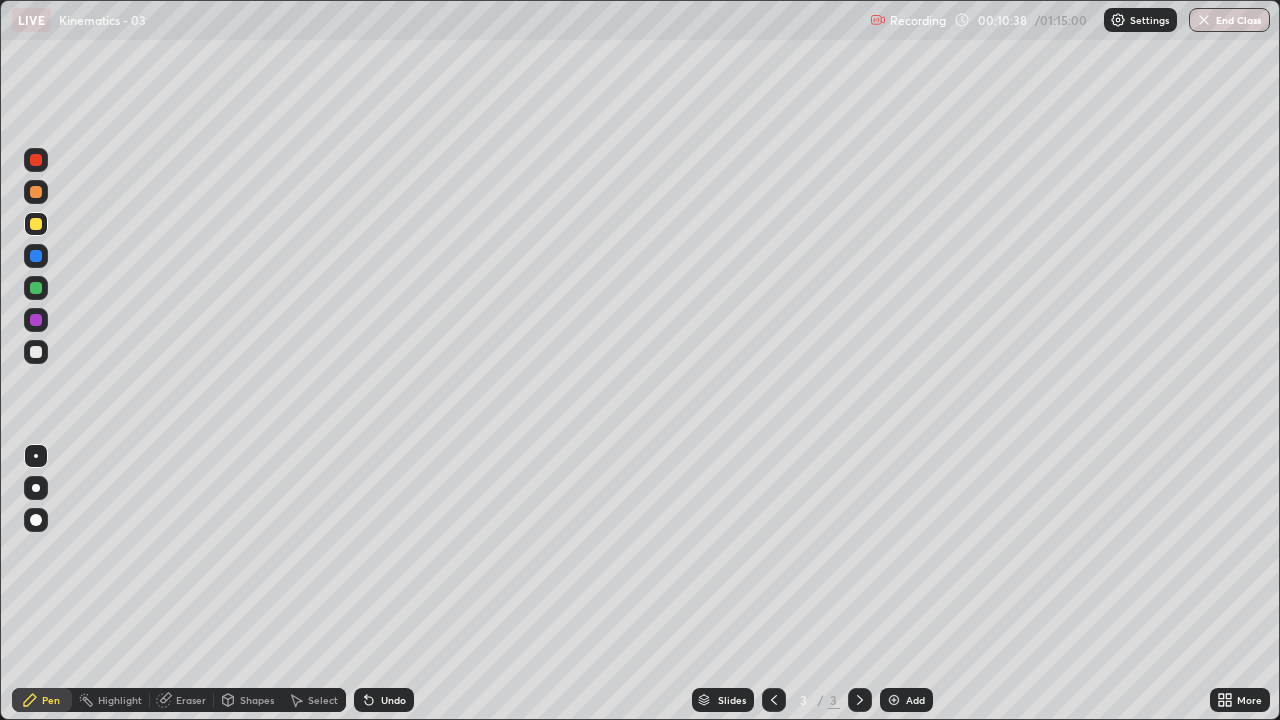 click at bounding box center [36, 488] 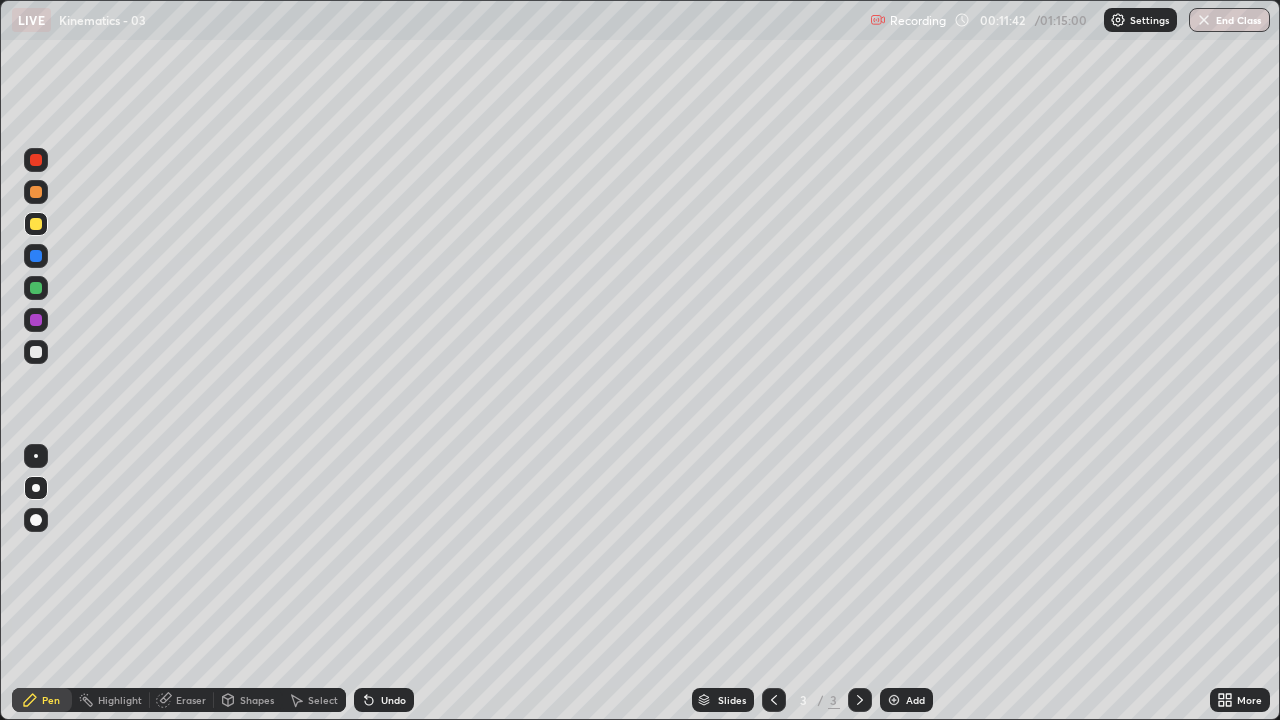 click at bounding box center [36, 456] 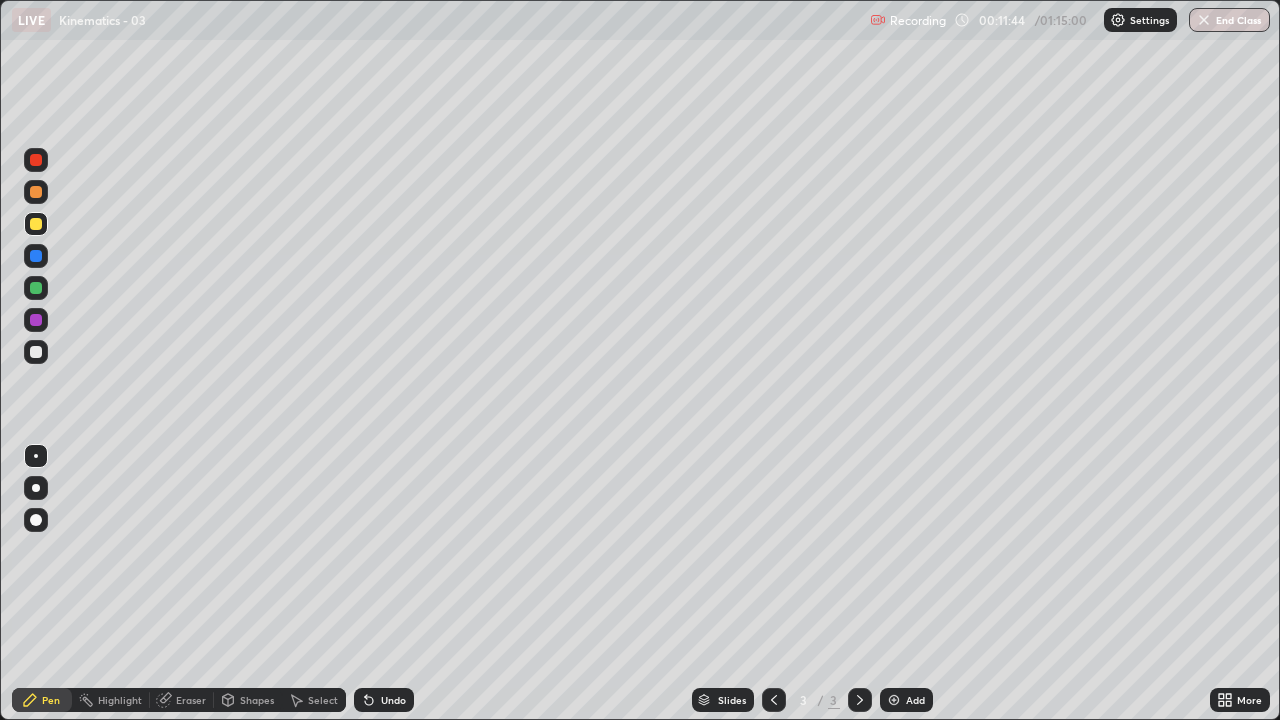 click at bounding box center [36, 320] 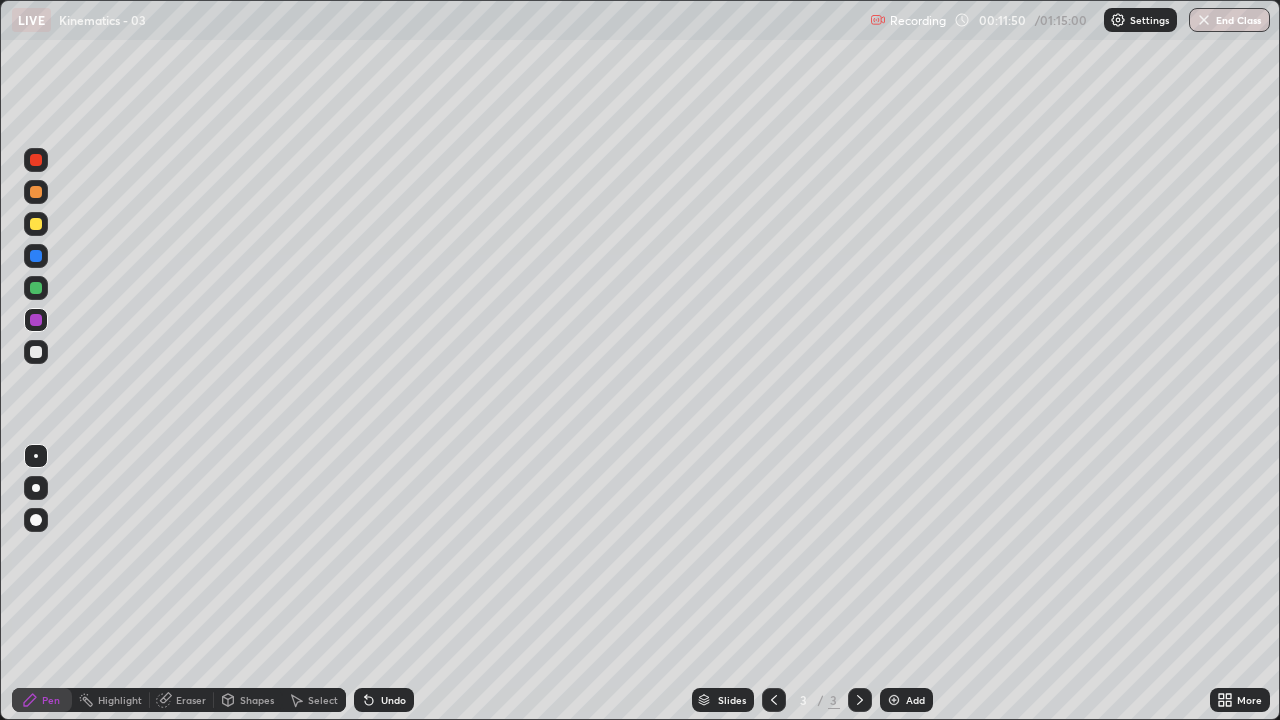 click on "Undo" at bounding box center (393, 700) 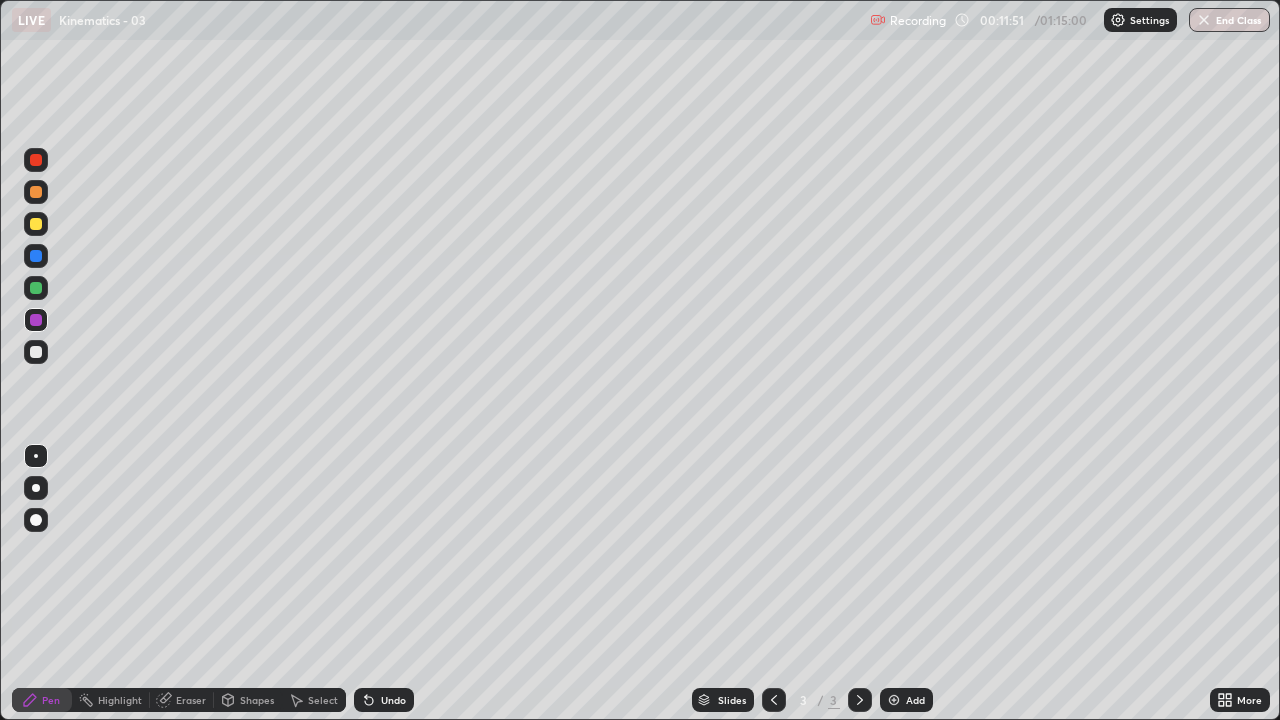 click on "Shapes" at bounding box center [257, 700] 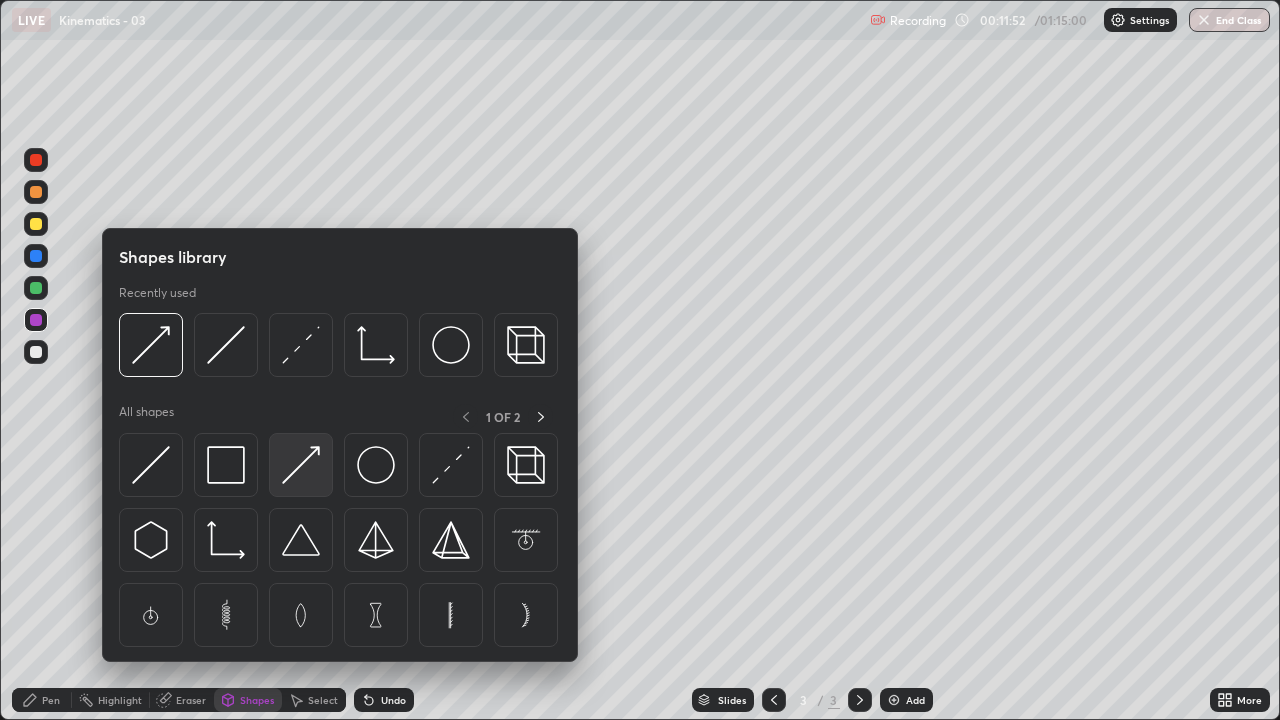 click at bounding box center [301, 465] 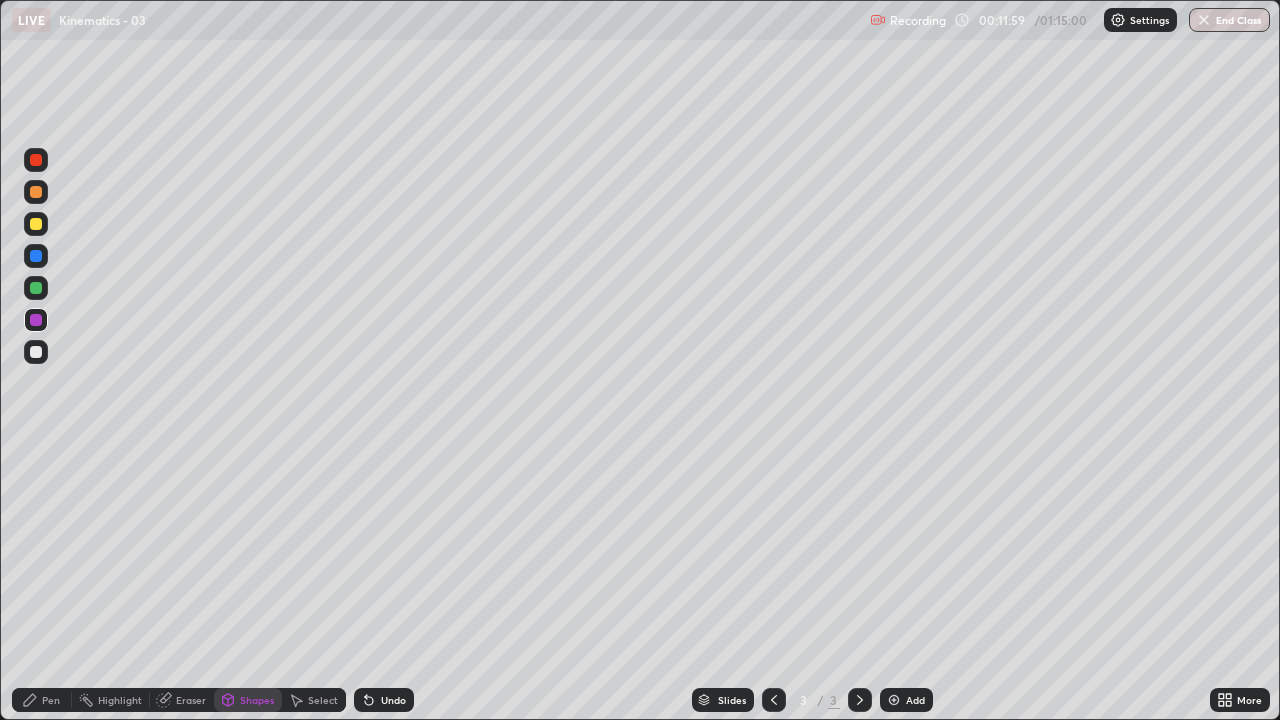 click at bounding box center [36, 192] 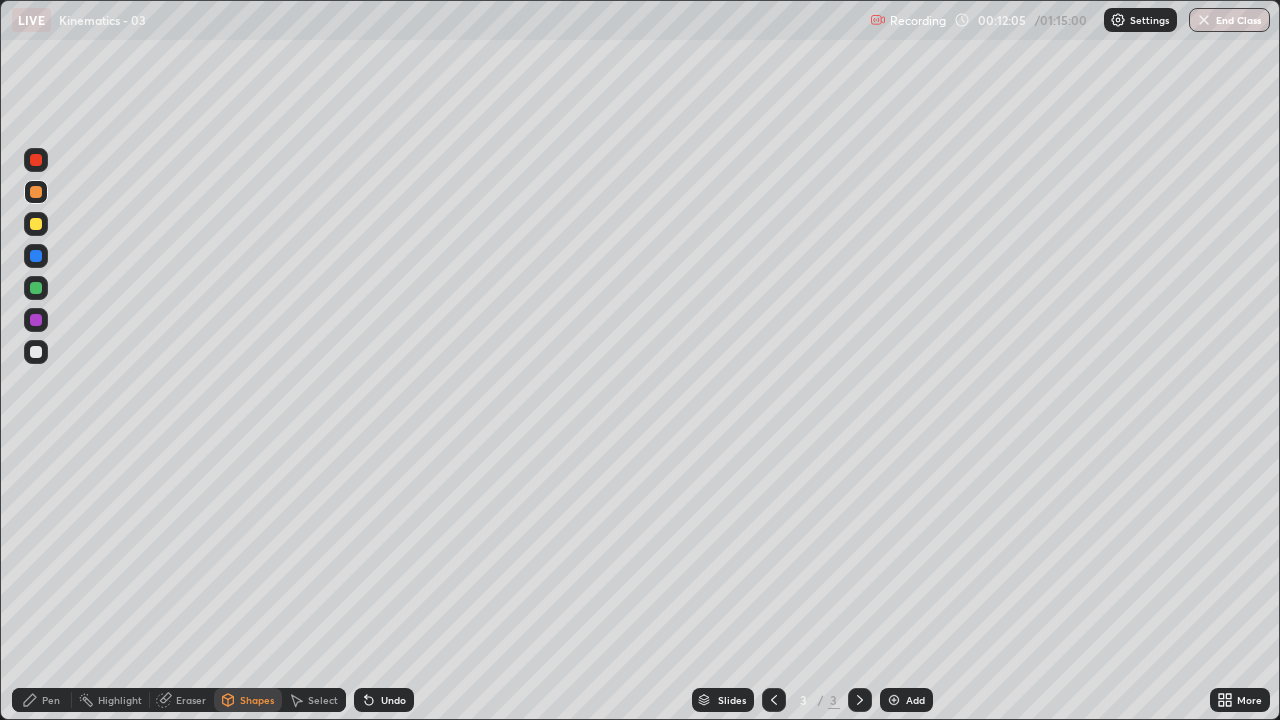 click on "Undo" at bounding box center [393, 700] 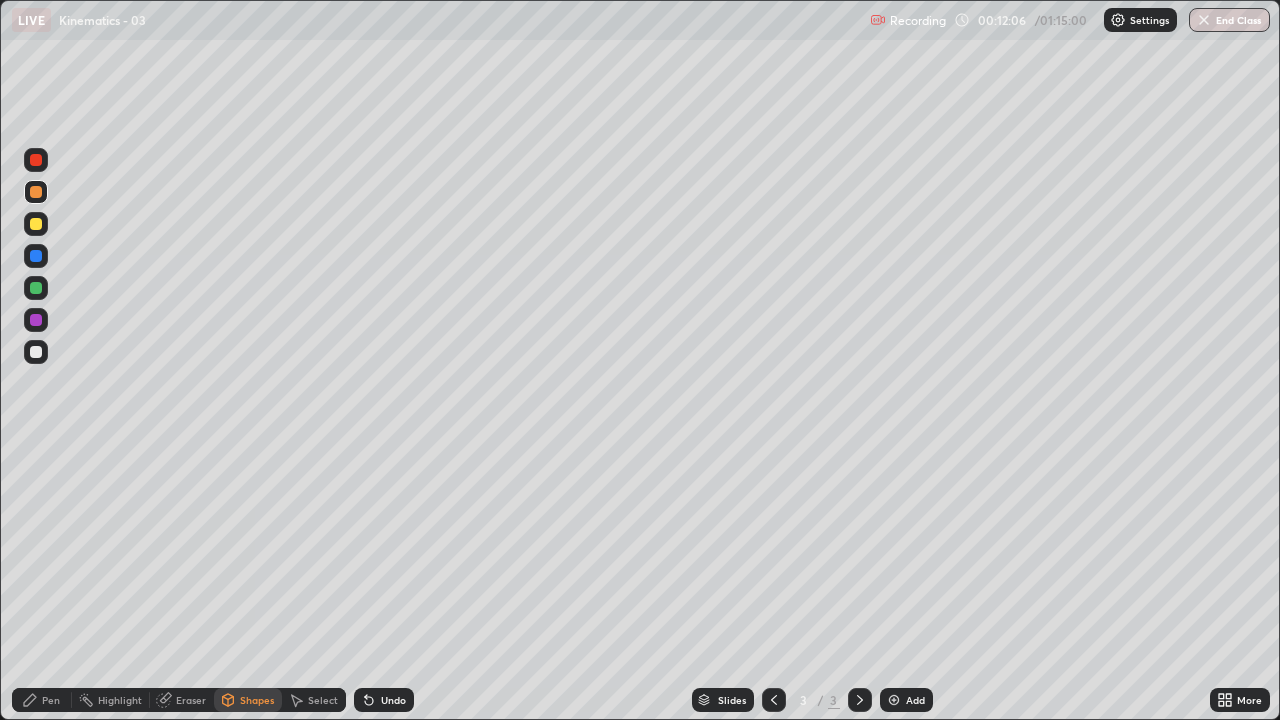 click on "Shapes" at bounding box center (248, 700) 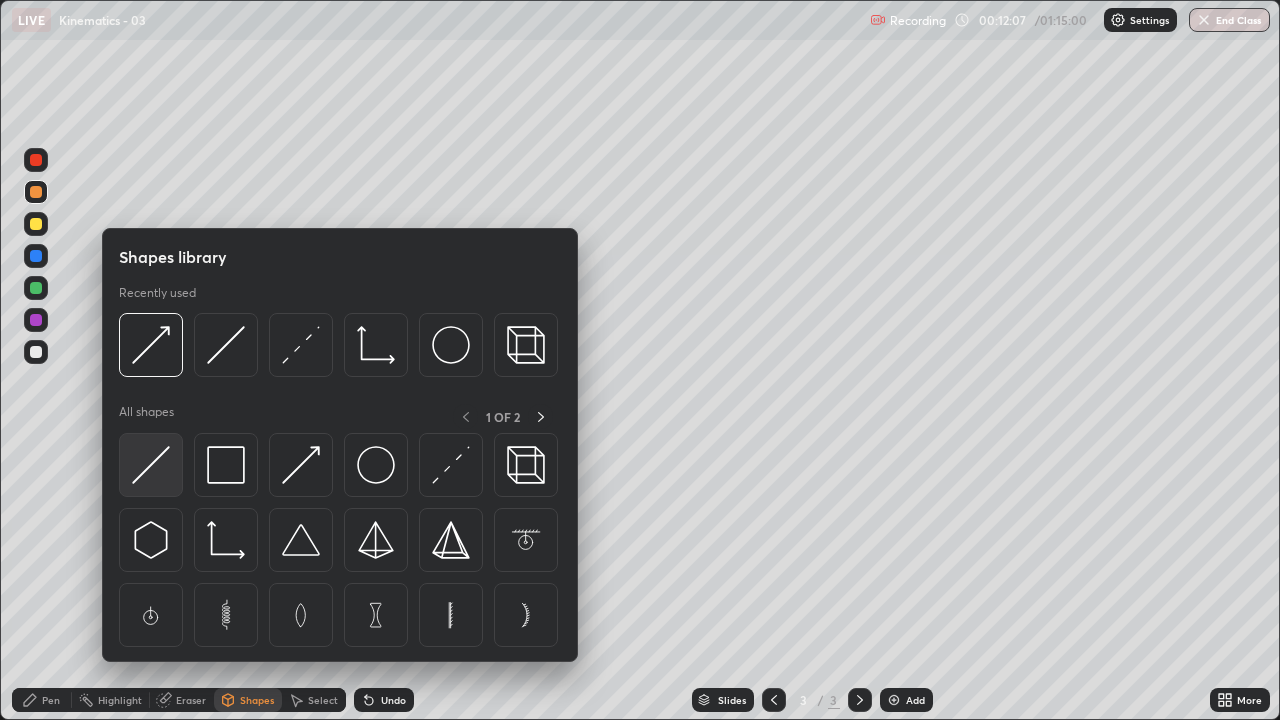 click at bounding box center [151, 465] 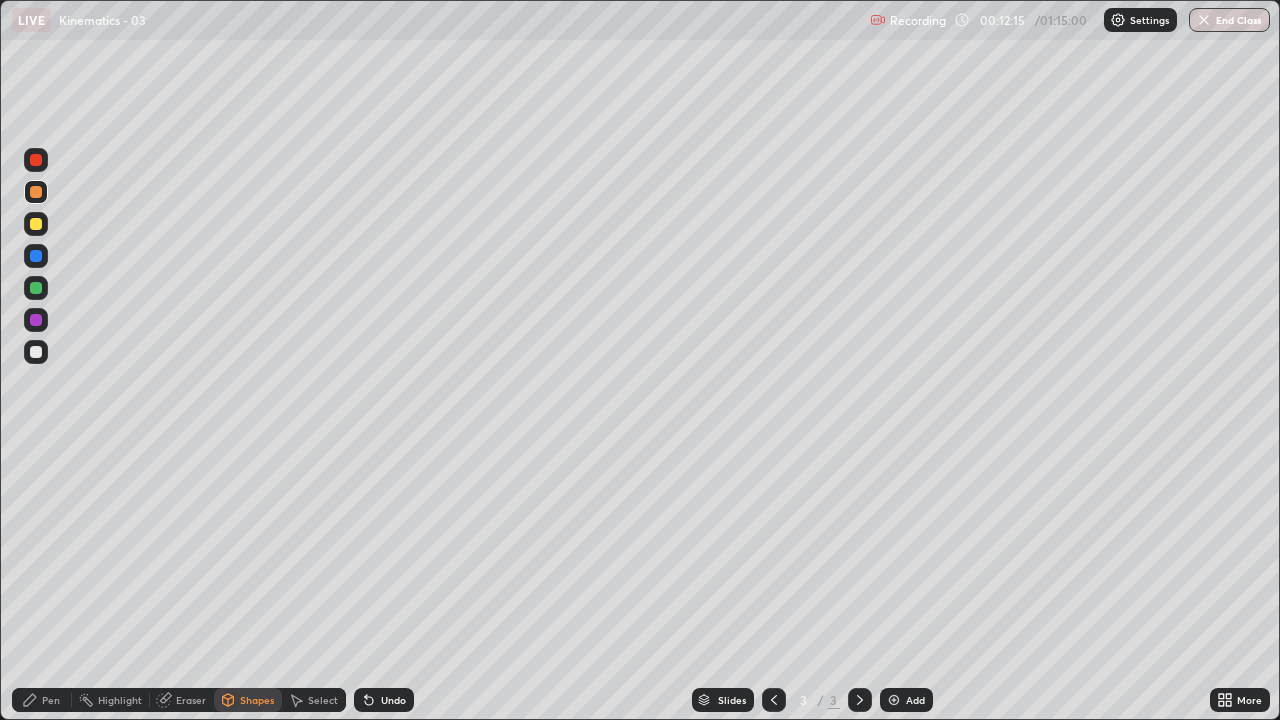 click on "Pen" at bounding box center (51, 700) 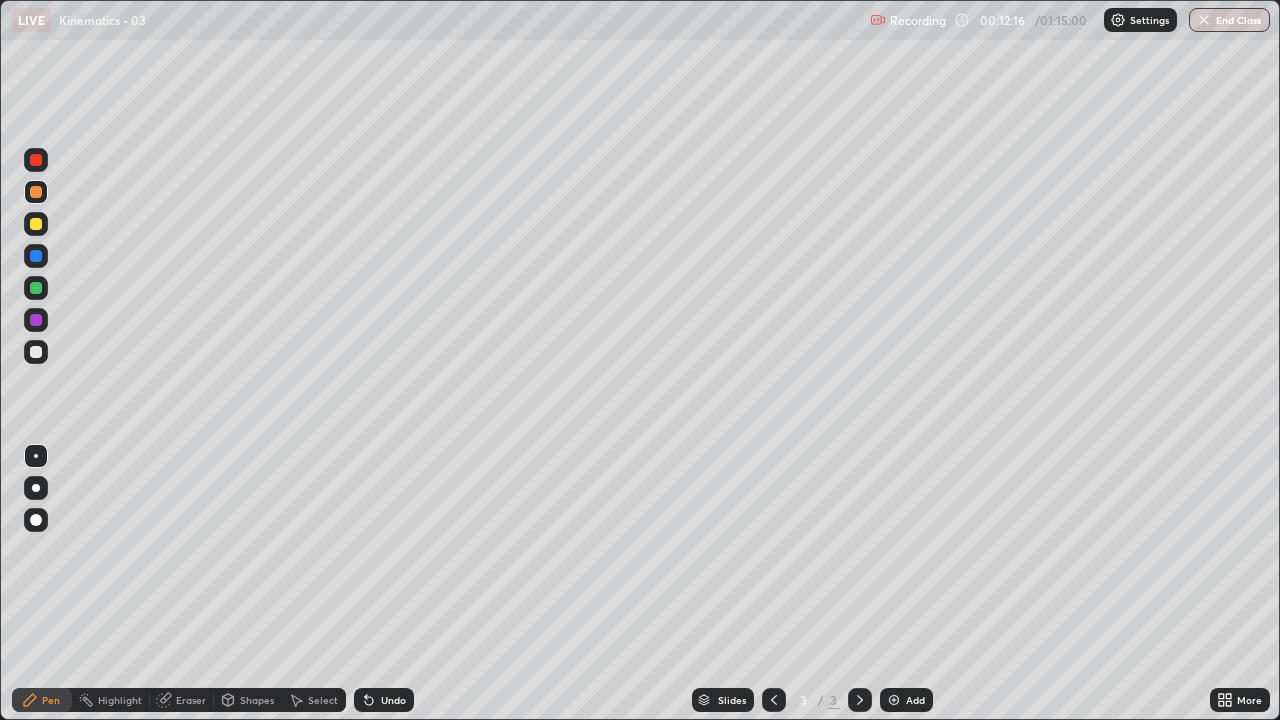 click at bounding box center [36, 320] 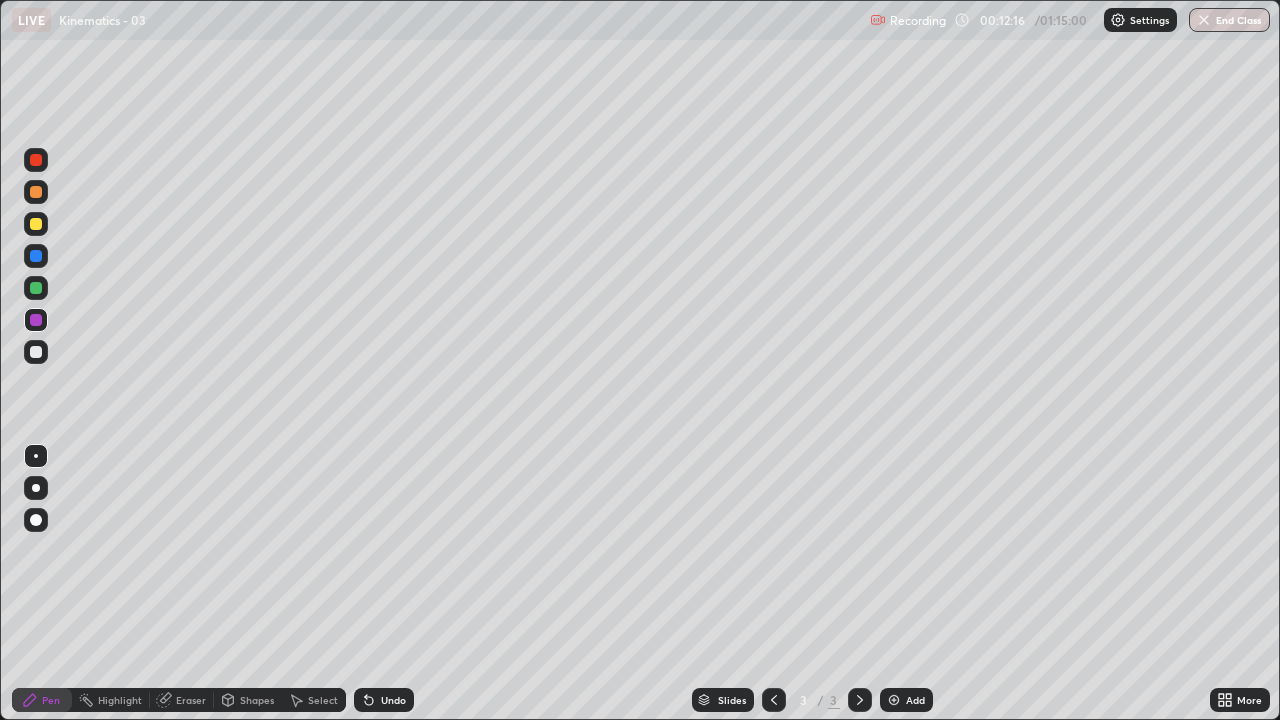 click at bounding box center (36, 488) 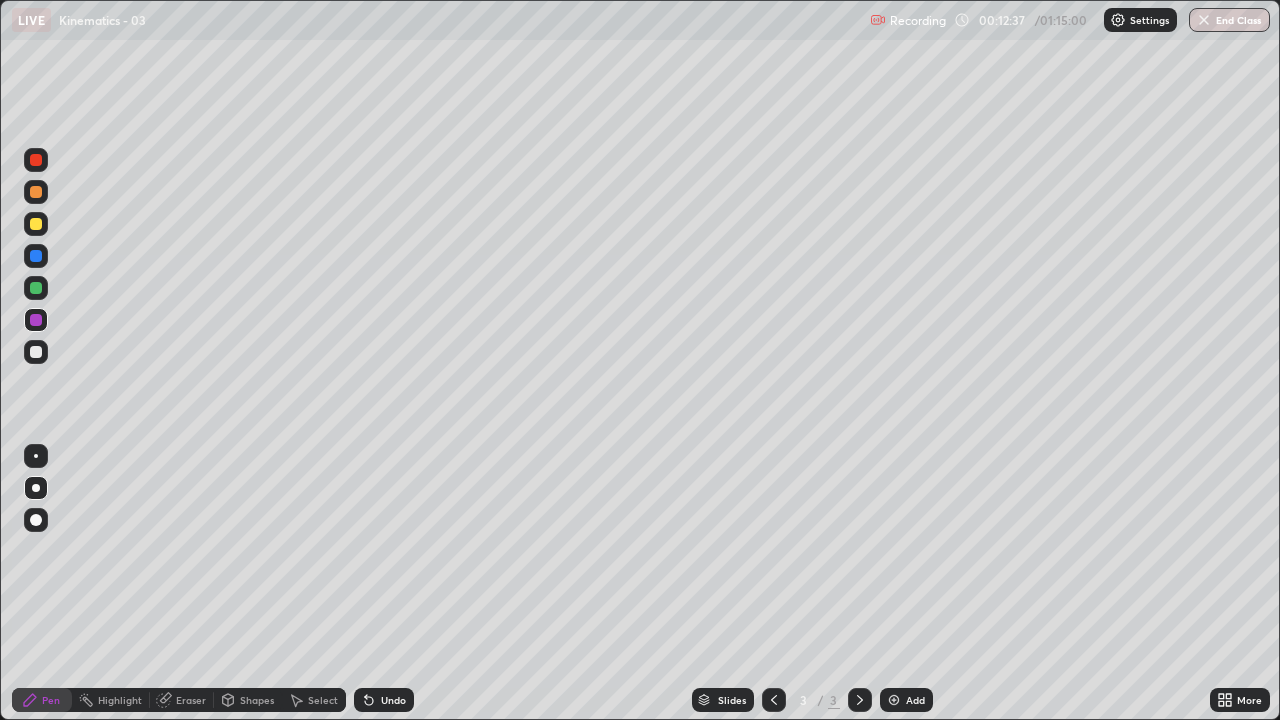 click at bounding box center (36, 456) 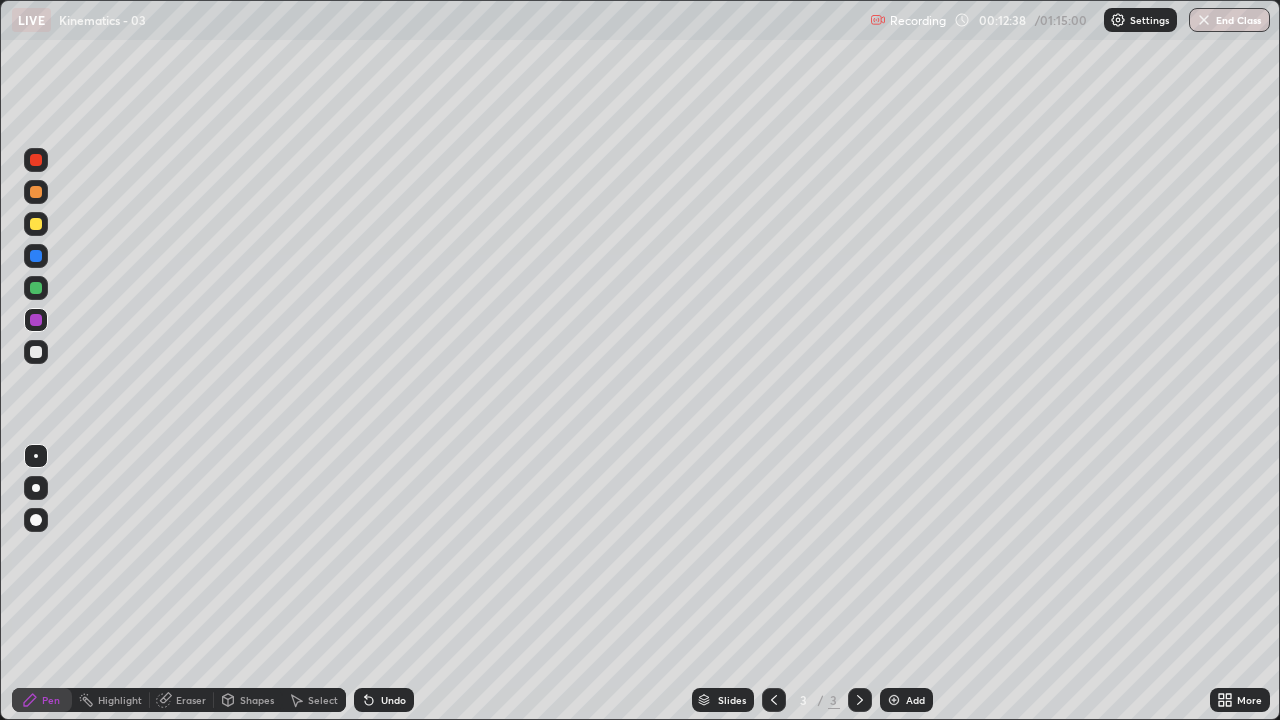 click at bounding box center [36, 352] 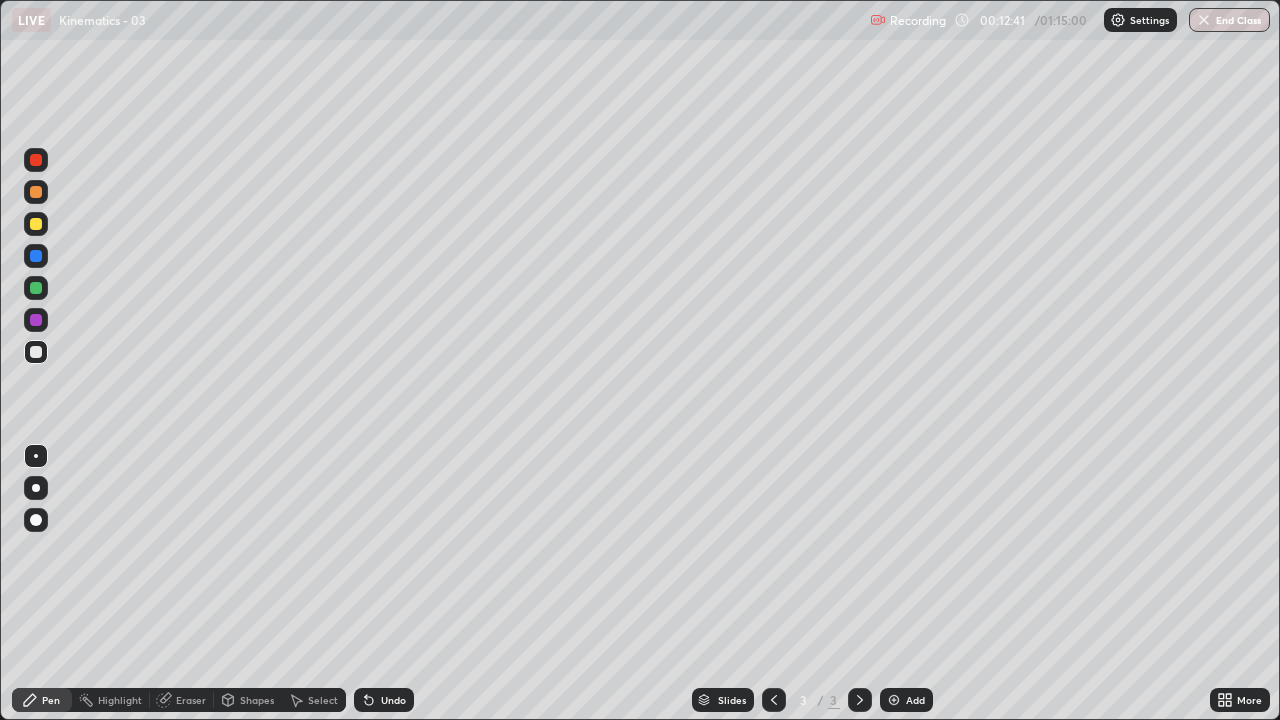 click at bounding box center (36, 160) 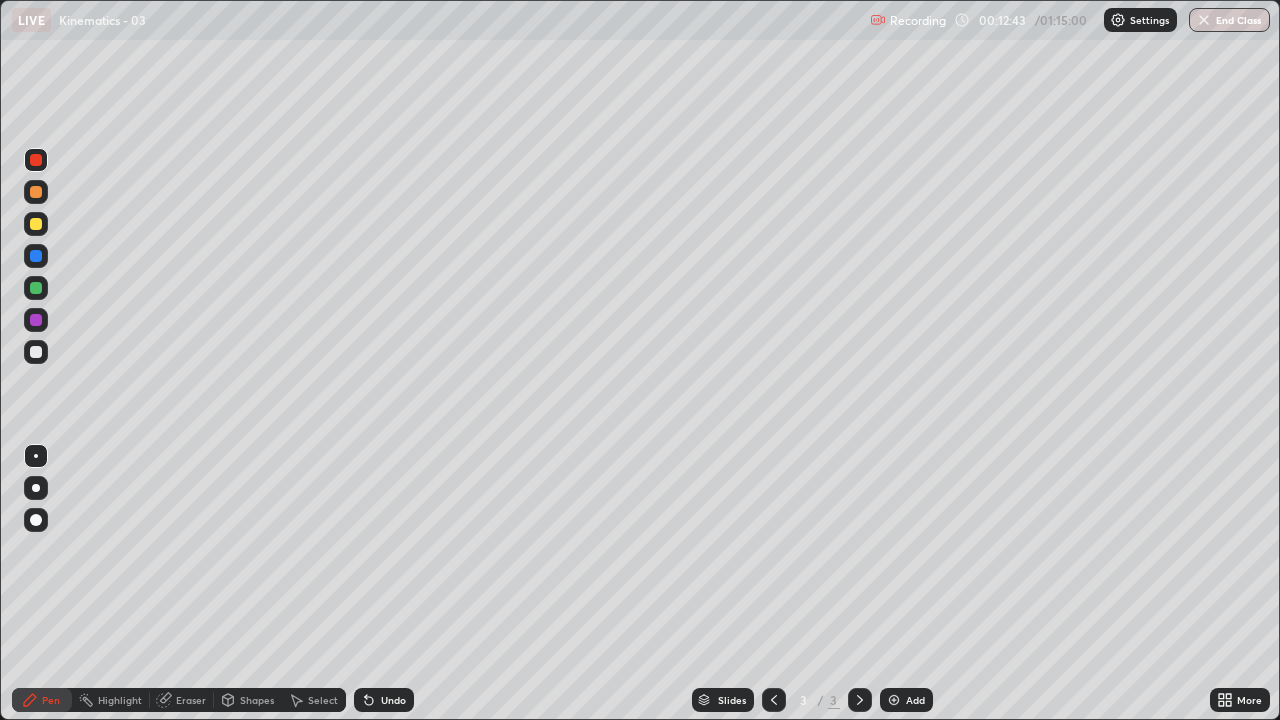 click on "Shapes" at bounding box center [257, 700] 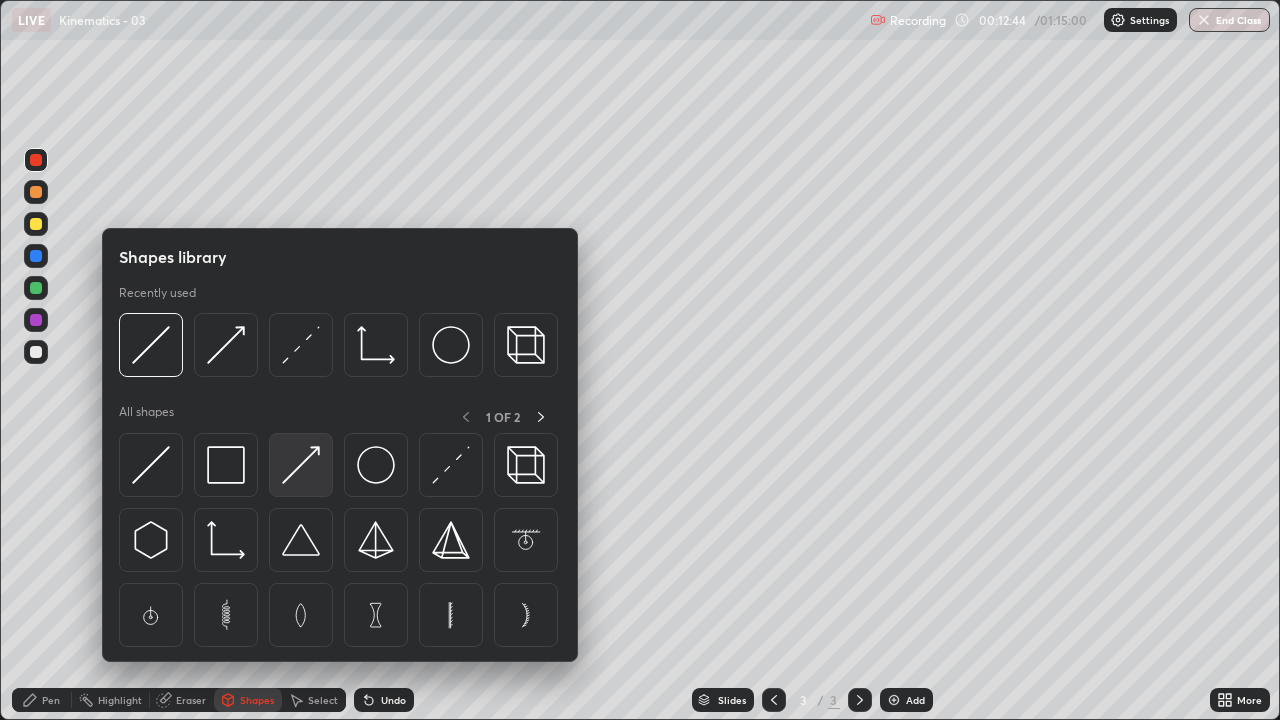 click at bounding box center [301, 465] 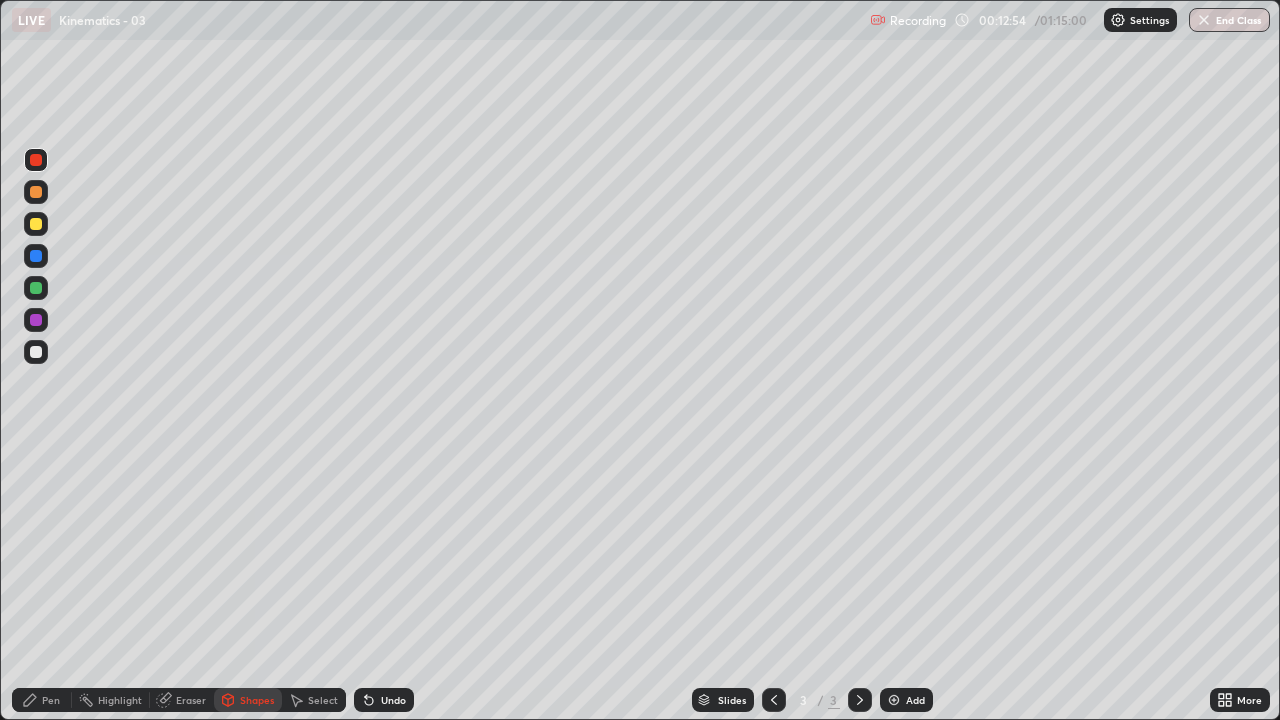 click on "Undo" at bounding box center (384, 700) 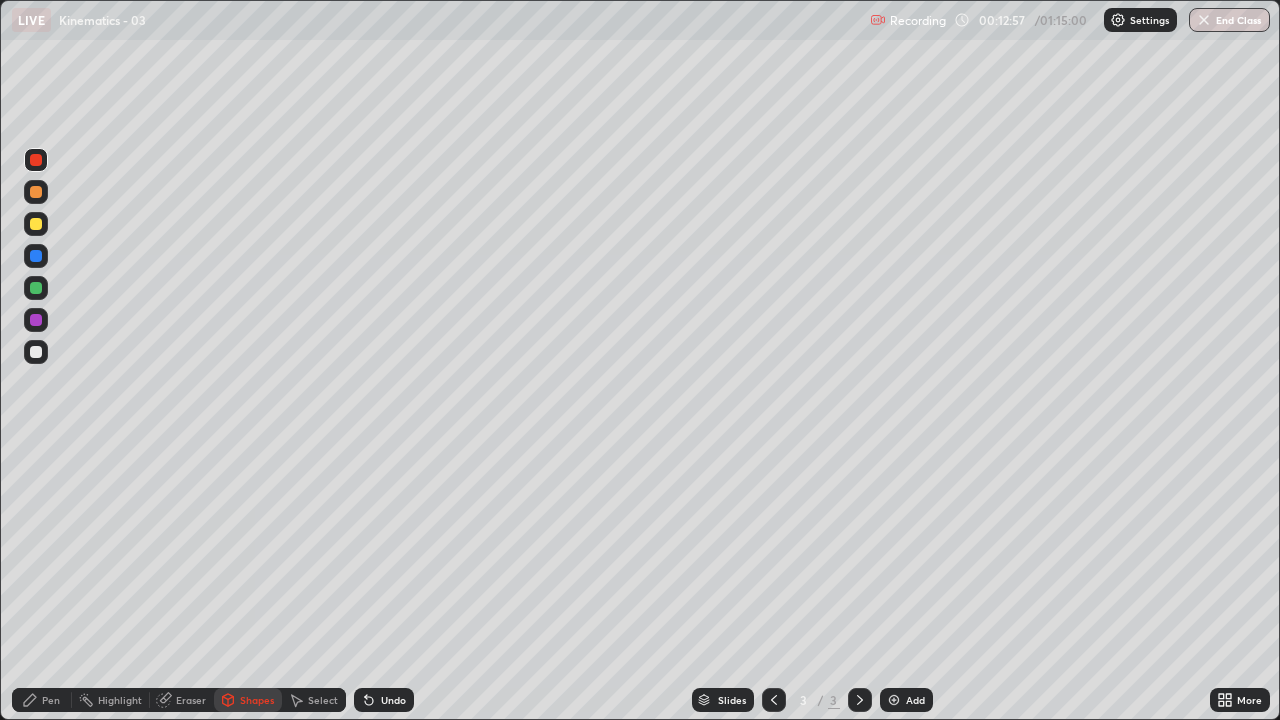 click on "Undo" at bounding box center [384, 700] 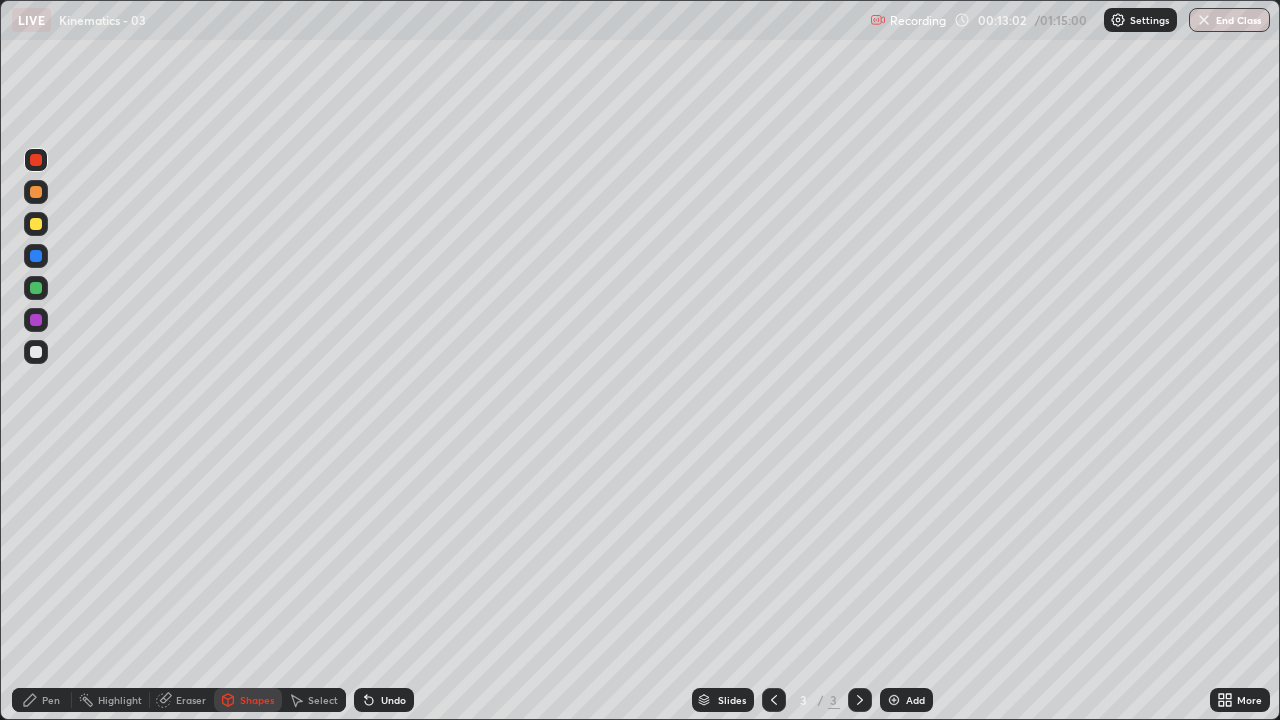 click on "Undo" at bounding box center (384, 700) 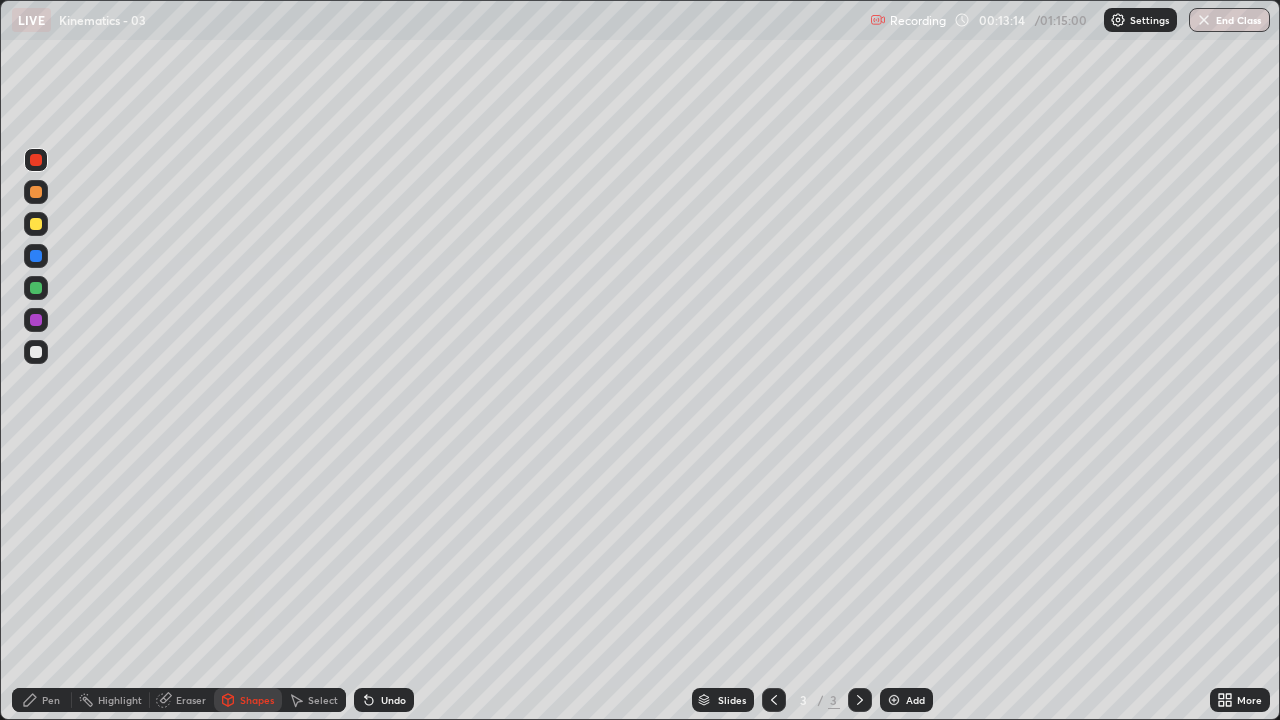 click on "Pen" at bounding box center (51, 700) 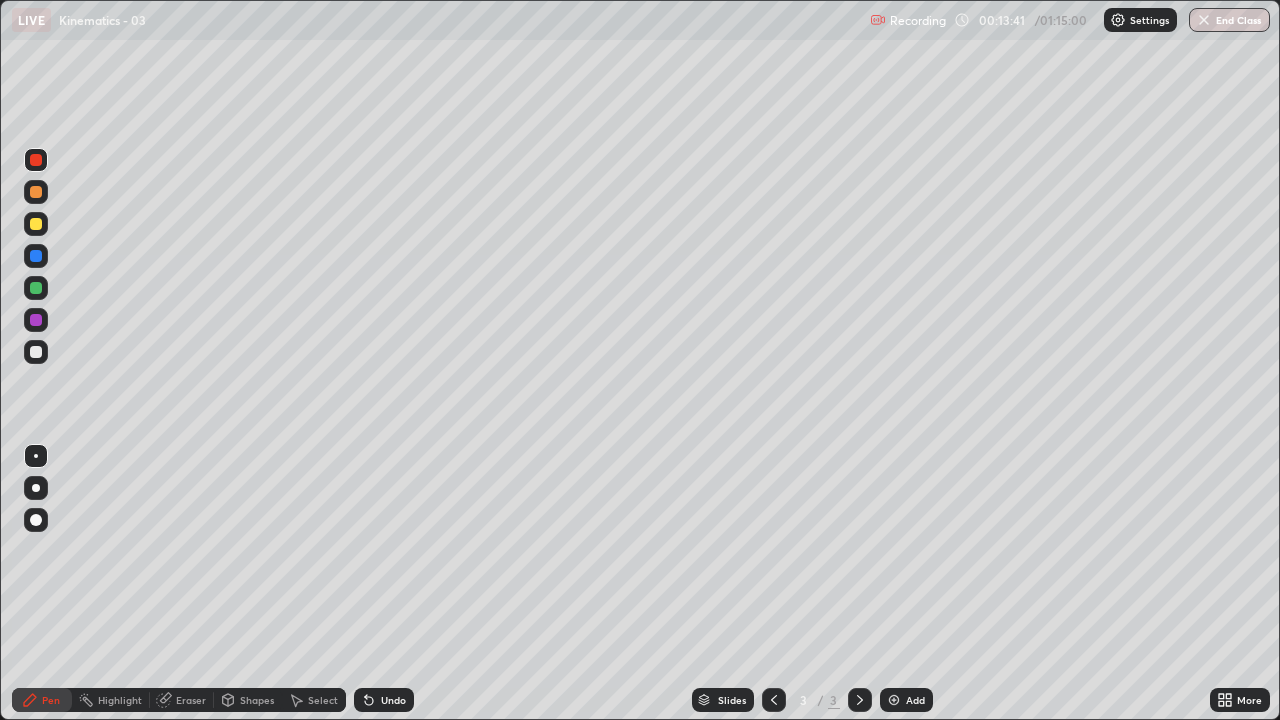 click on "Undo" at bounding box center (393, 700) 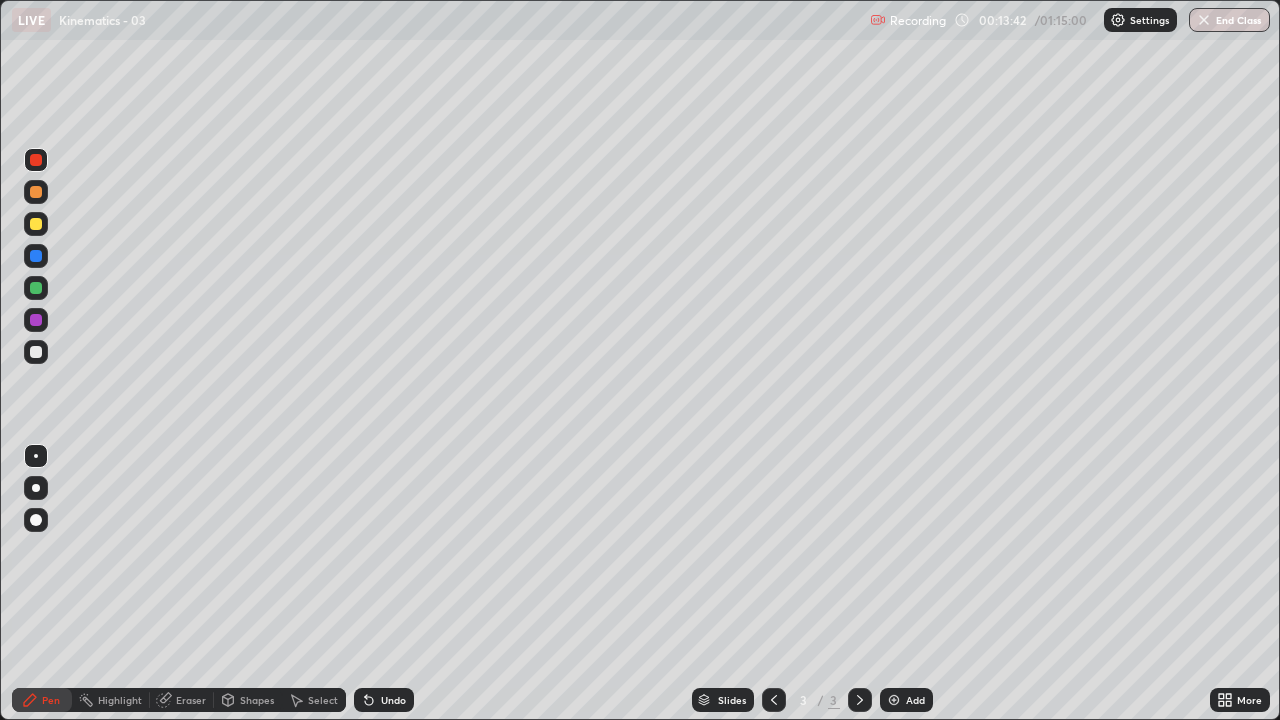 click 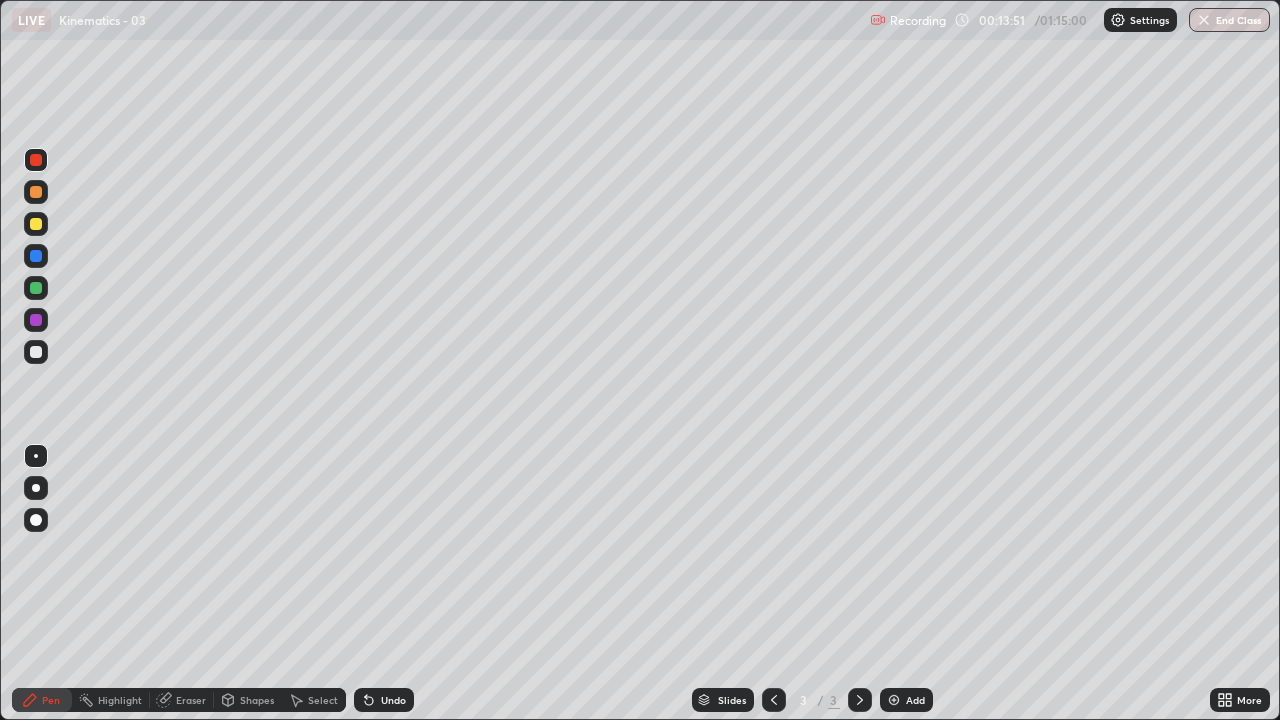 click at bounding box center [36, 288] 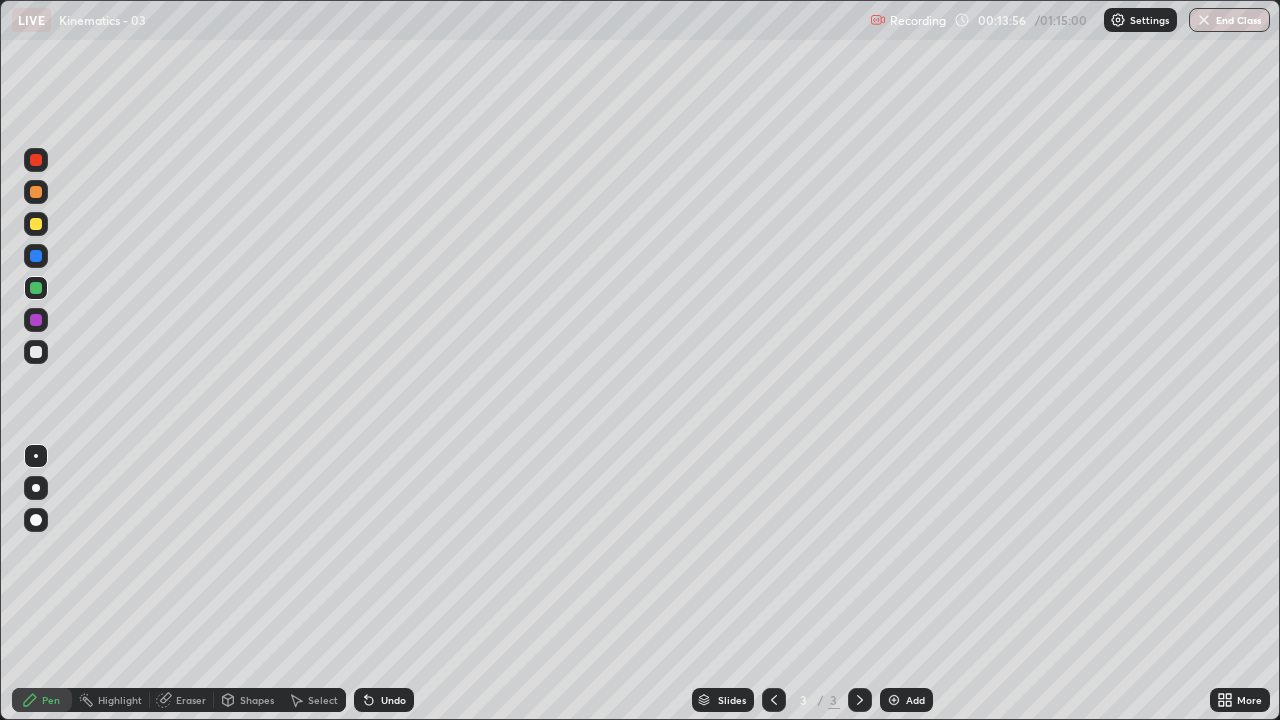 click on "Undo" at bounding box center (393, 700) 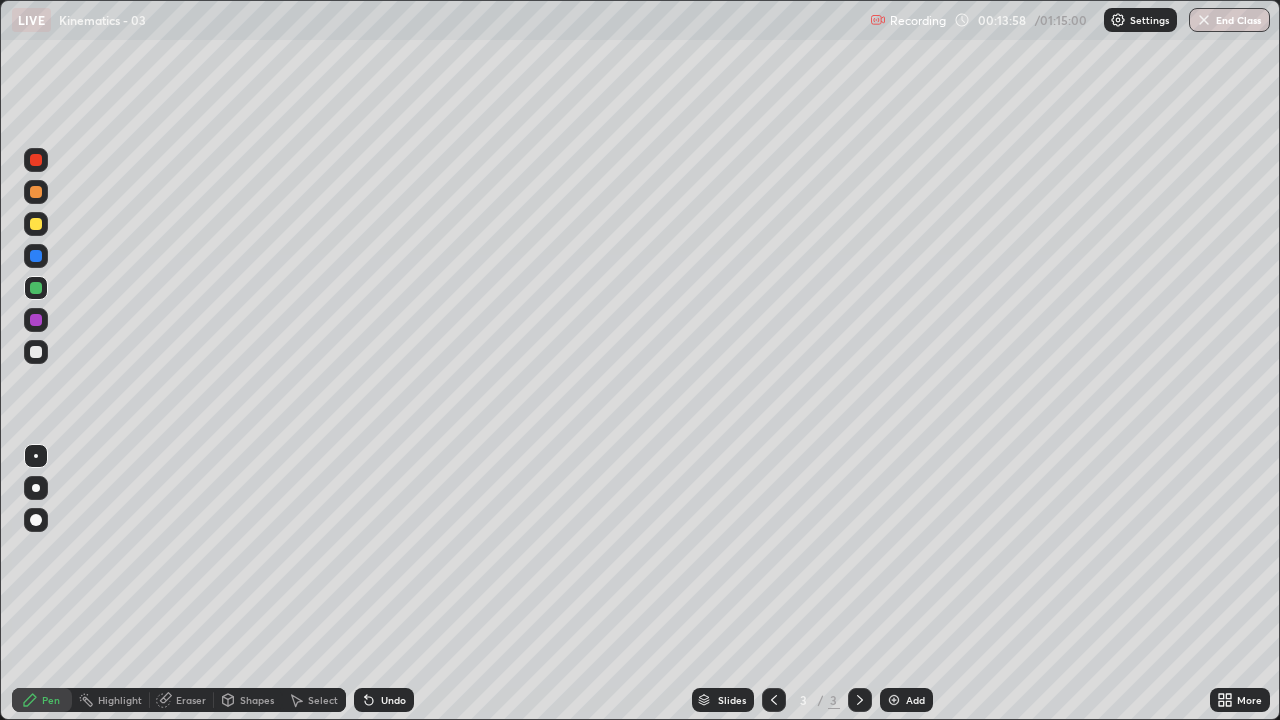 click at bounding box center [36, 488] 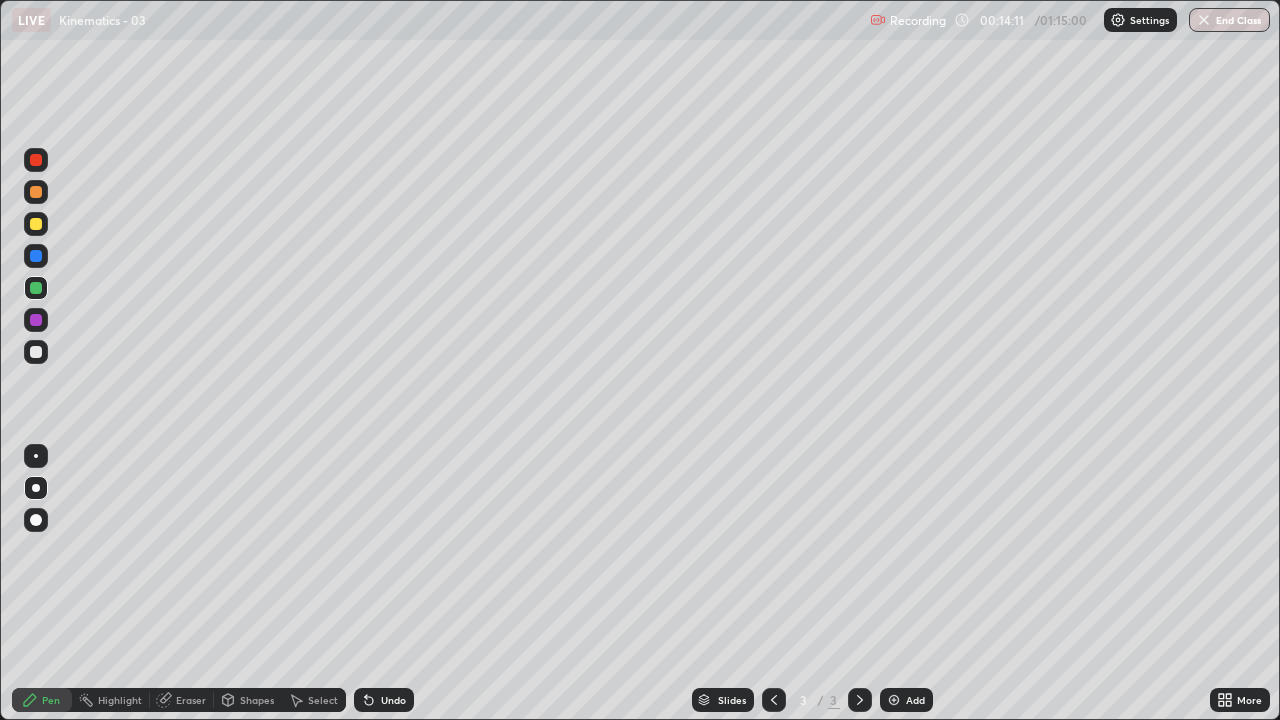 click at bounding box center [36, 224] 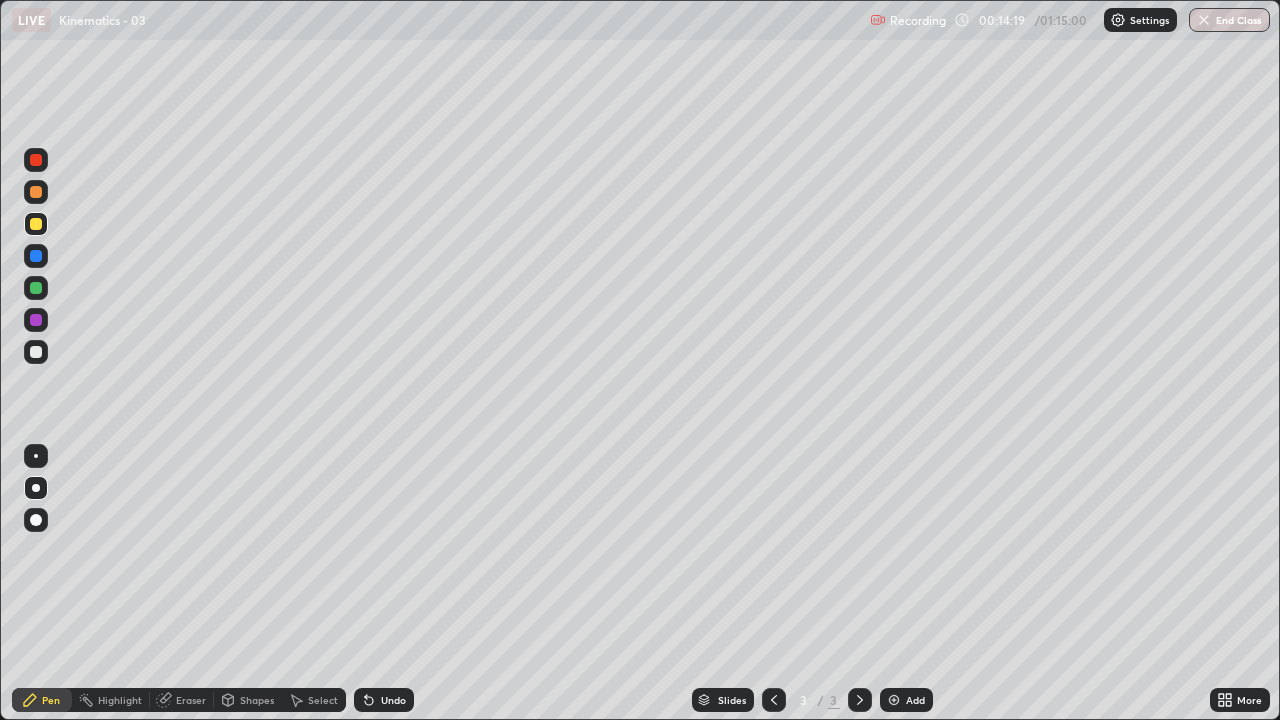 click on "Undo" at bounding box center [393, 700] 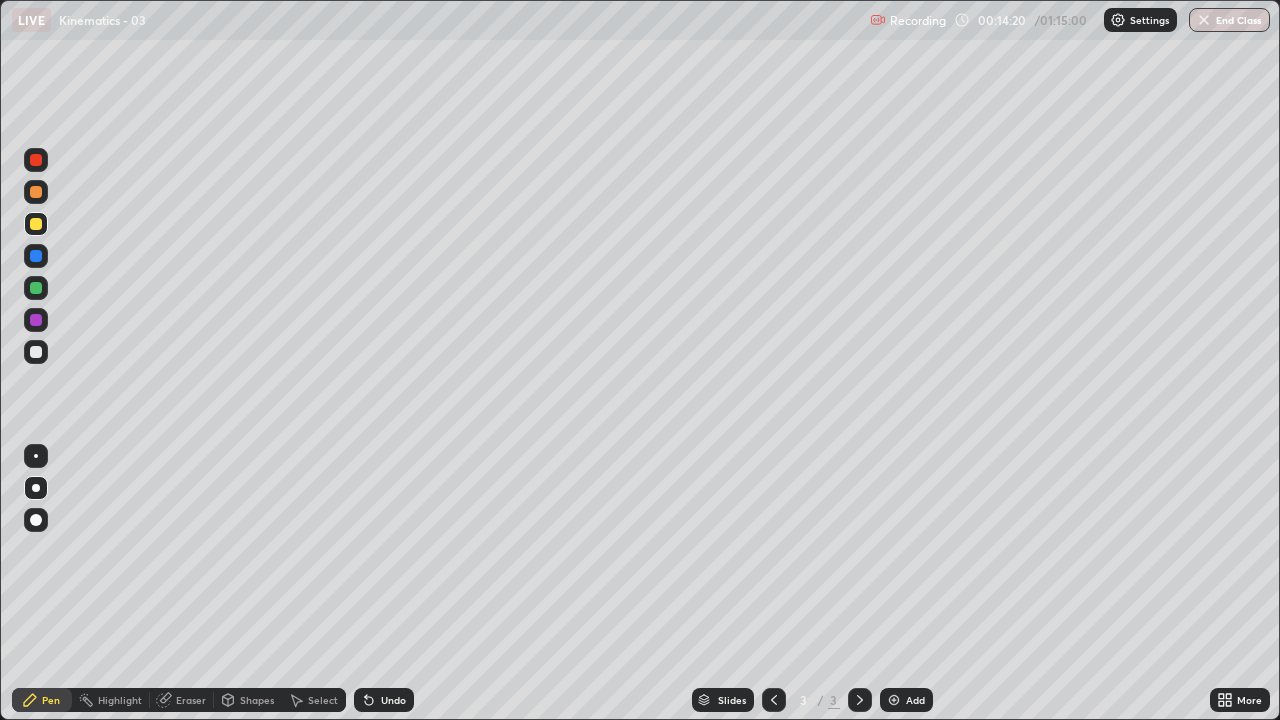 click on "Undo" at bounding box center (393, 700) 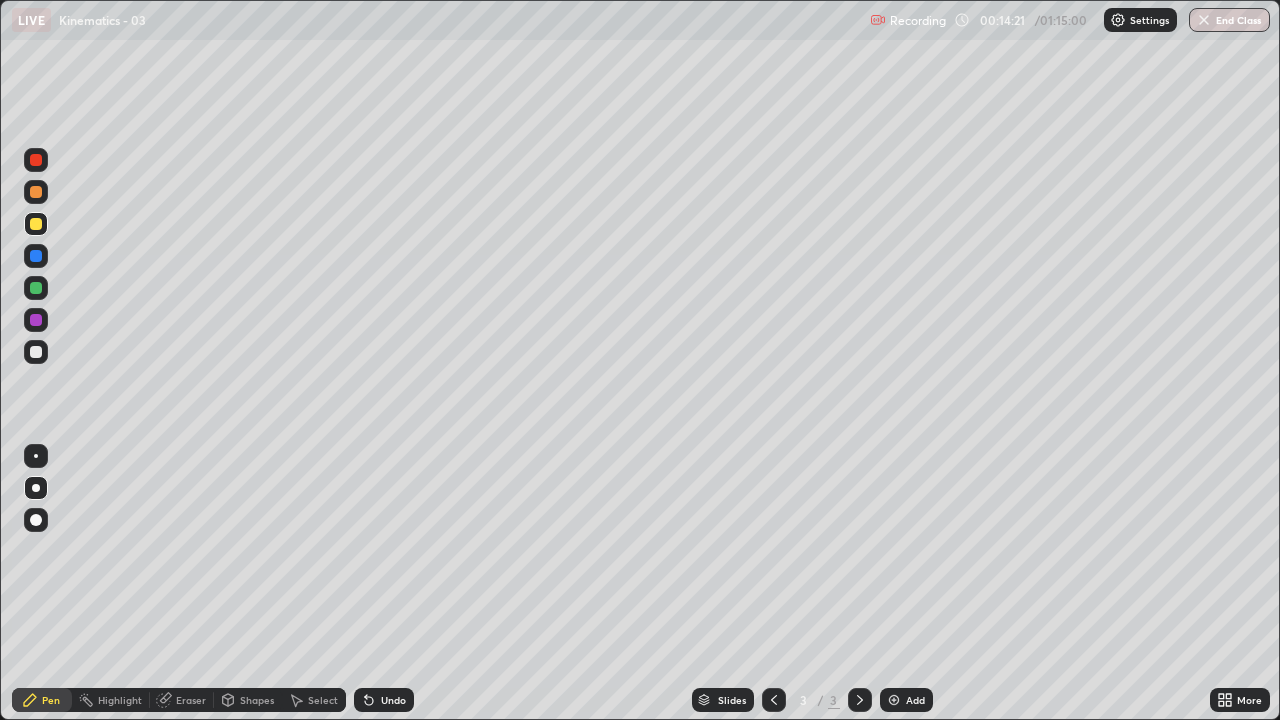 click on "Undo" at bounding box center (393, 700) 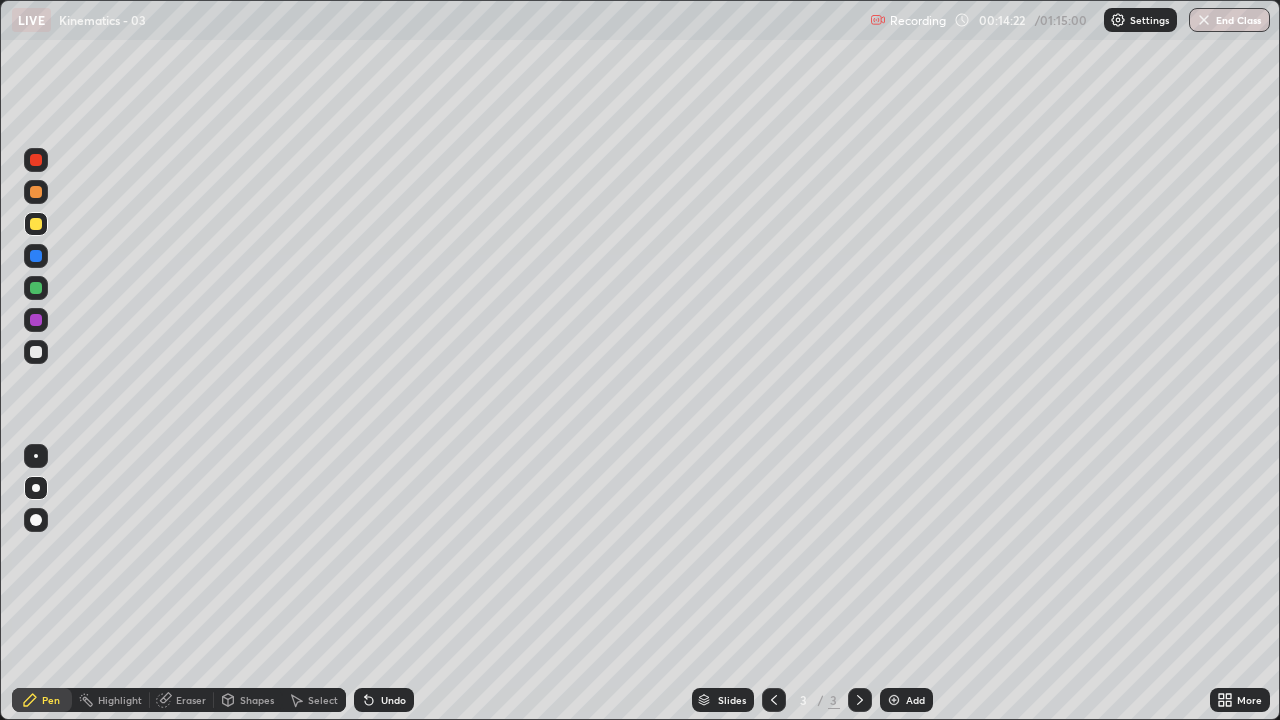 click on "Undo" at bounding box center [393, 700] 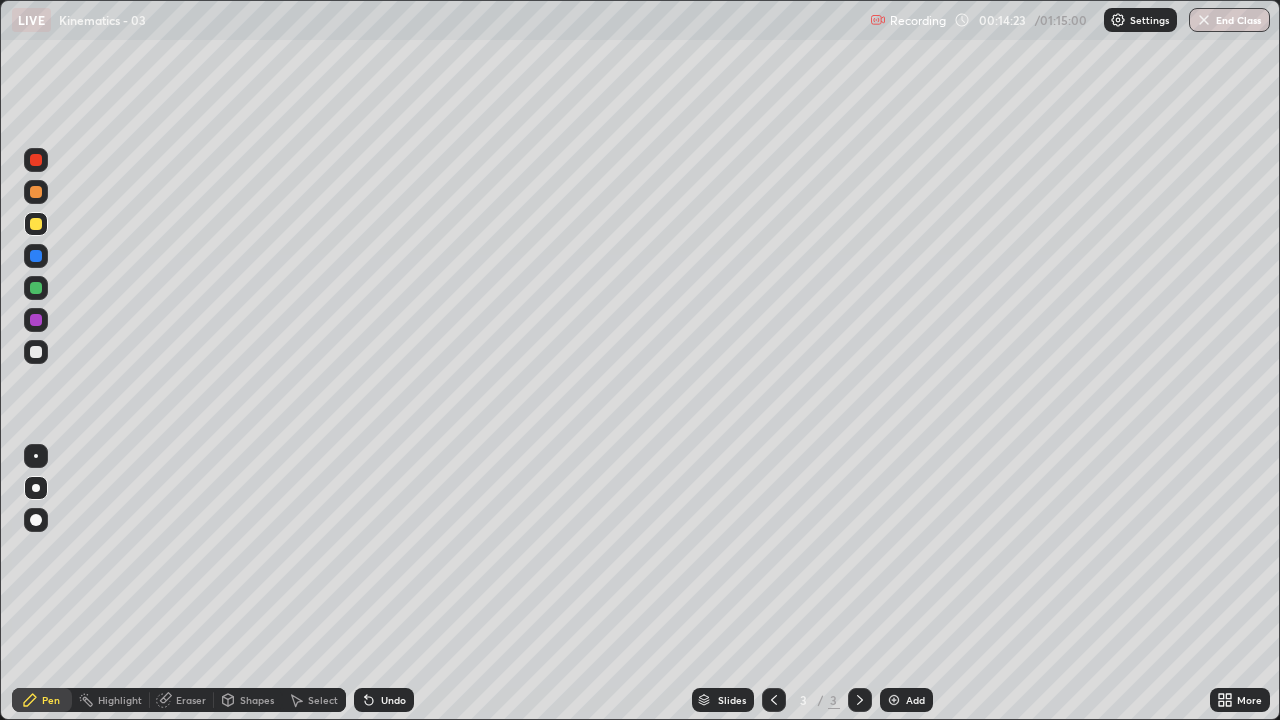 click at bounding box center [36, 352] 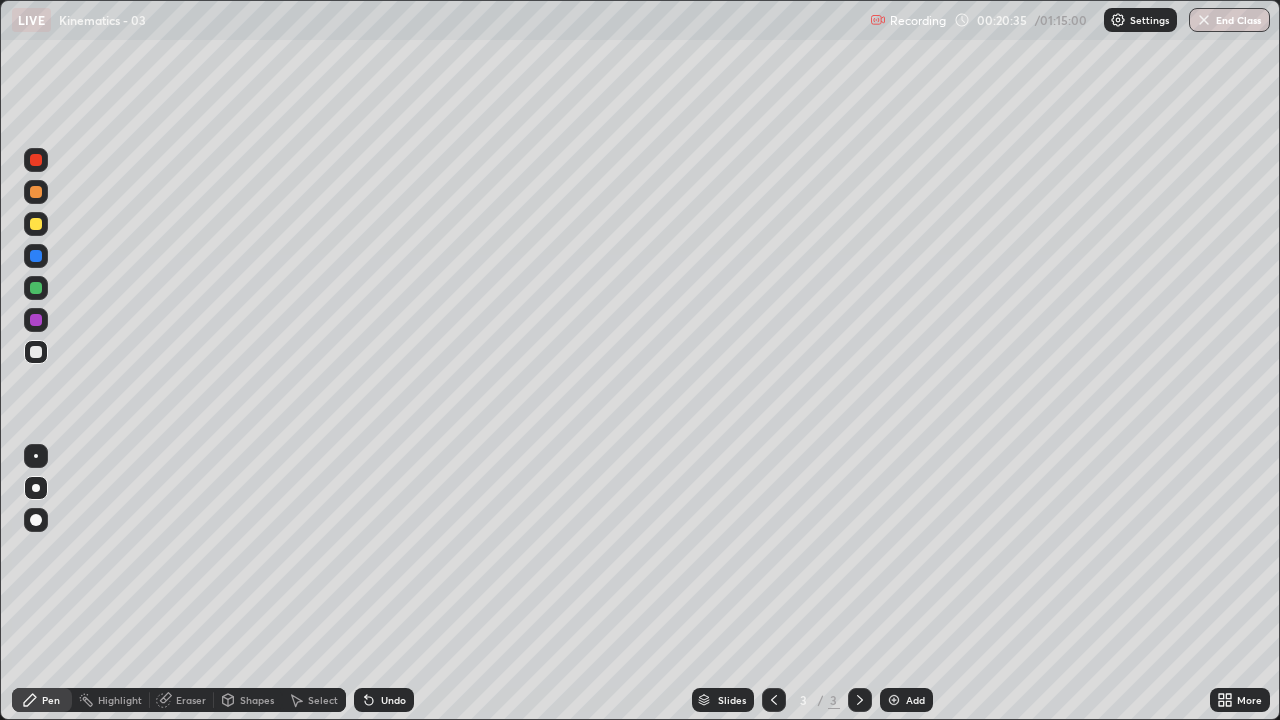 click on "Add" at bounding box center [915, 700] 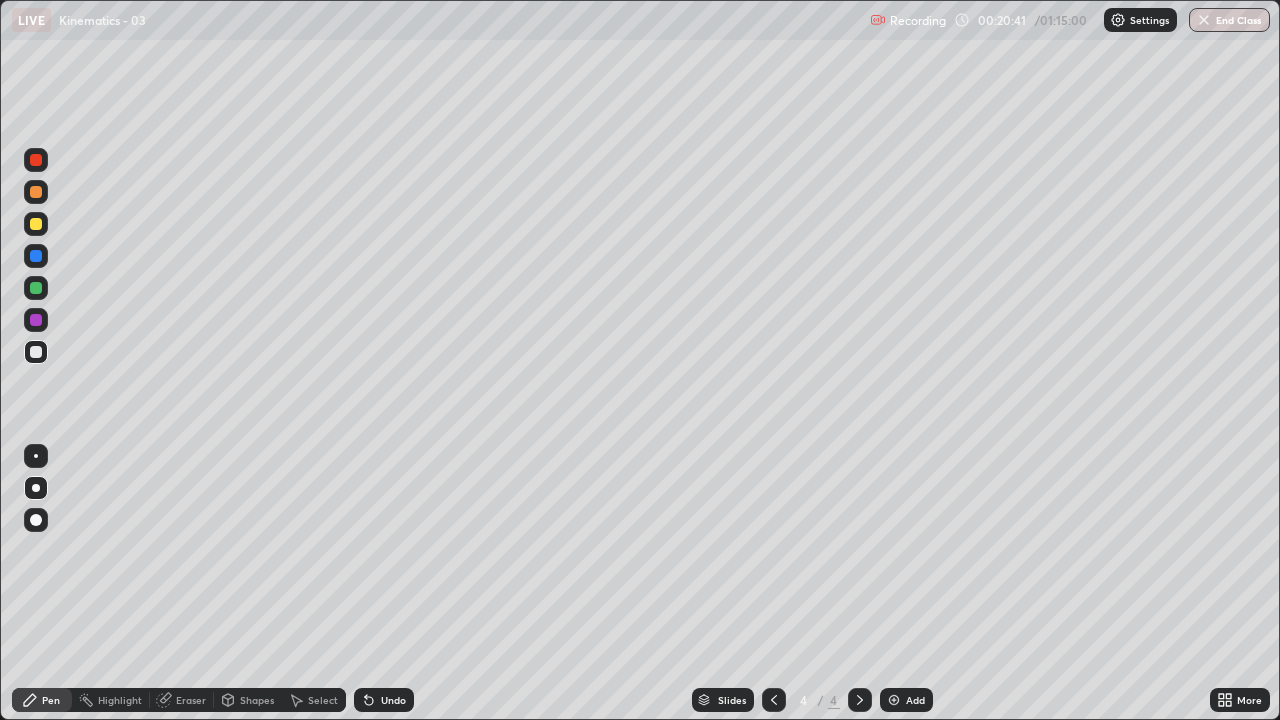 click at bounding box center (36, 256) 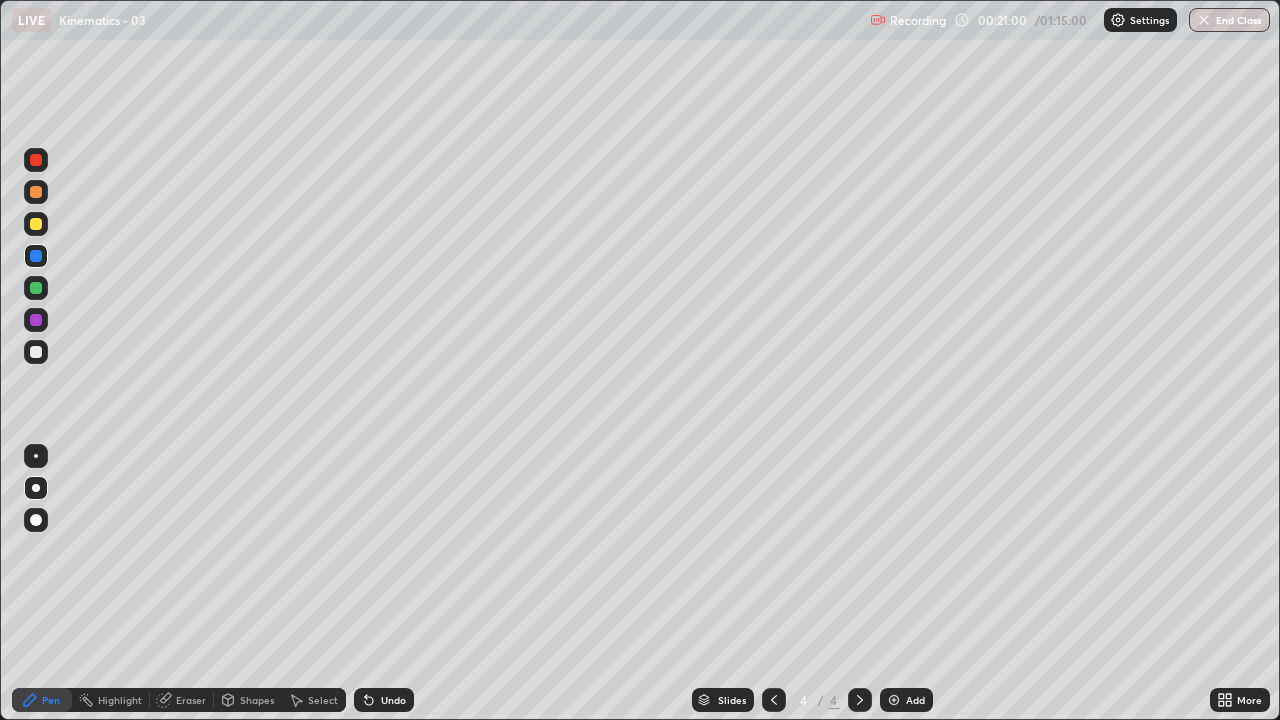 click at bounding box center [36, 352] 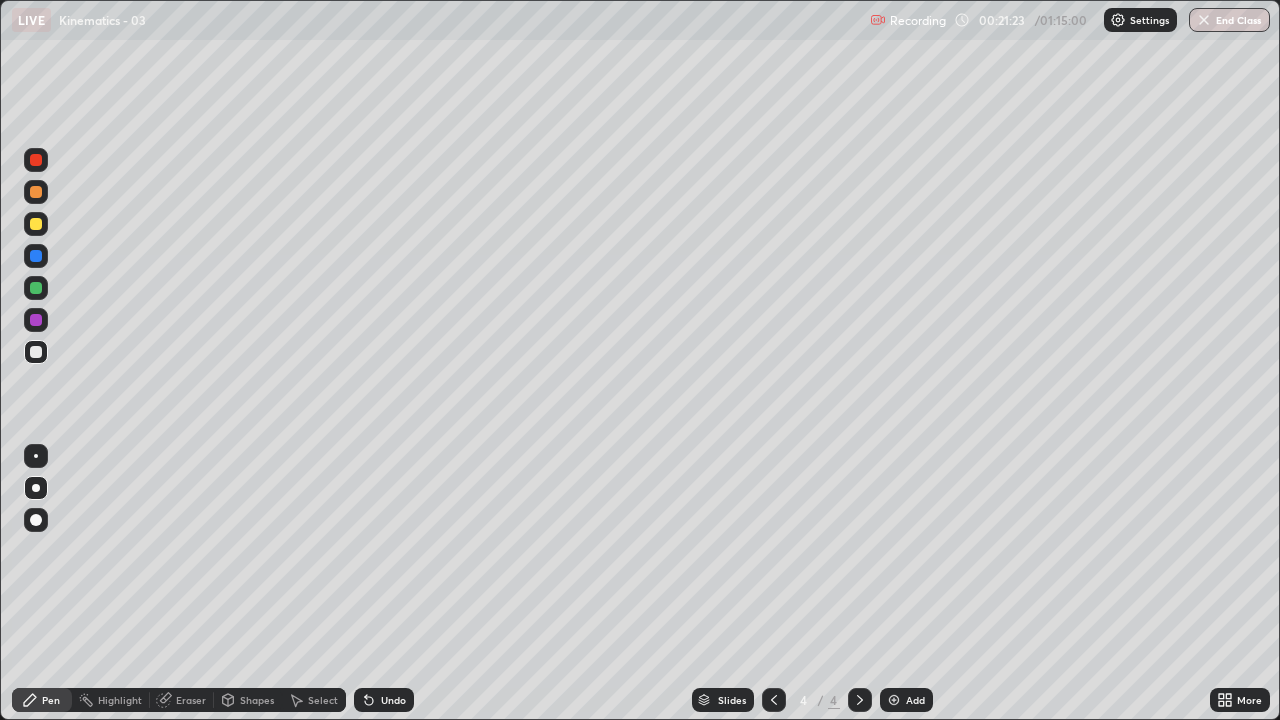 click on "Undo" at bounding box center (393, 700) 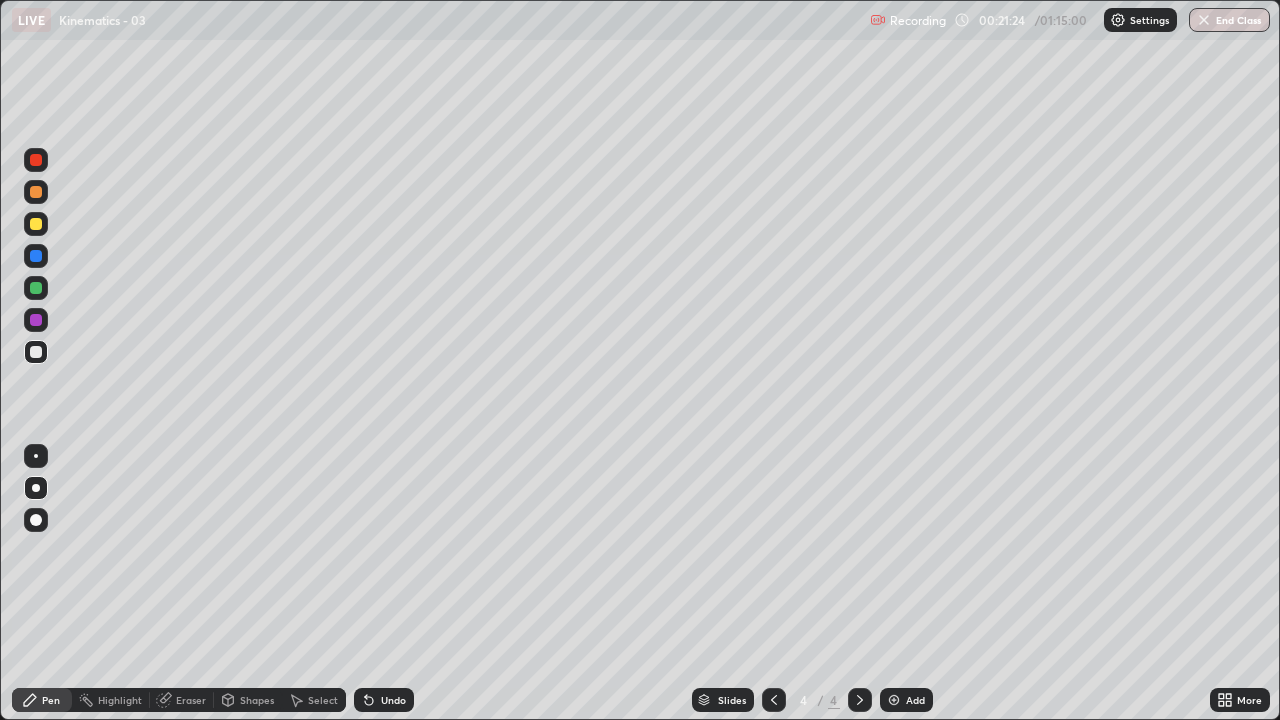 click on "Undo" at bounding box center (393, 700) 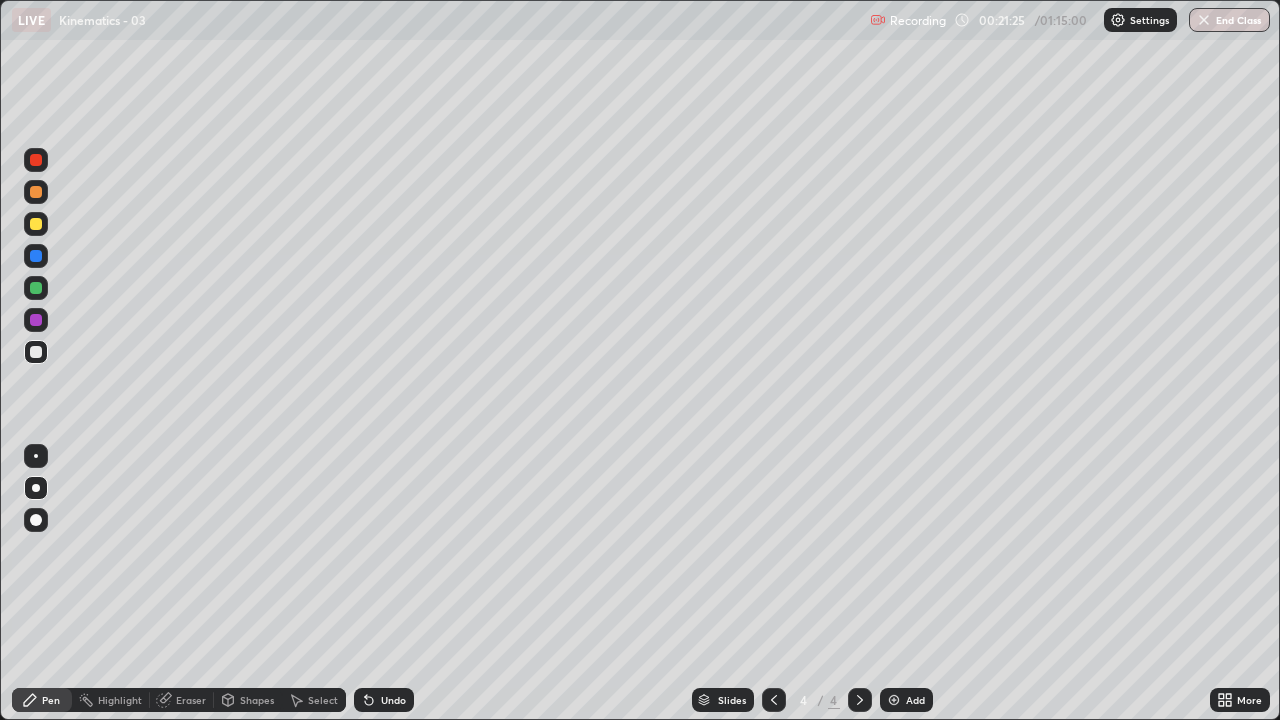 click on "Undo" at bounding box center (384, 700) 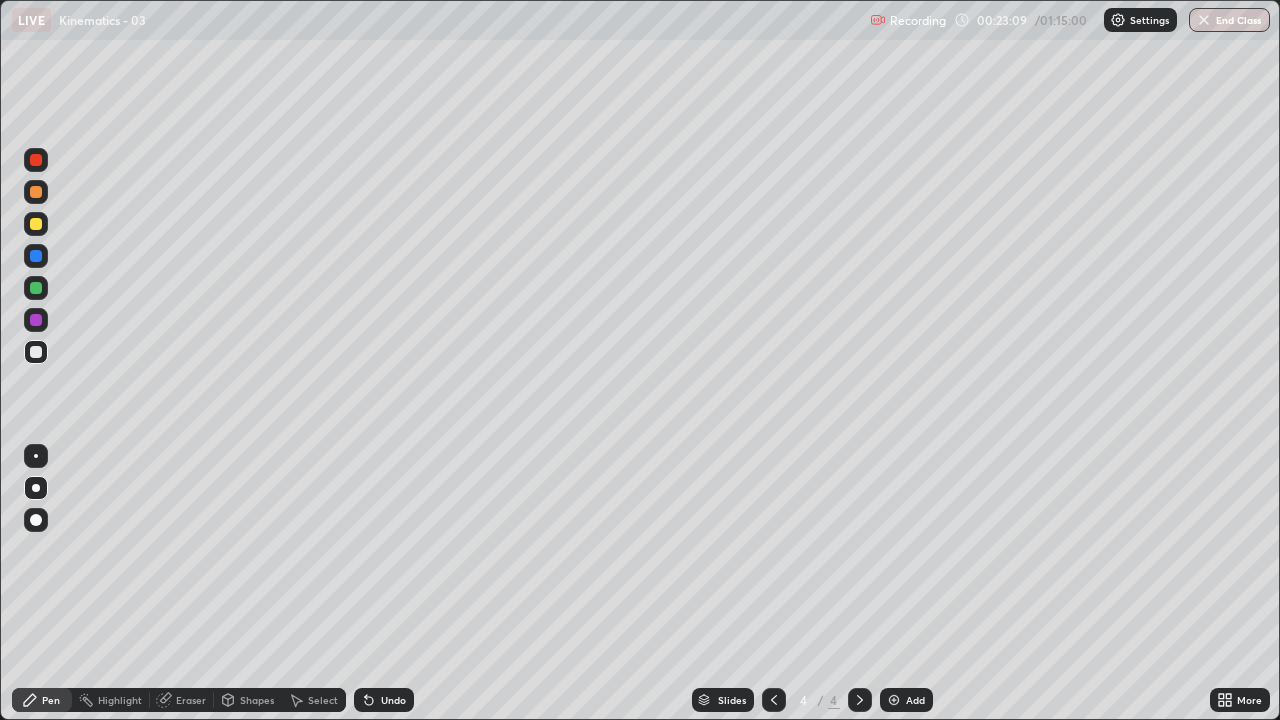 click on "Undo" at bounding box center (393, 700) 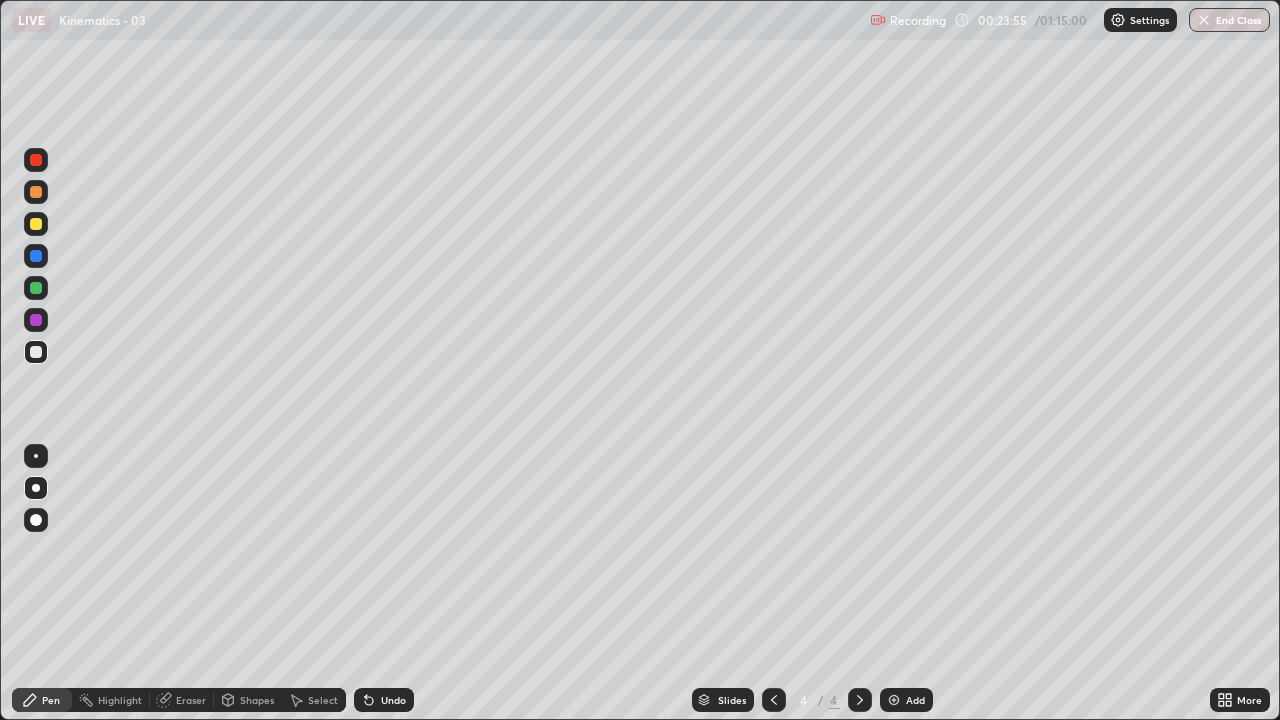 click on "Undo" at bounding box center [393, 700] 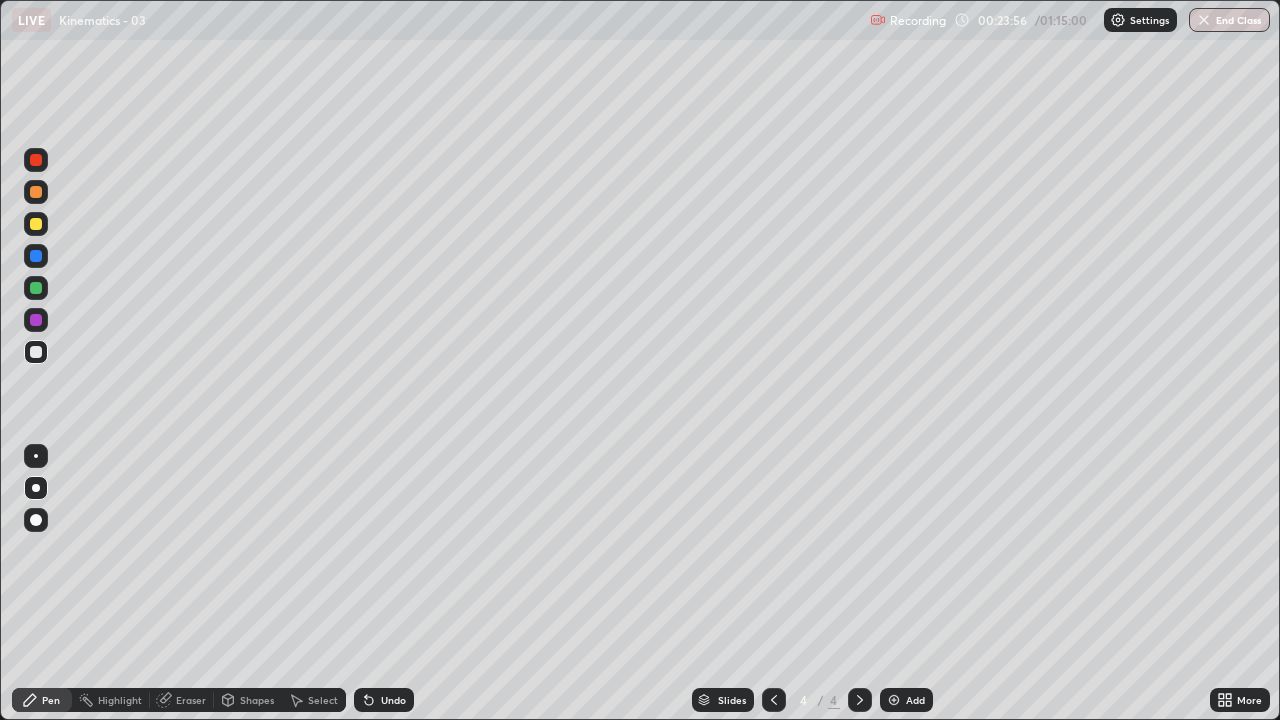 click on "Undo" at bounding box center (384, 700) 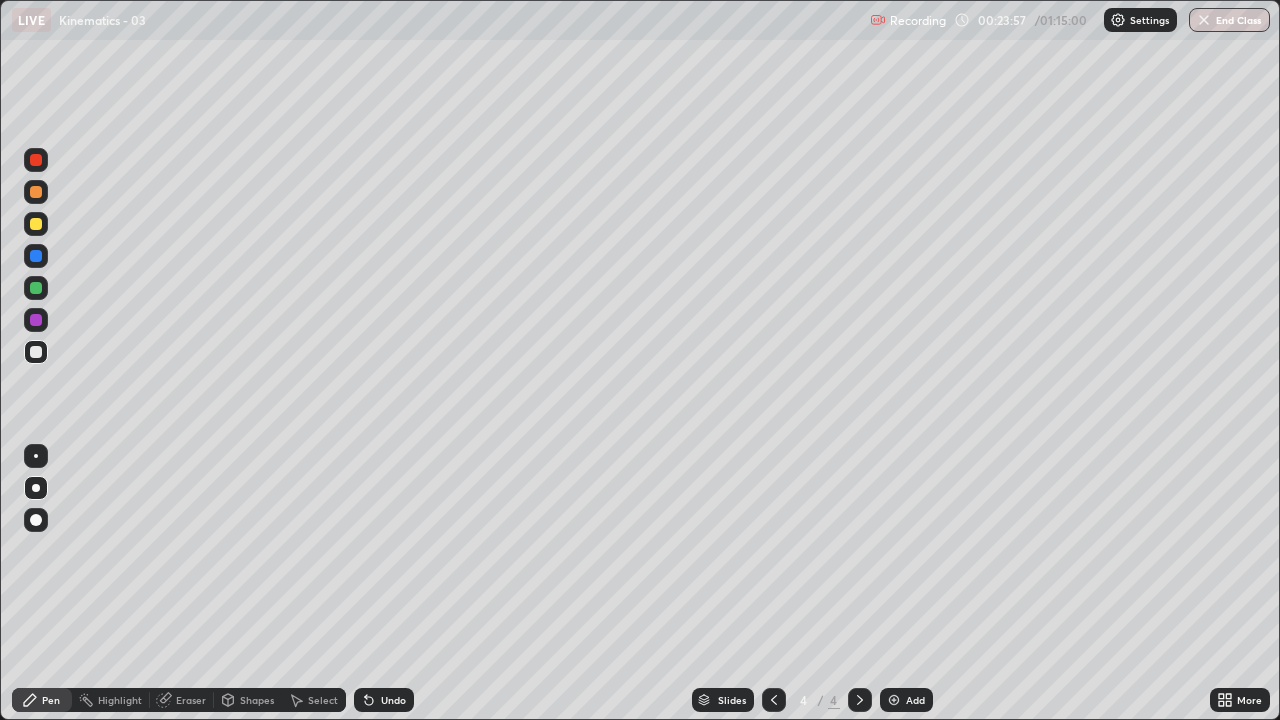 click on "Undo" at bounding box center (384, 700) 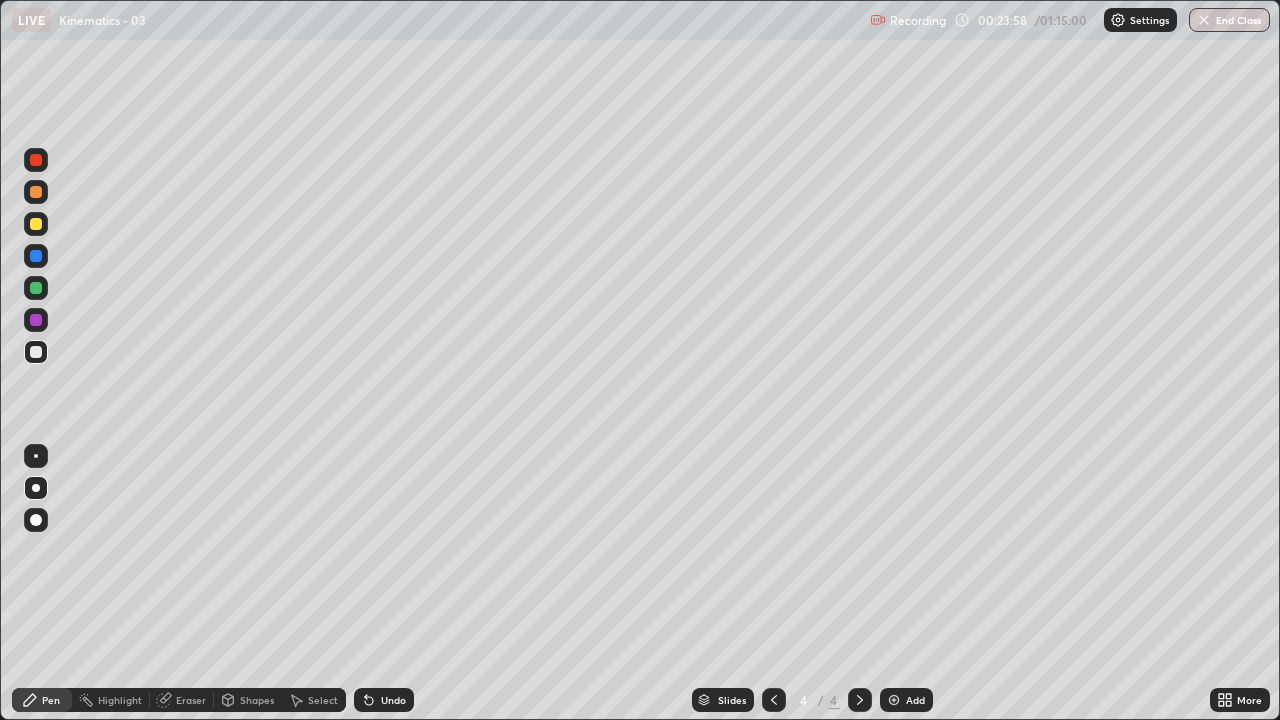 click on "Undo" at bounding box center (384, 700) 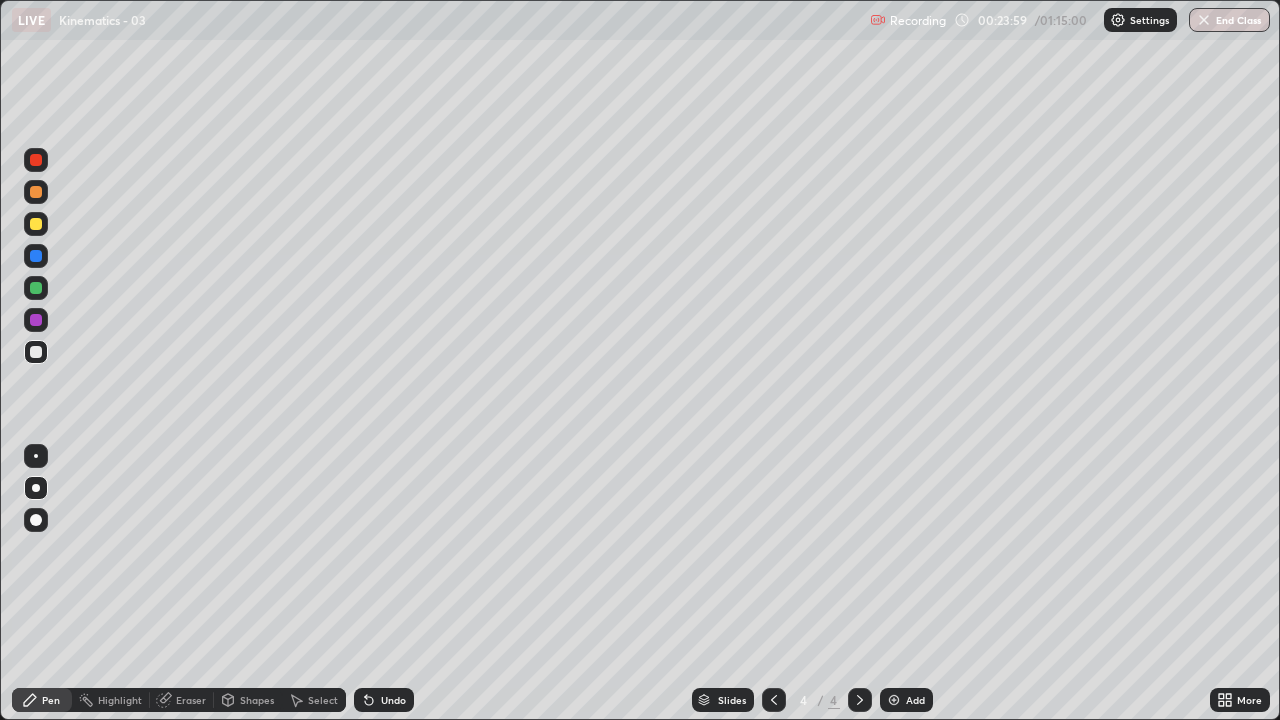 click on "Undo" at bounding box center [384, 700] 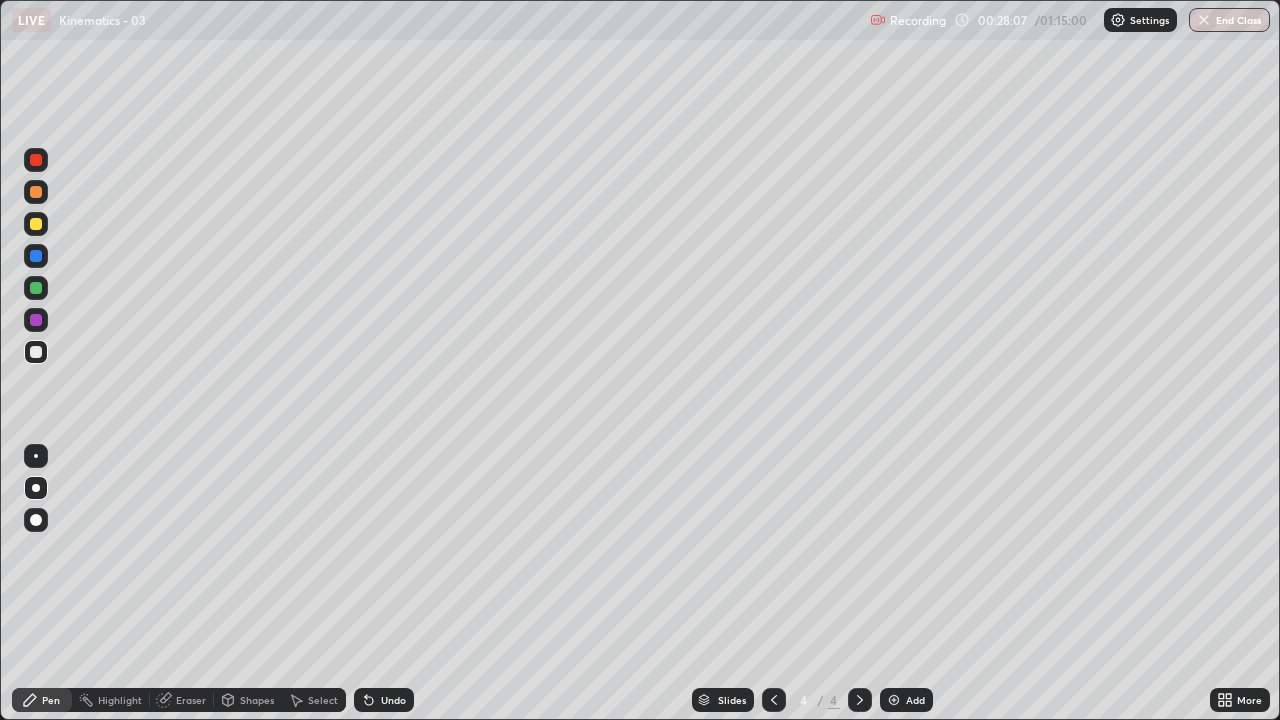 click at bounding box center [894, 700] 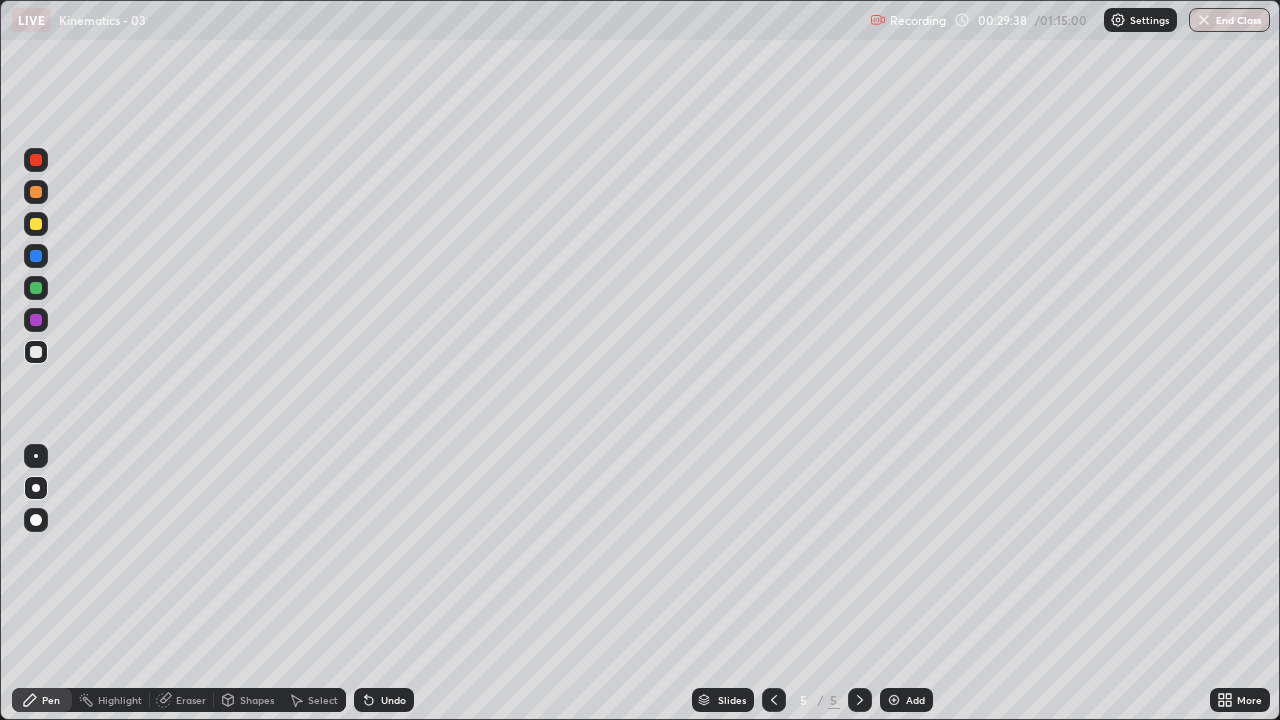 click on "Undo" at bounding box center [393, 700] 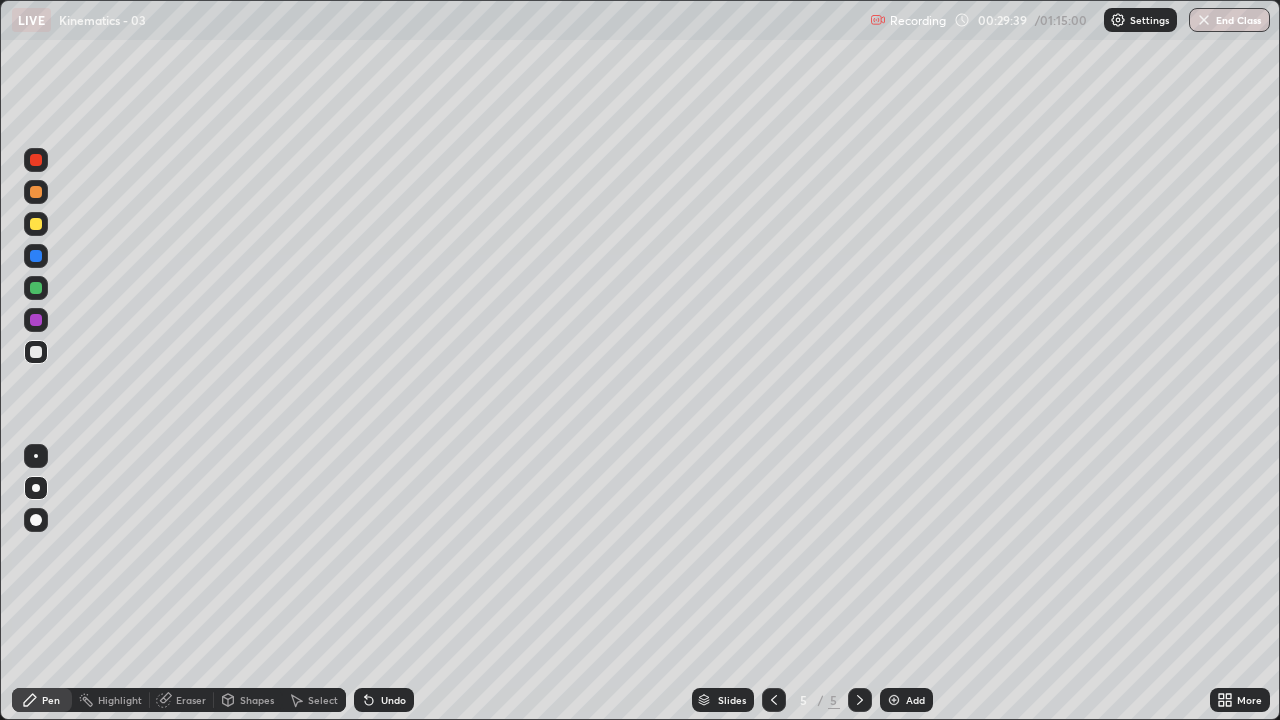 click on "Undo" at bounding box center (393, 700) 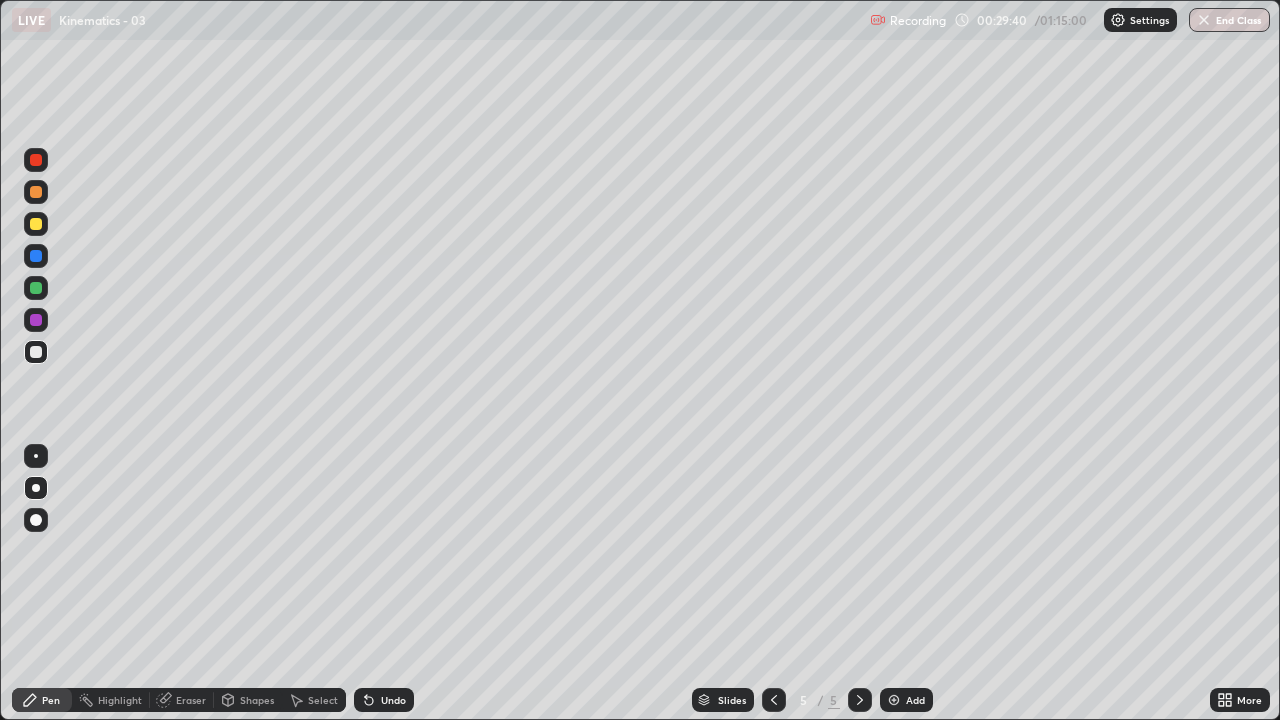click on "Undo" at bounding box center (384, 700) 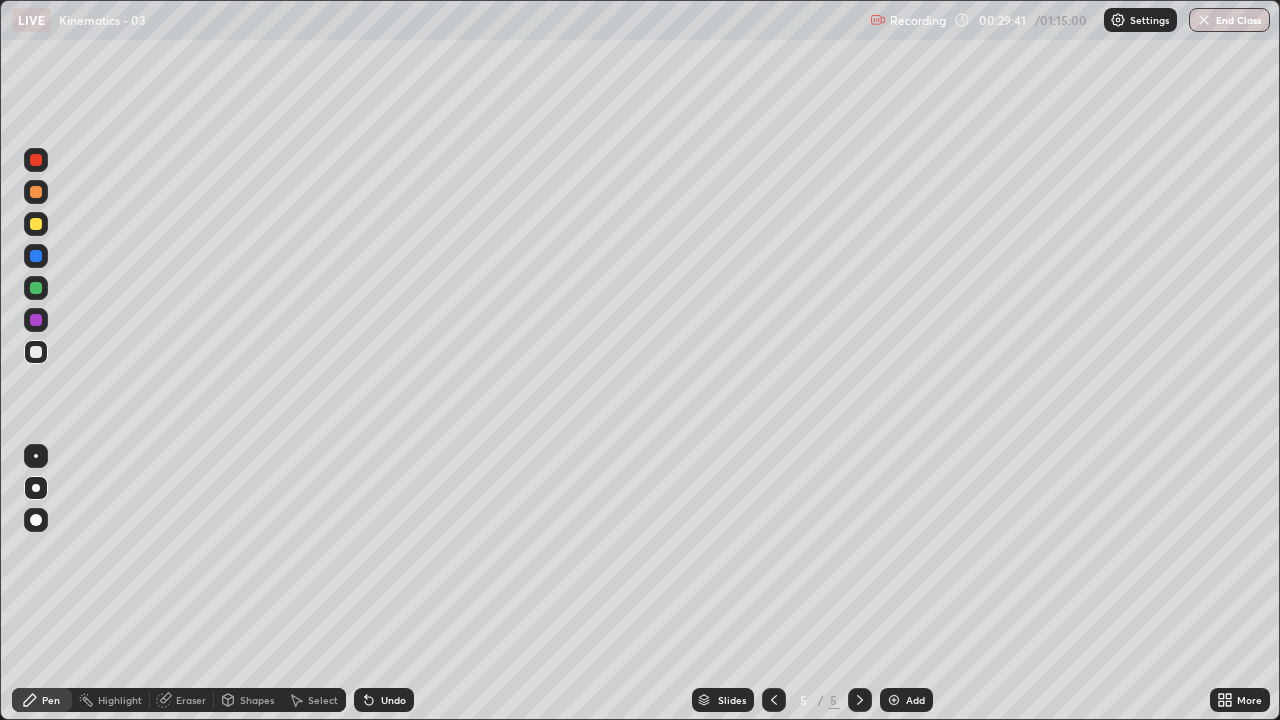 click at bounding box center [36, 256] 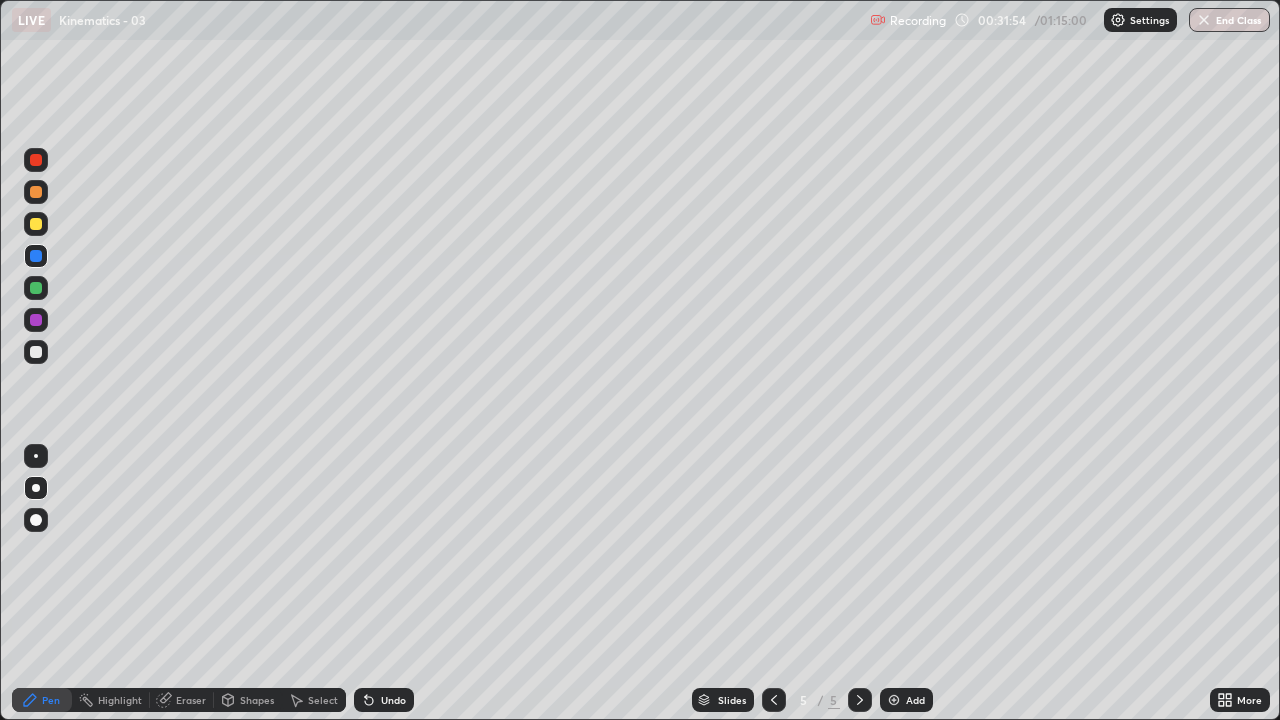 click on "Eraser" at bounding box center (191, 700) 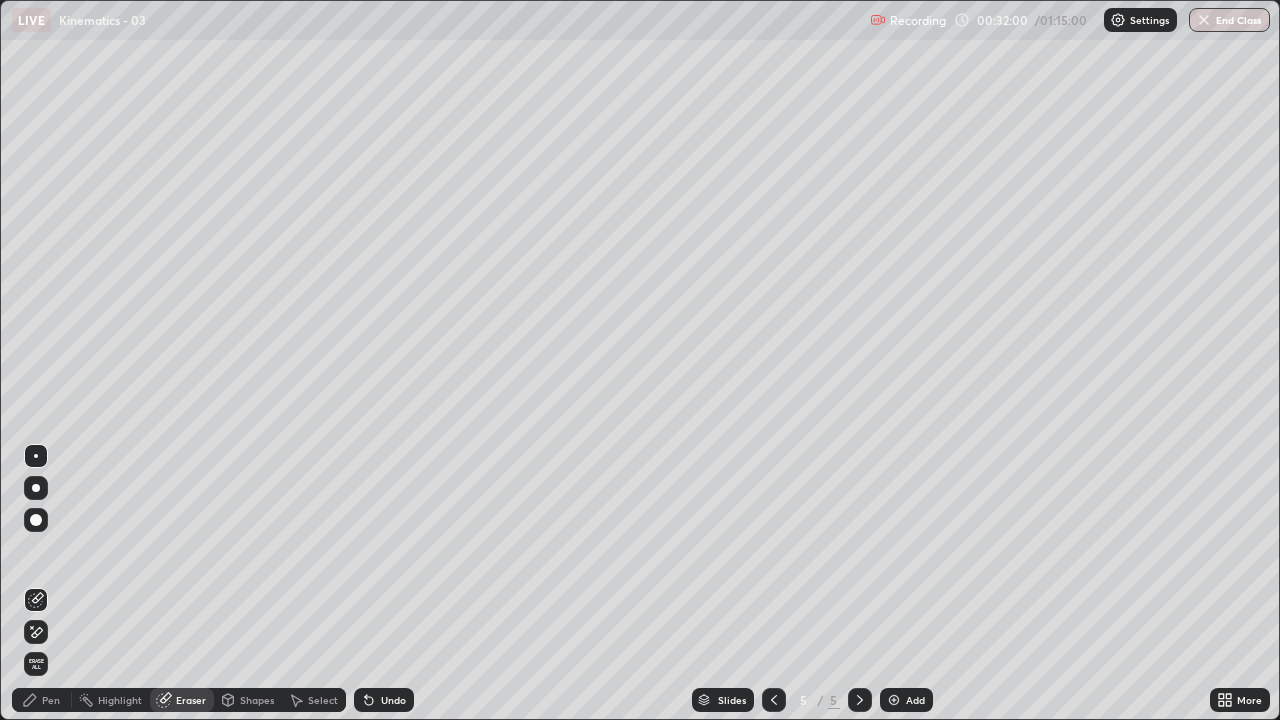 click on "Pen" at bounding box center [51, 700] 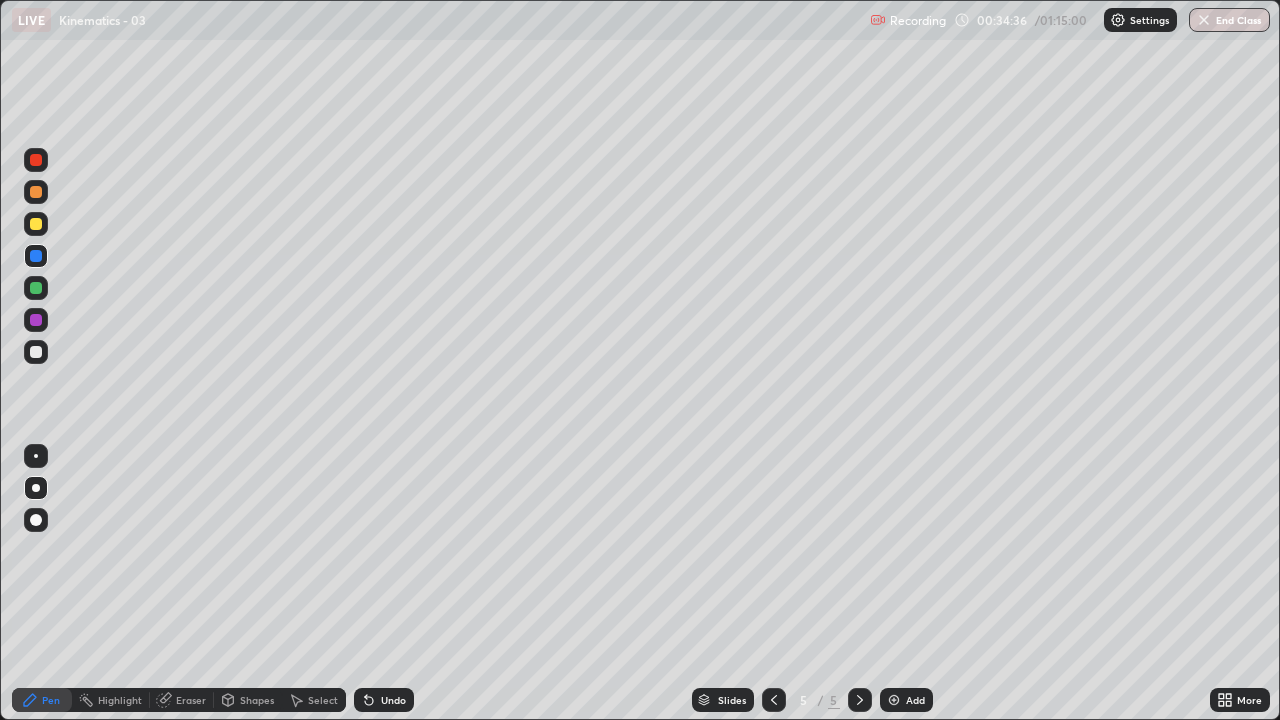 click on "Add" at bounding box center (906, 700) 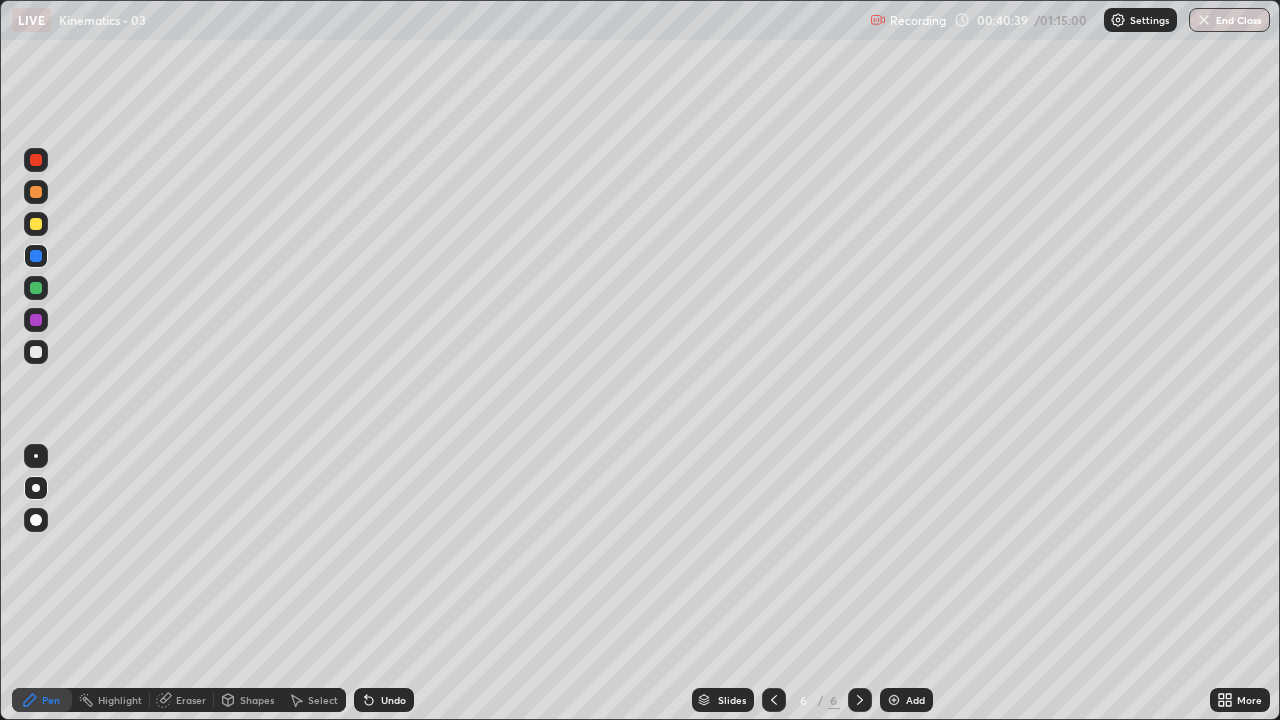 click on "Add" at bounding box center (906, 700) 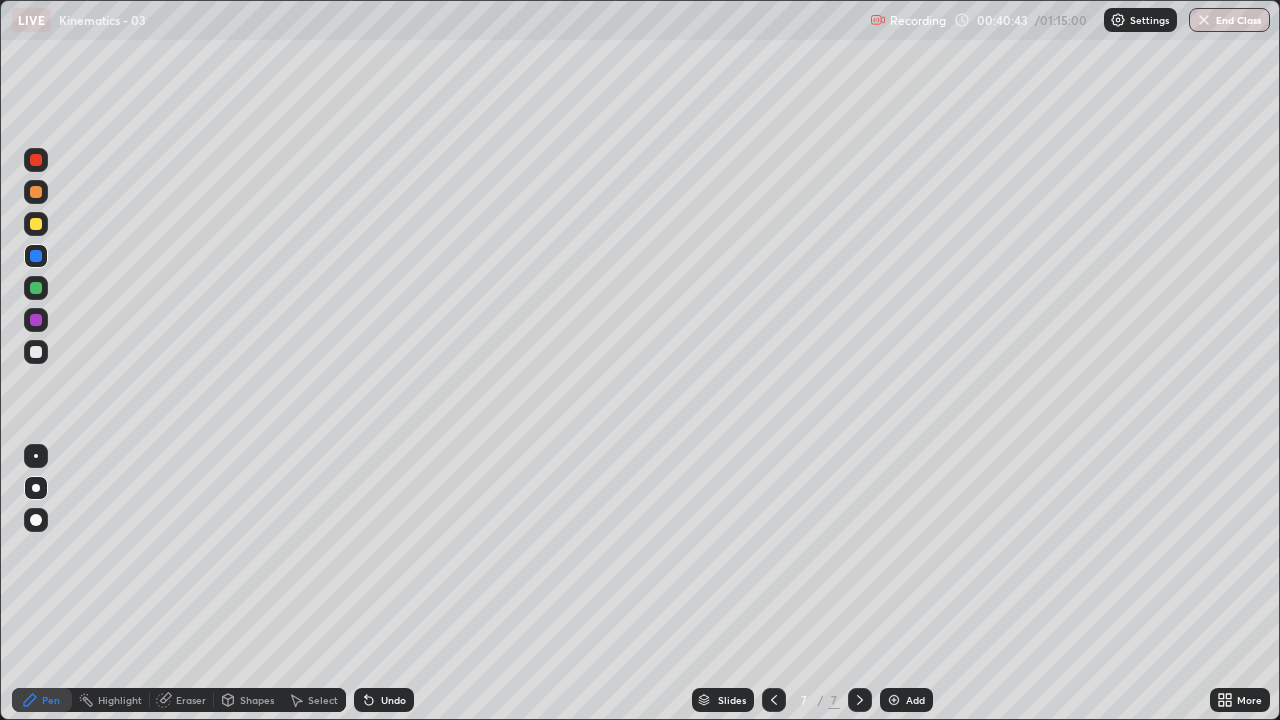 click at bounding box center (36, 456) 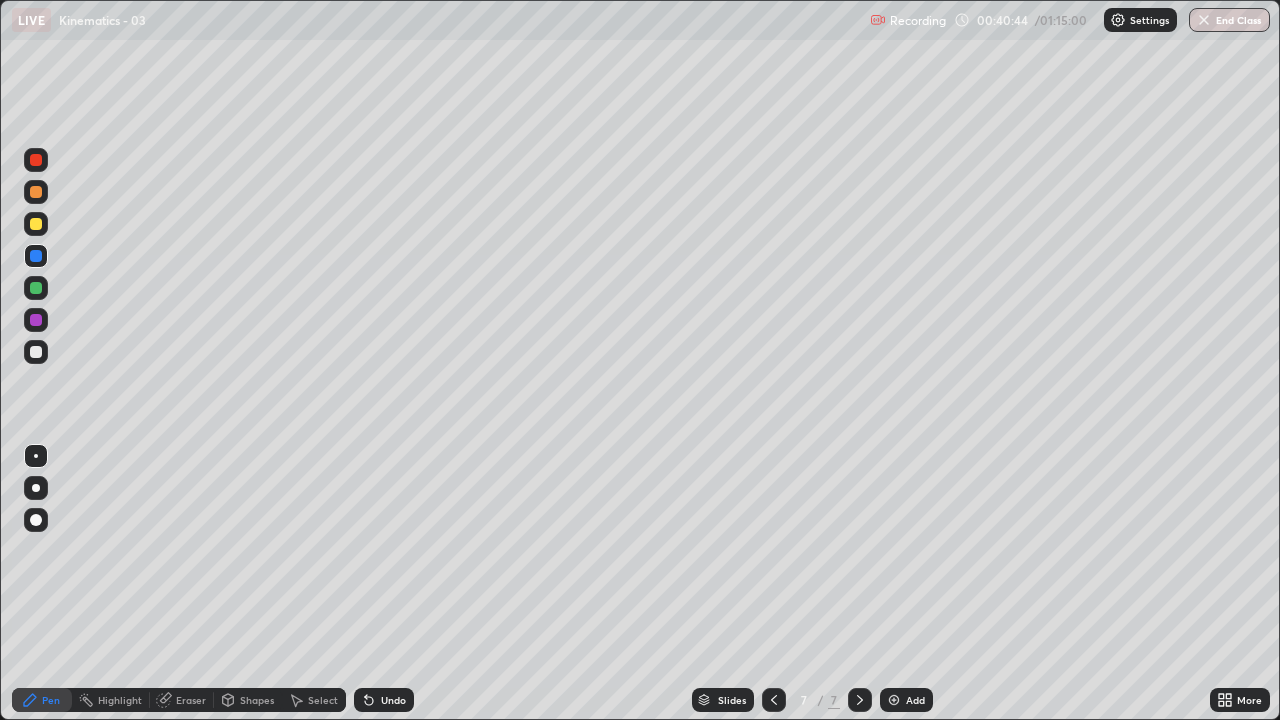 click at bounding box center (36, 352) 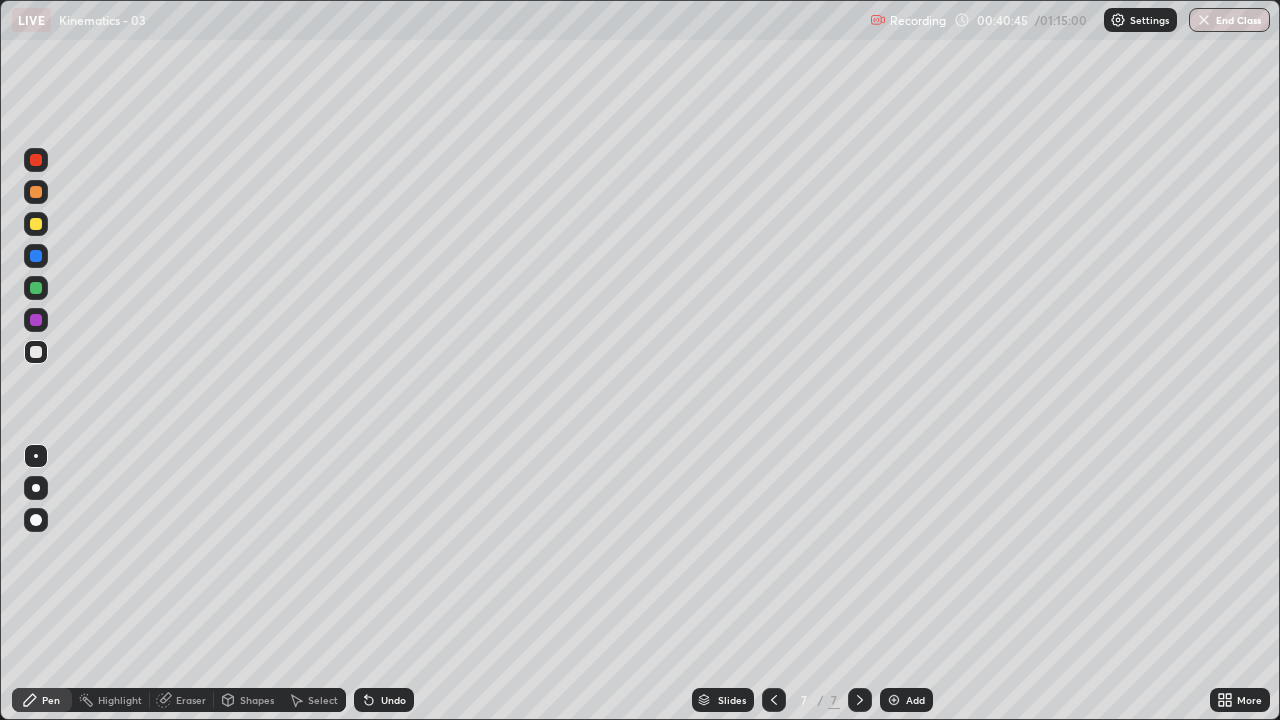 click on "Shapes" at bounding box center [257, 700] 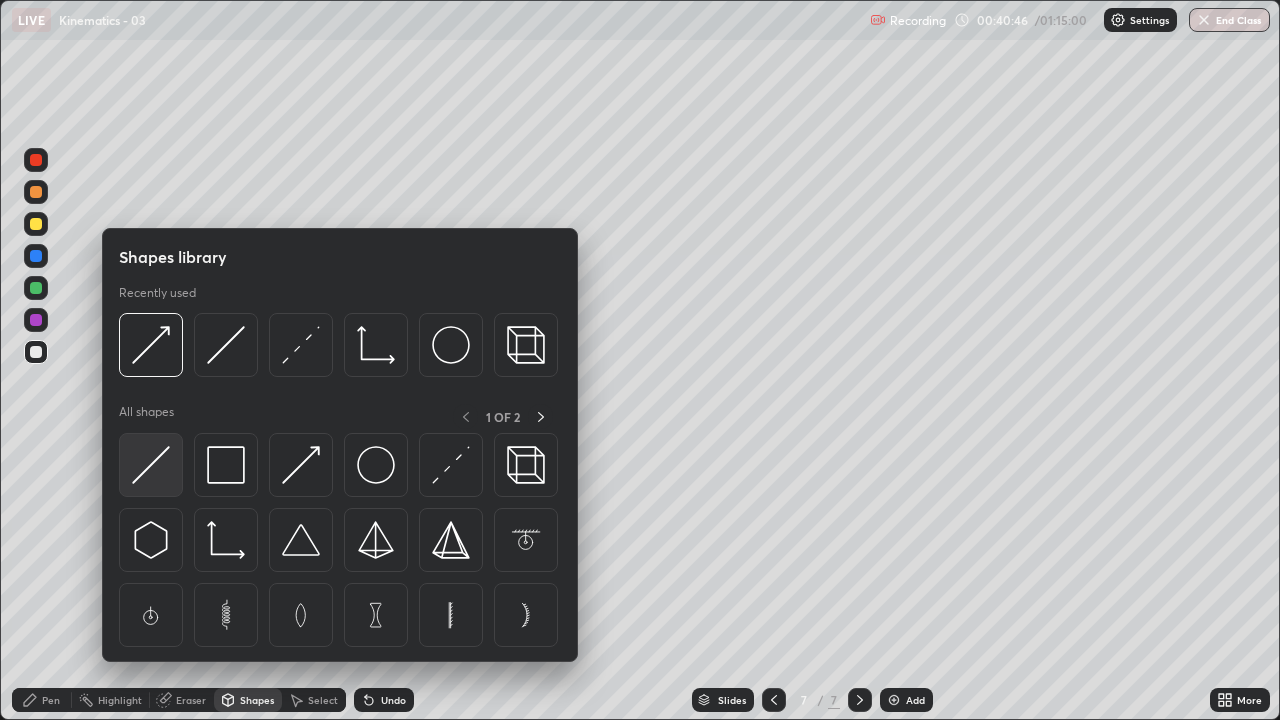 click at bounding box center [151, 465] 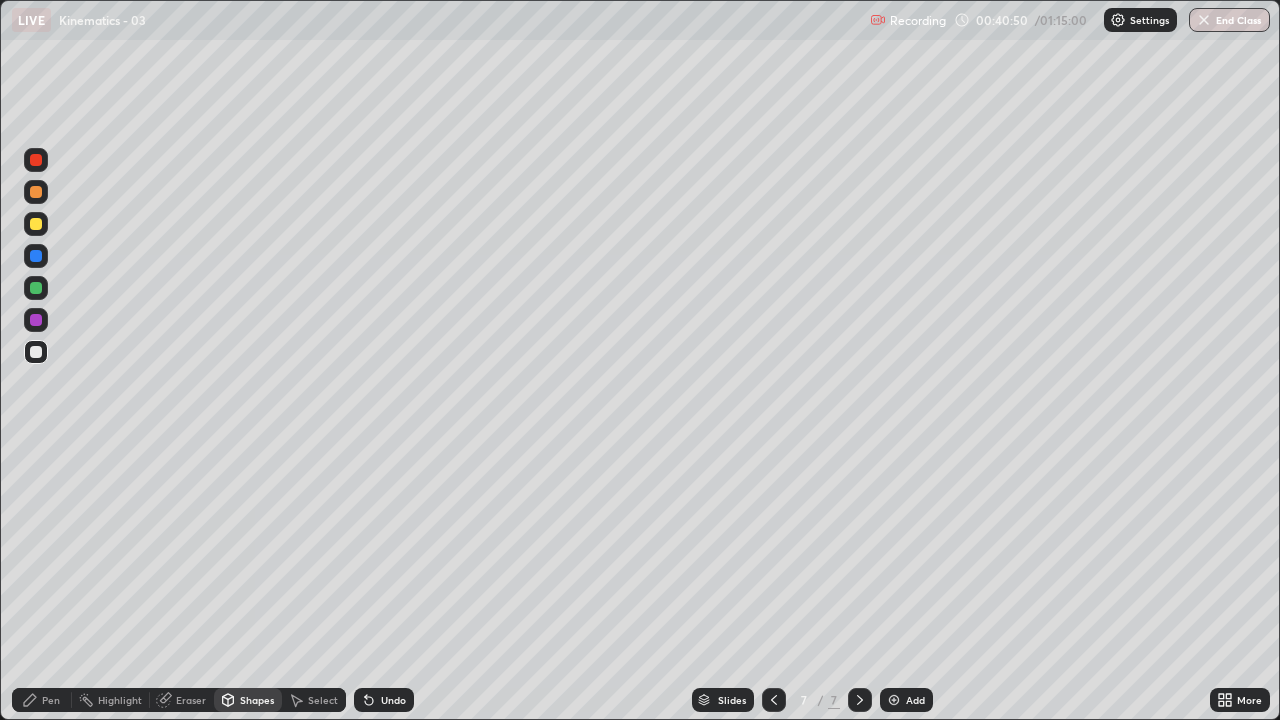 click on "Pen" at bounding box center (51, 700) 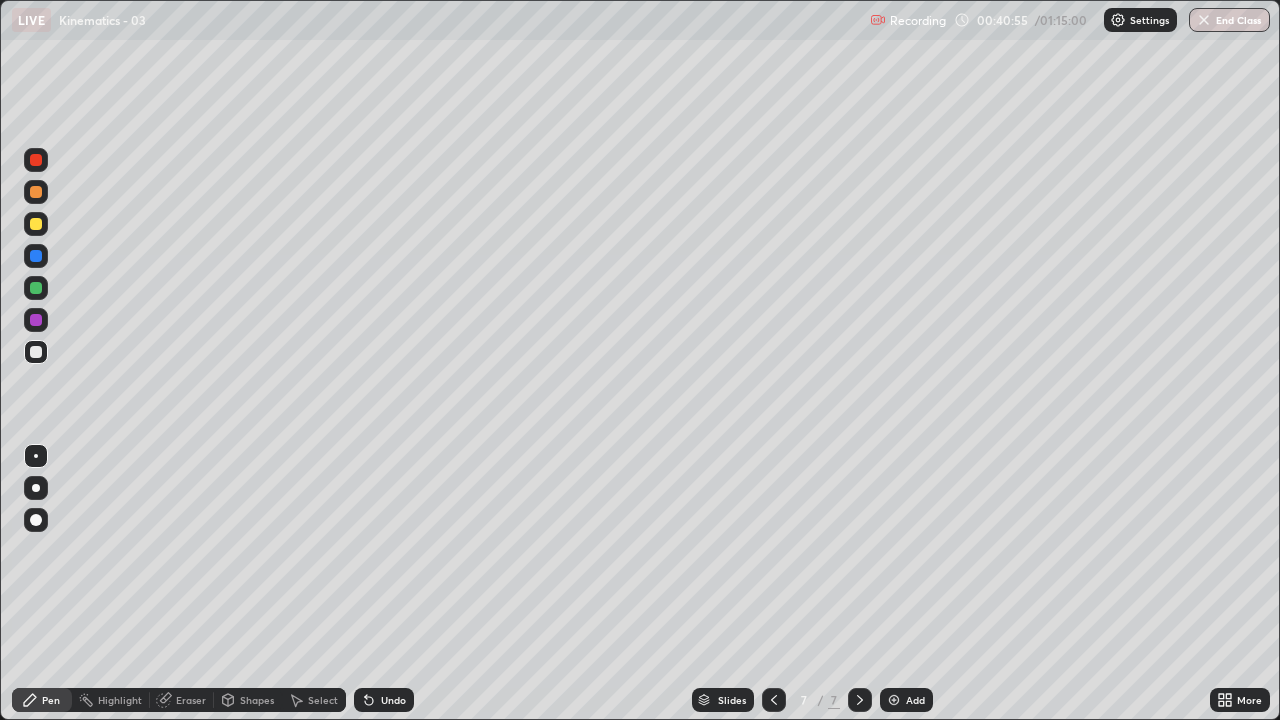 click at bounding box center (36, 320) 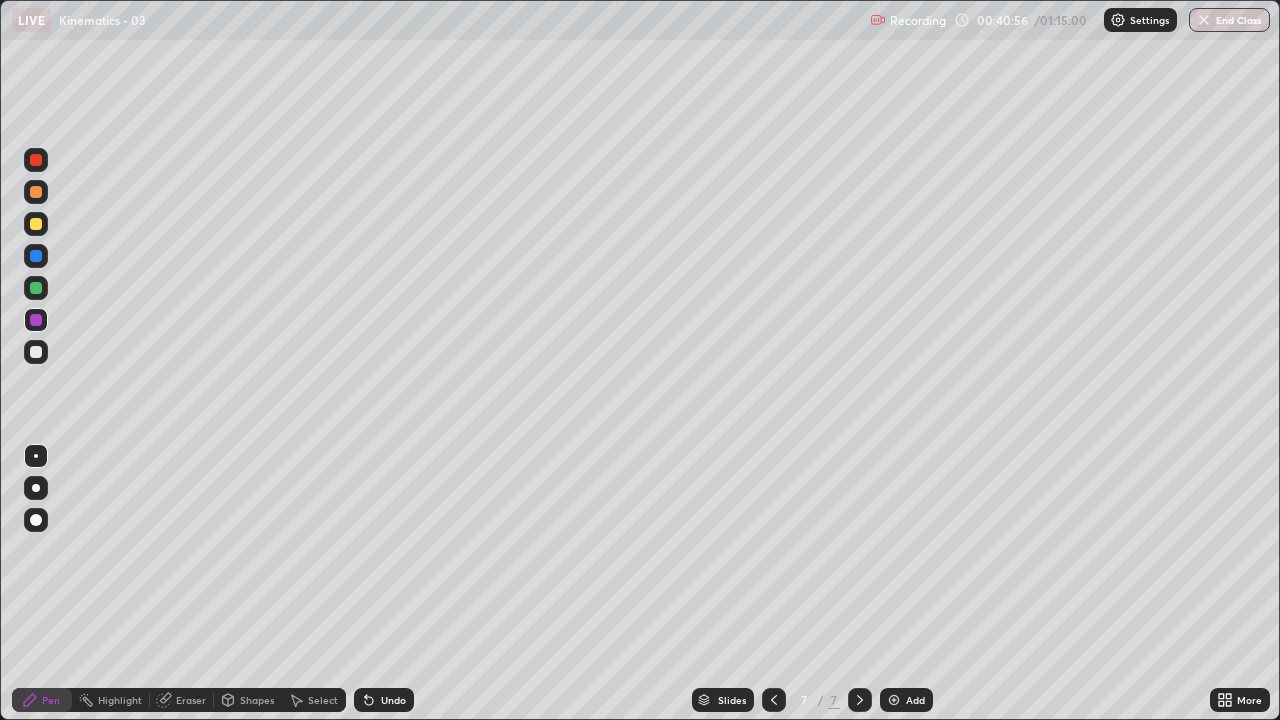 click on "Shapes" at bounding box center [257, 700] 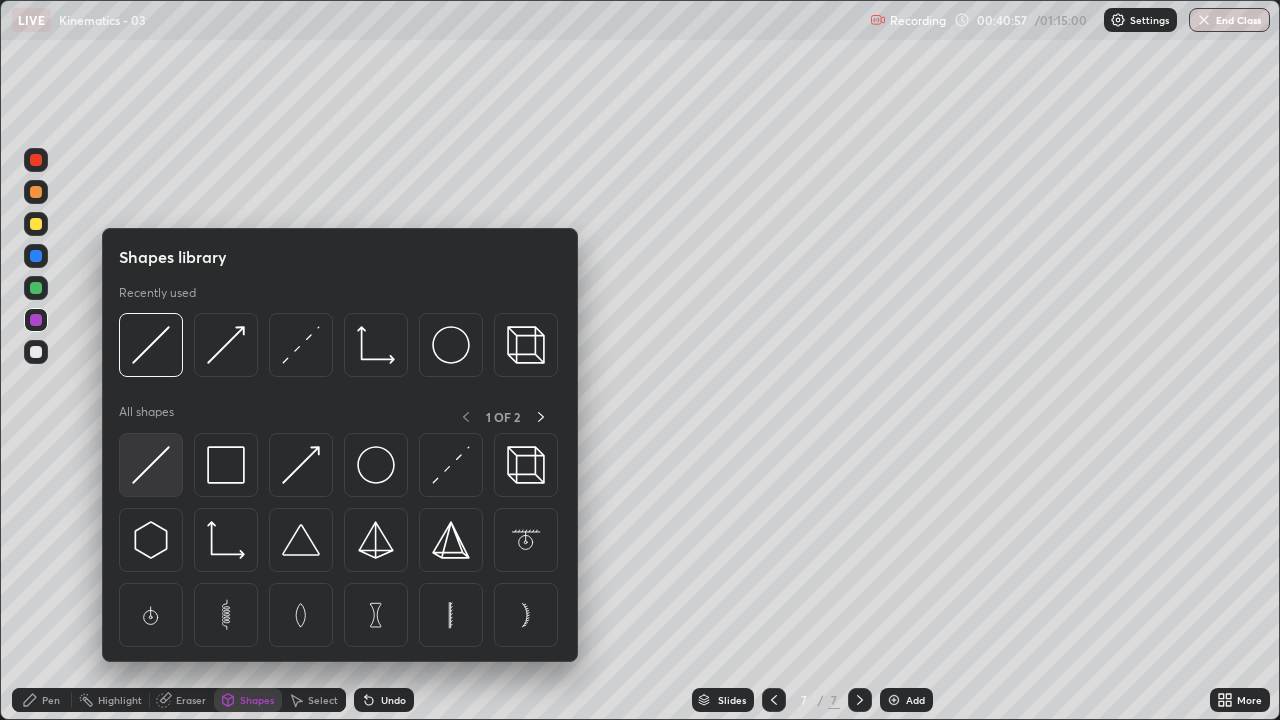 click at bounding box center [151, 465] 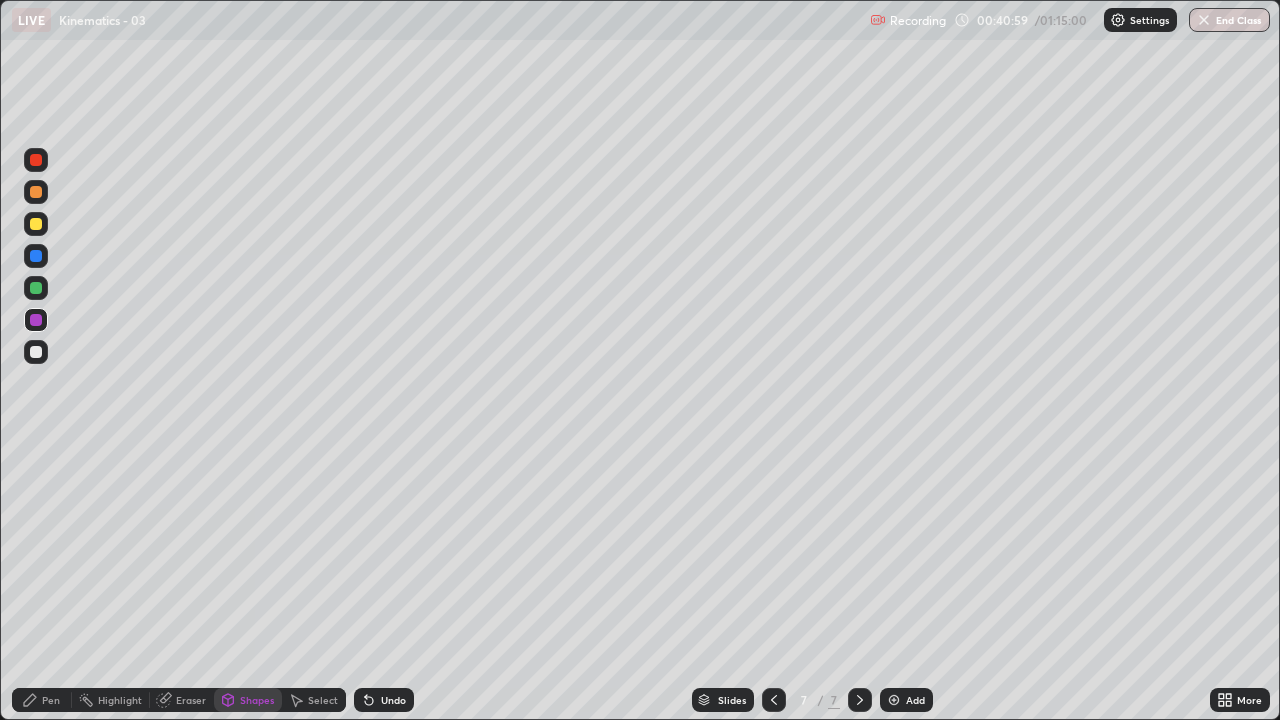click on "Shapes" at bounding box center (257, 700) 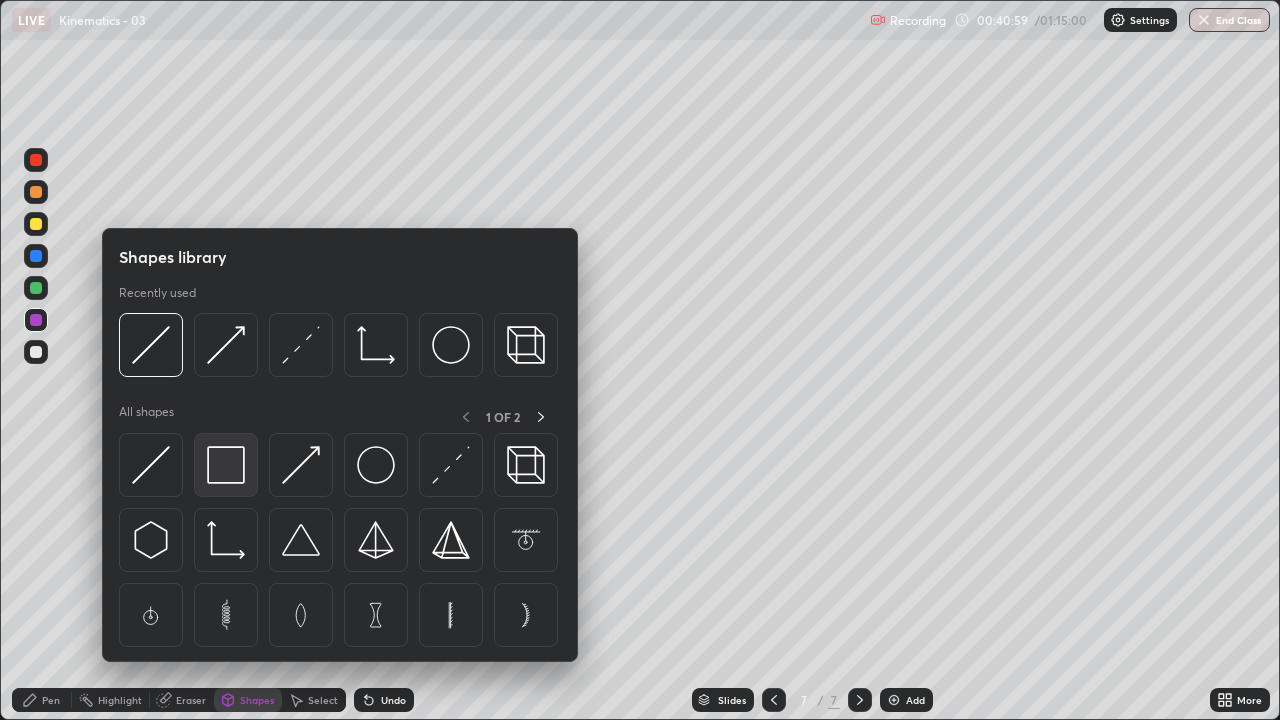 click at bounding box center (226, 465) 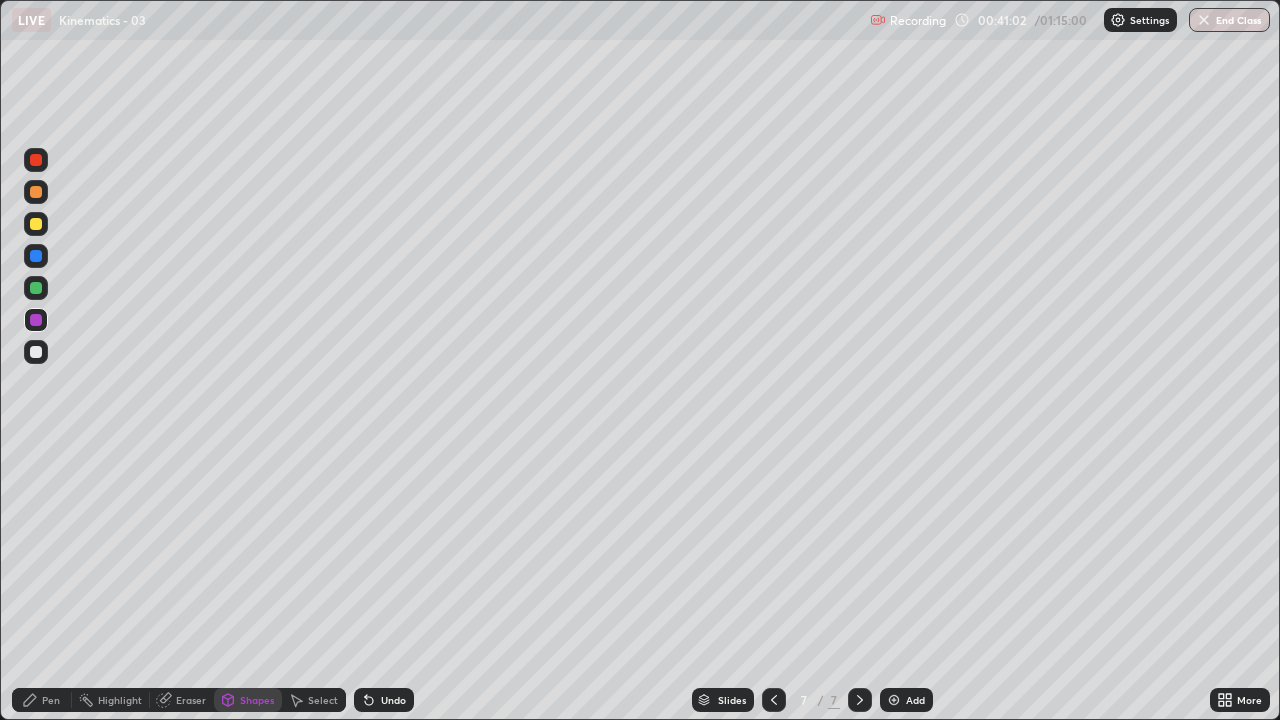 click 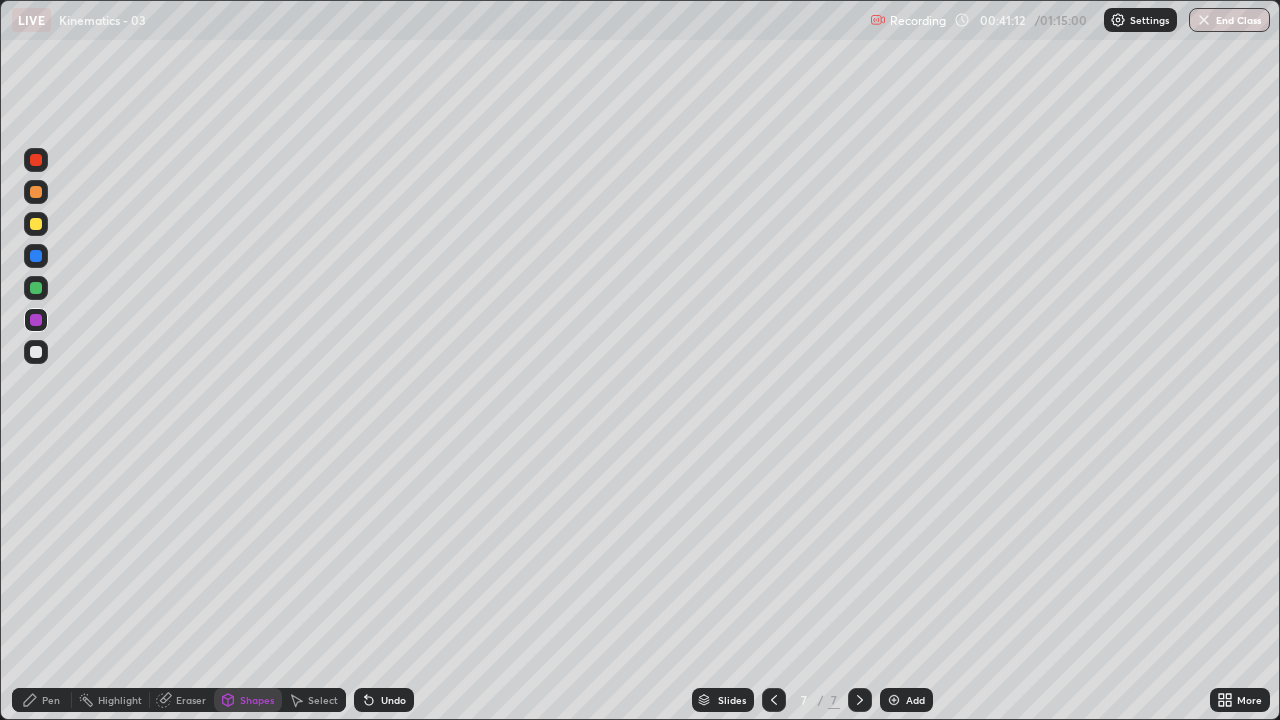 click on "Undo" at bounding box center (393, 700) 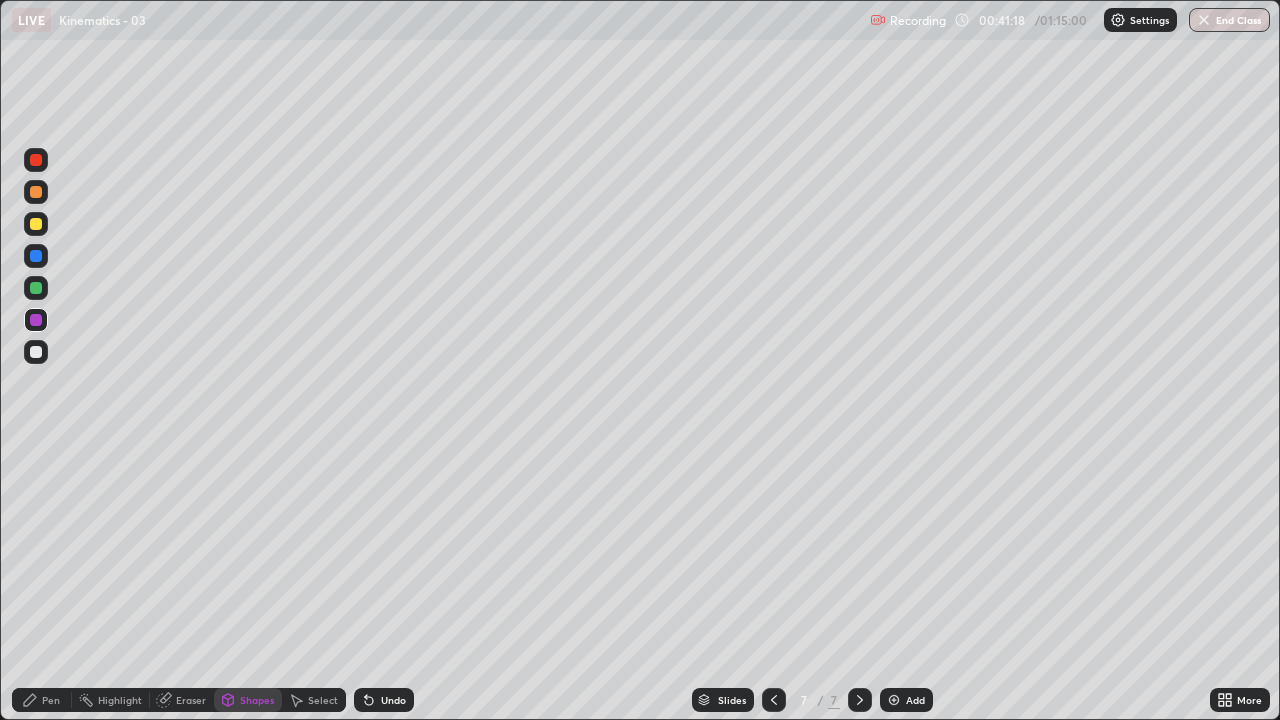 click on "Eraser" at bounding box center (191, 700) 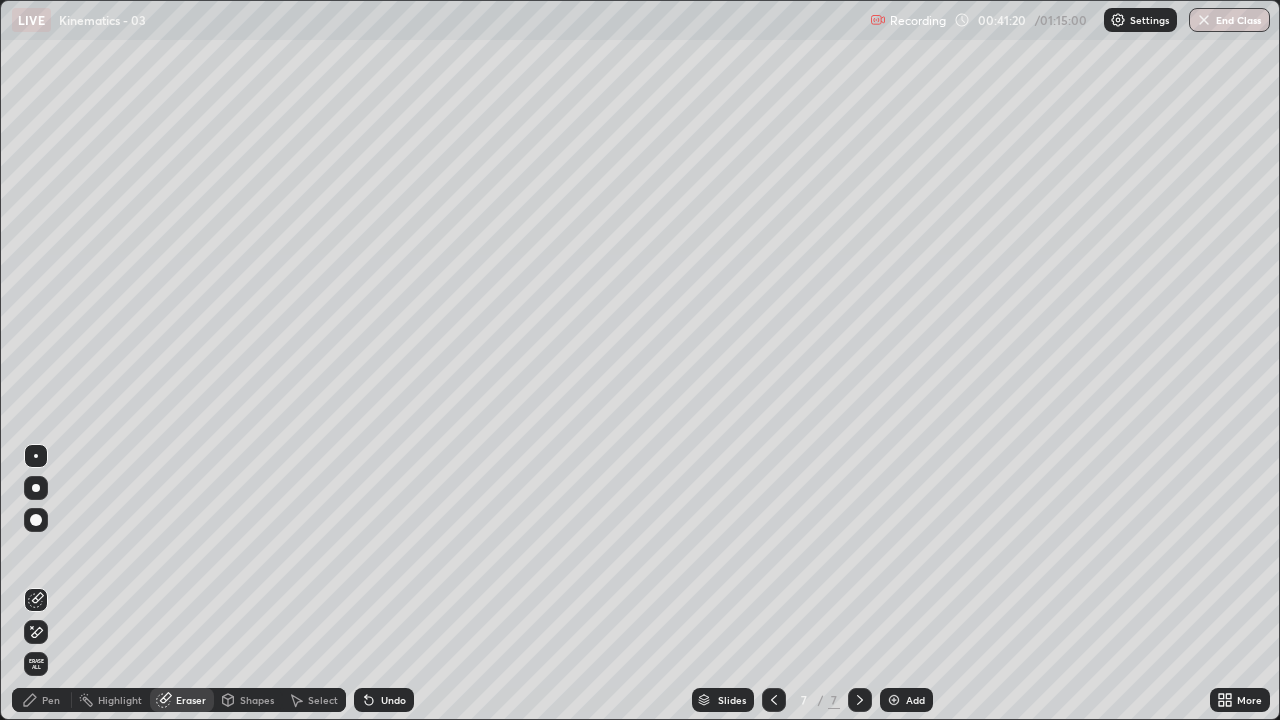 click on "Pen" at bounding box center (51, 700) 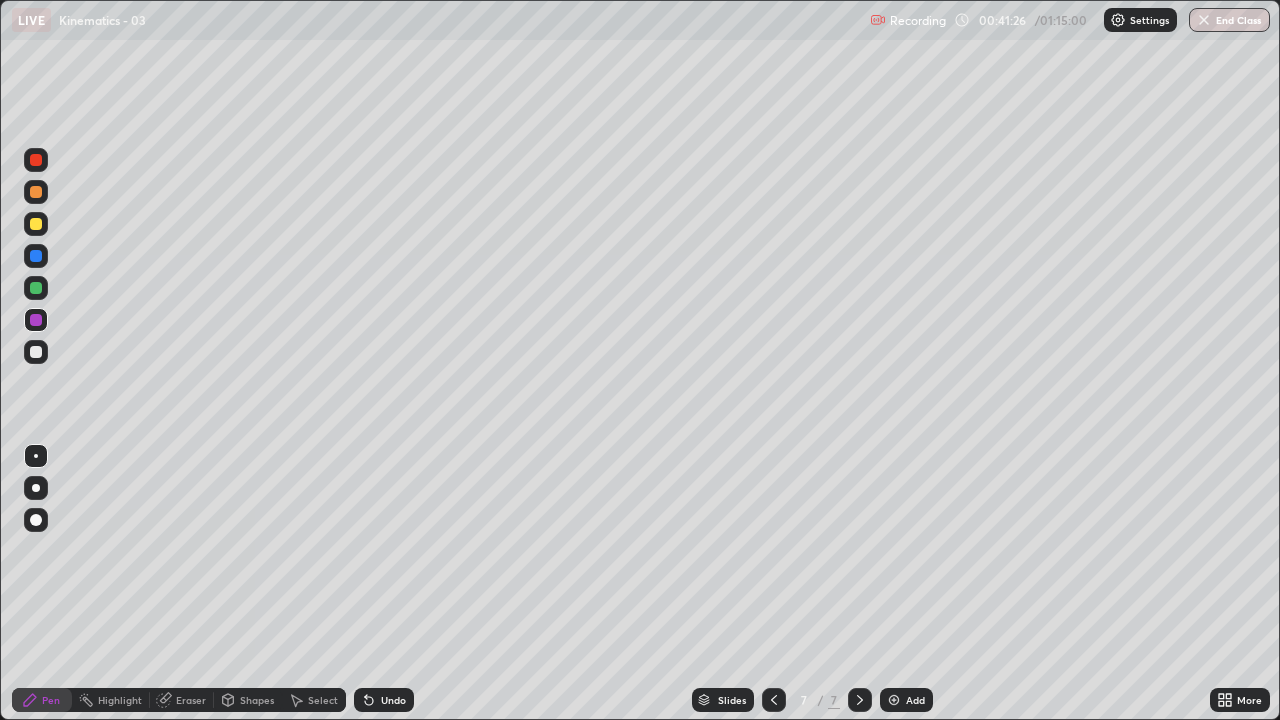 click at bounding box center [36, 352] 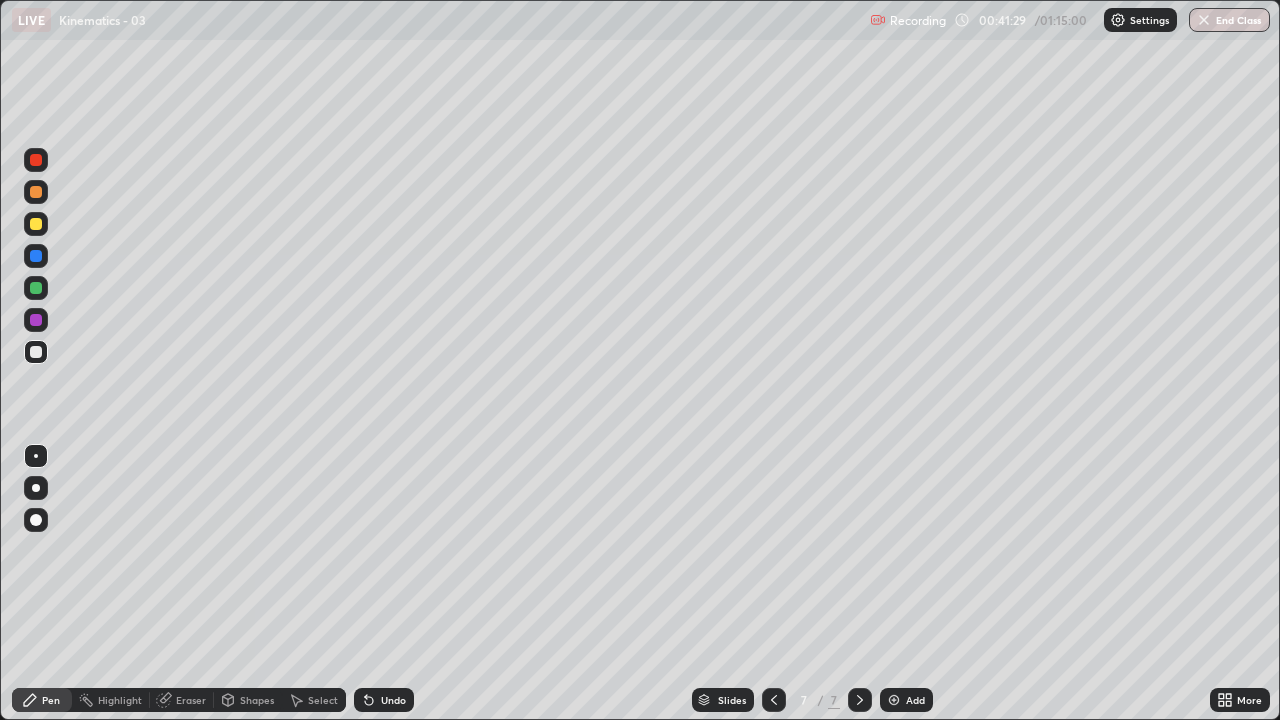 click at bounding box center [36, 288] 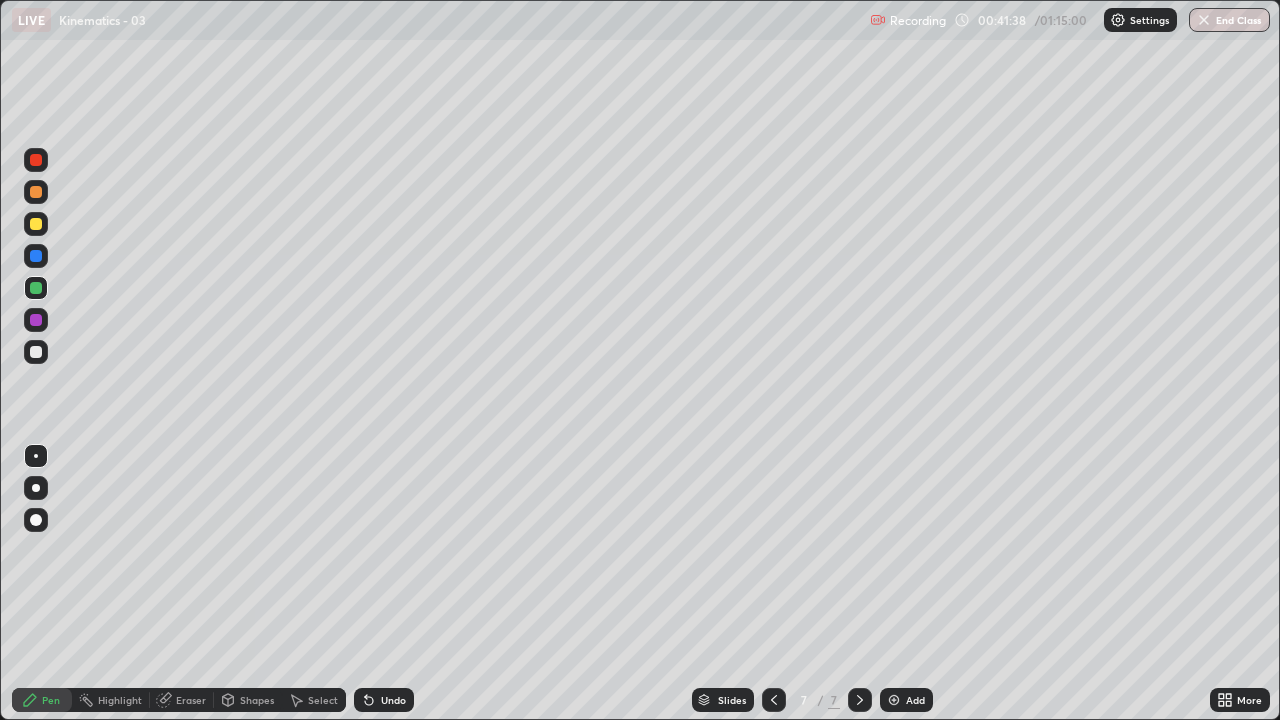 click 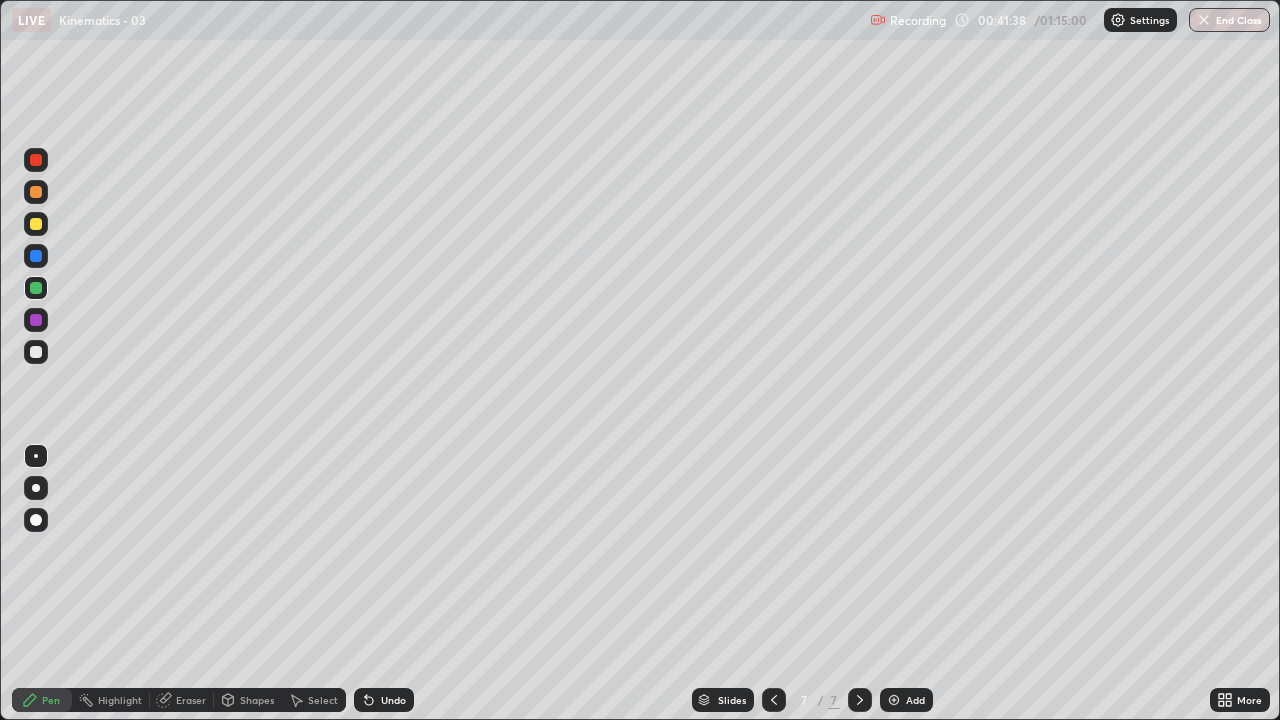 click 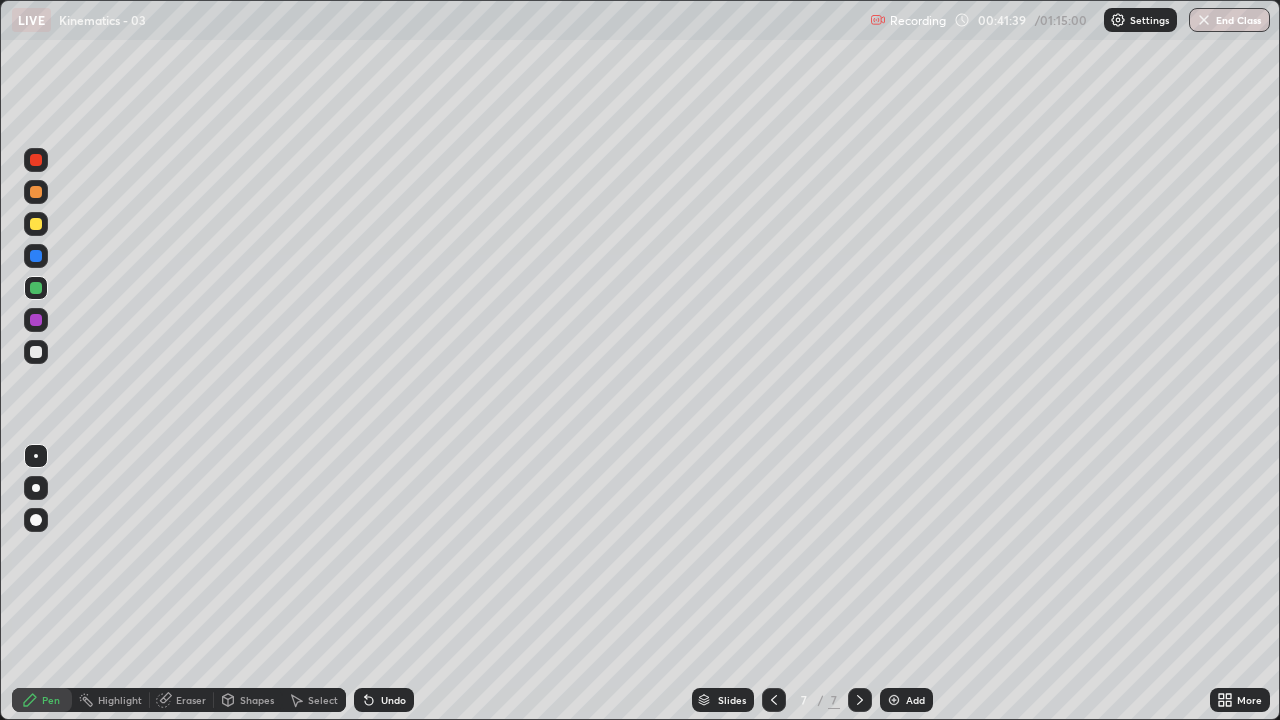 click 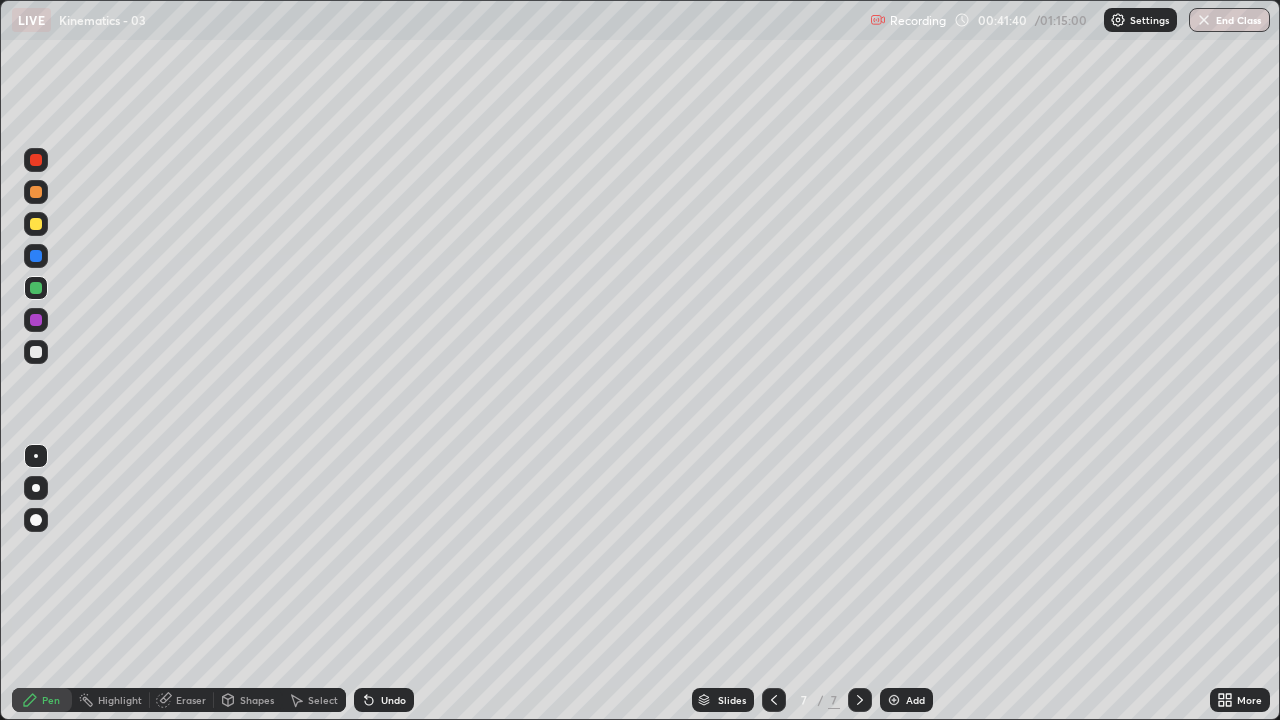 click 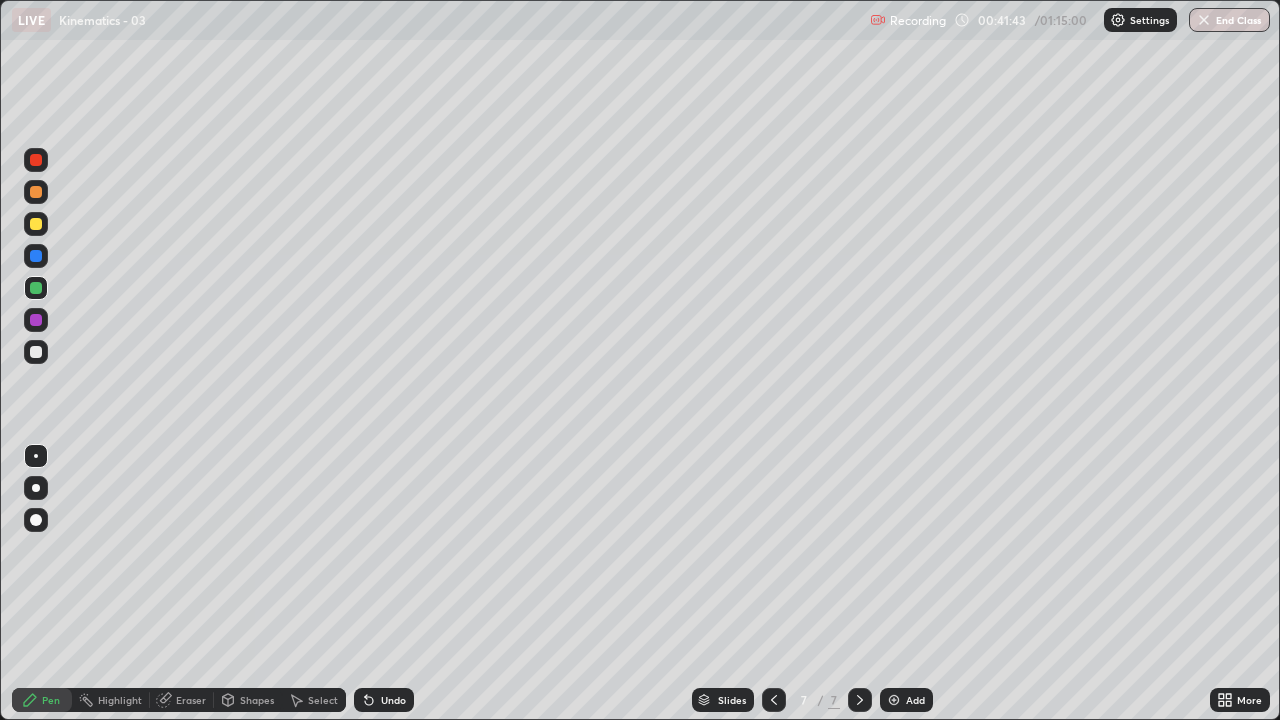 click at bounding box center (36, 320) 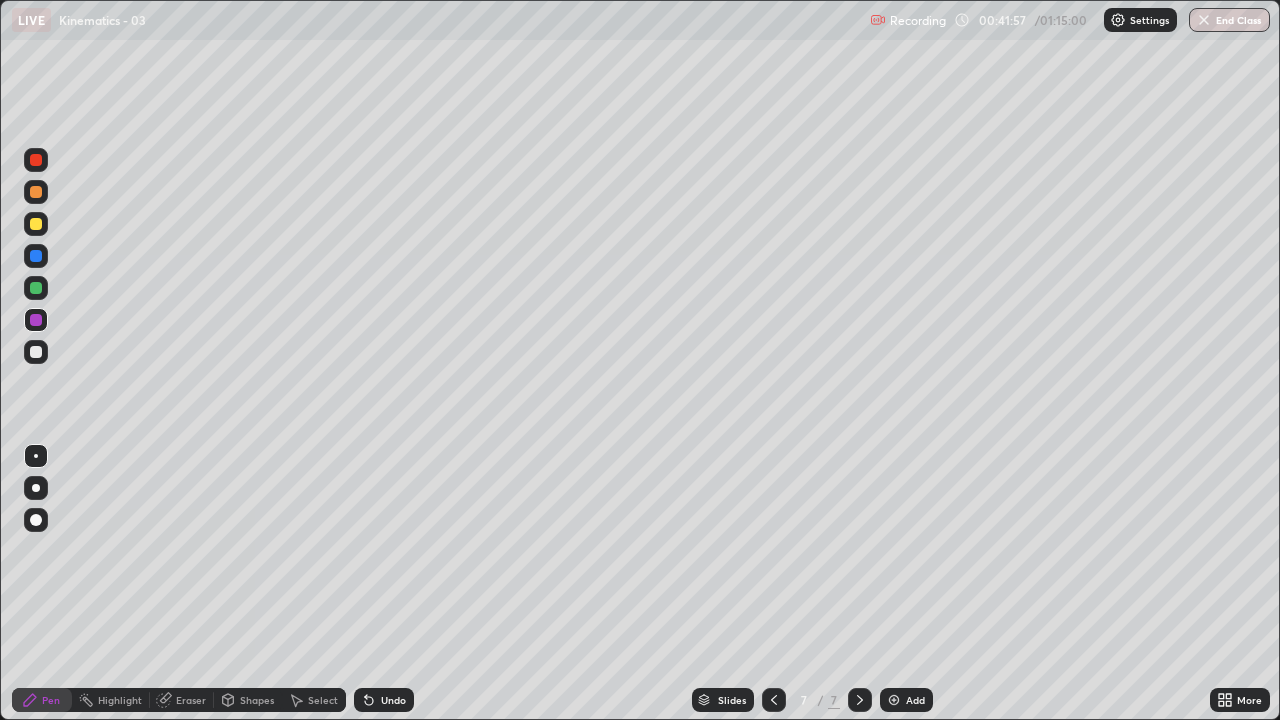 click at bounding box center [36, 320] 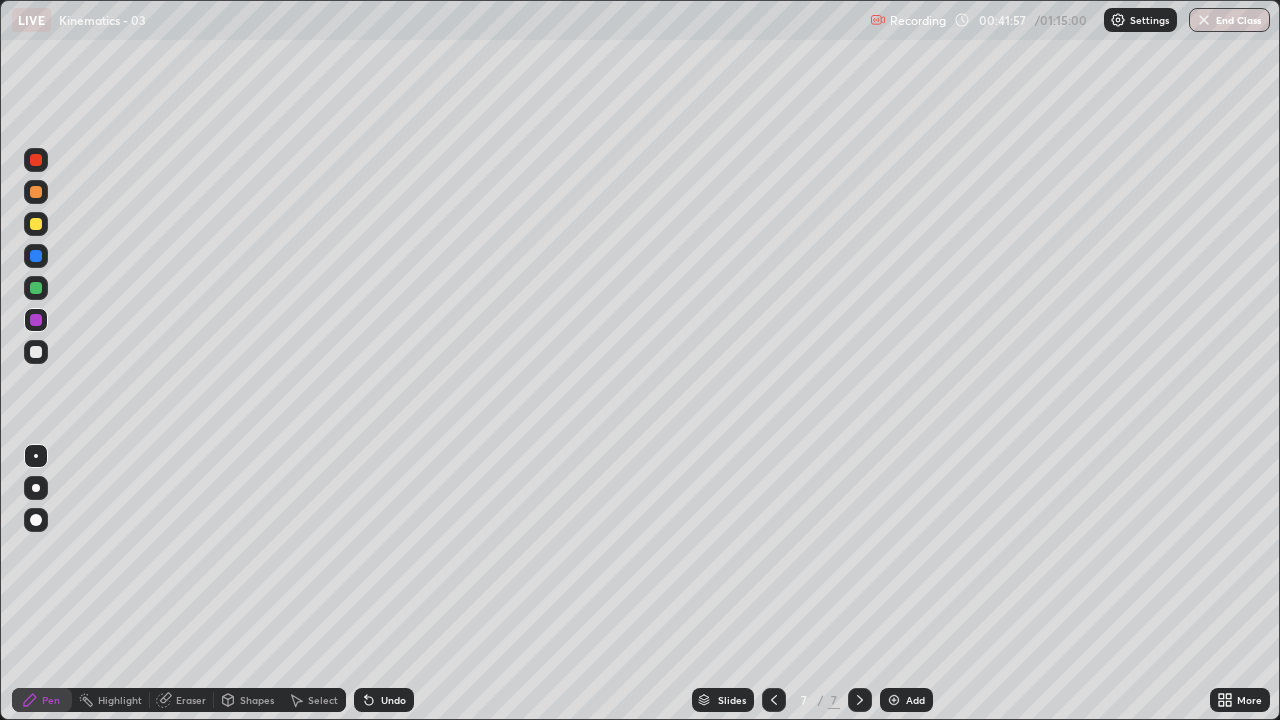 click at bounding box center [36, 320] 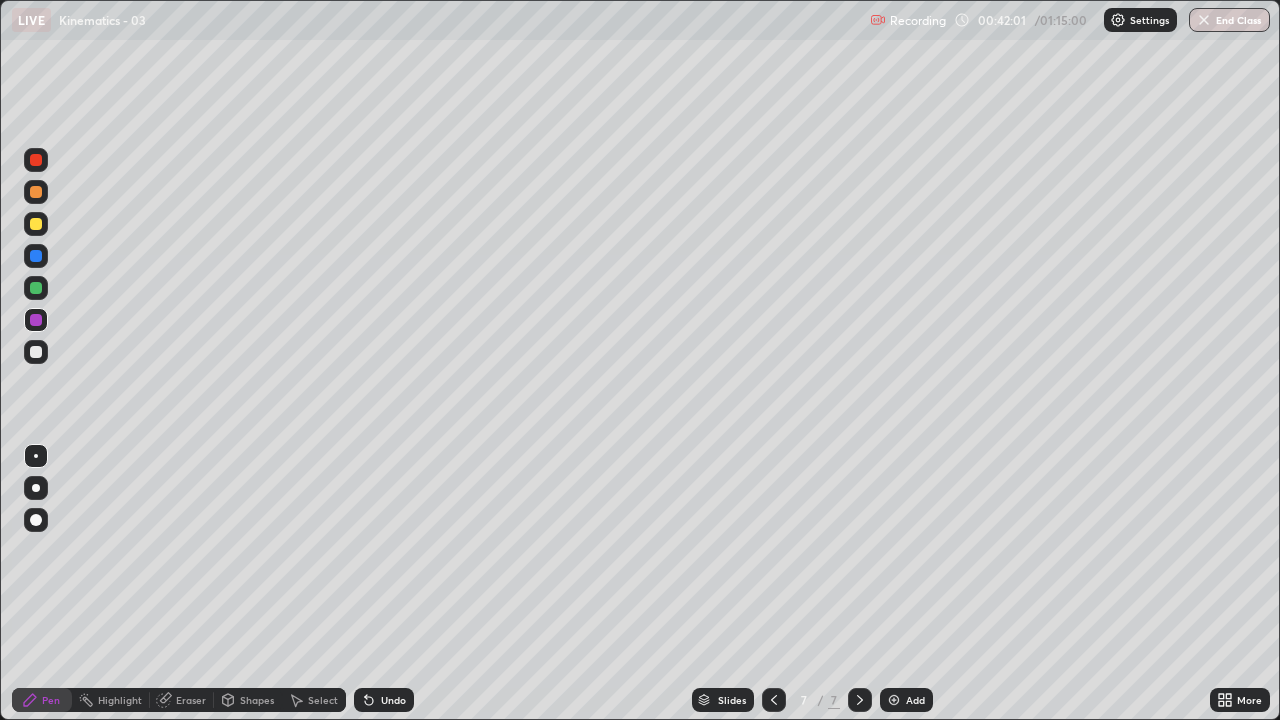 click on "Undo" at bounding box center [384, 700] 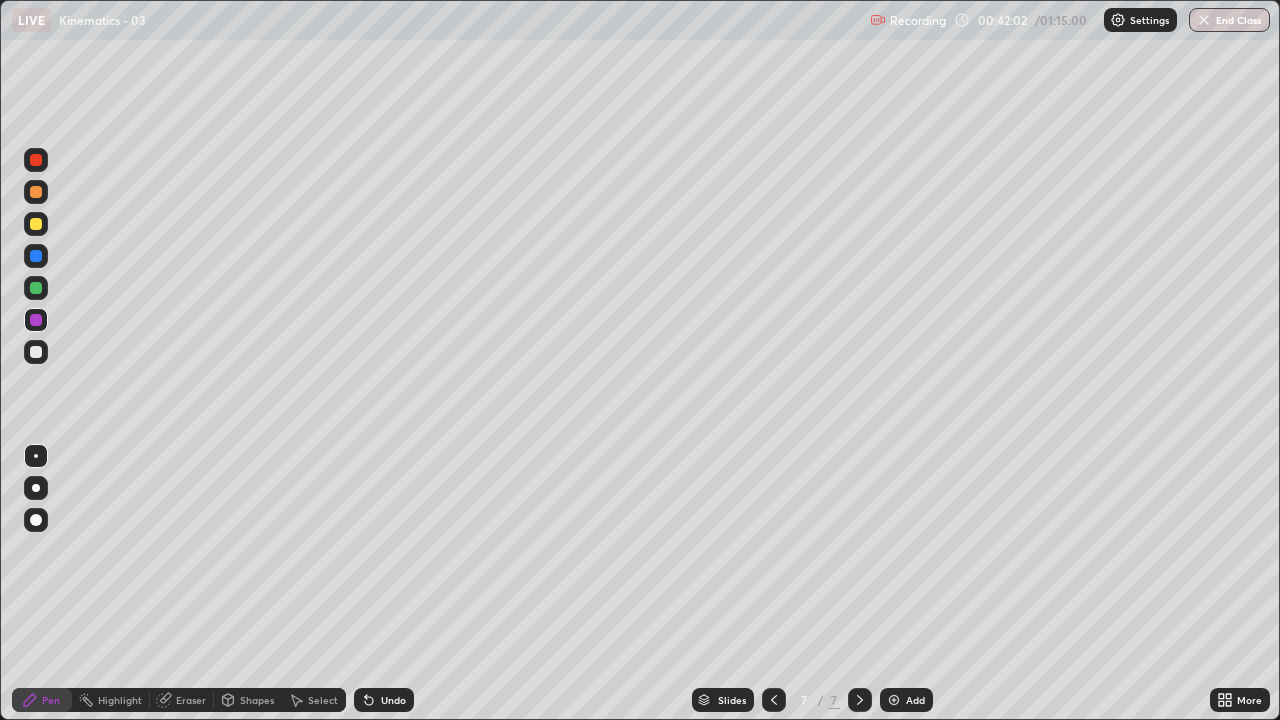 click on "Shapes" at bounding box center [257, 700] 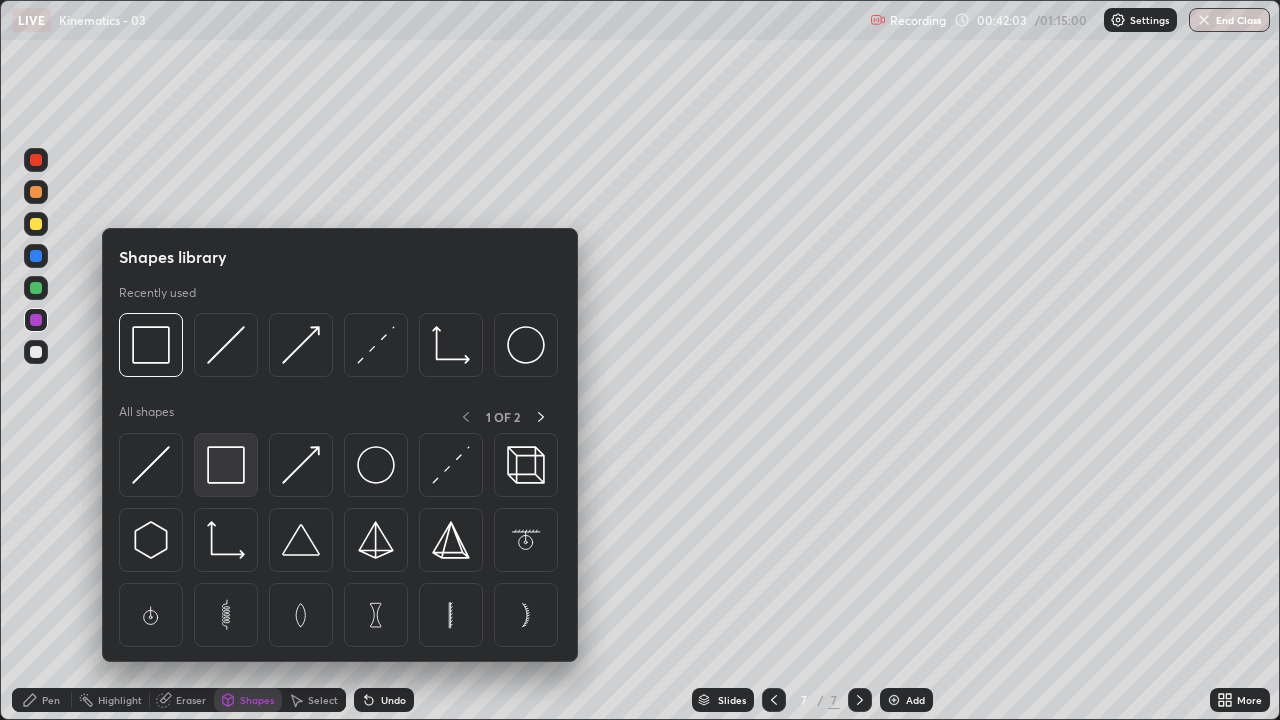 click at bounding box center (226, 465) 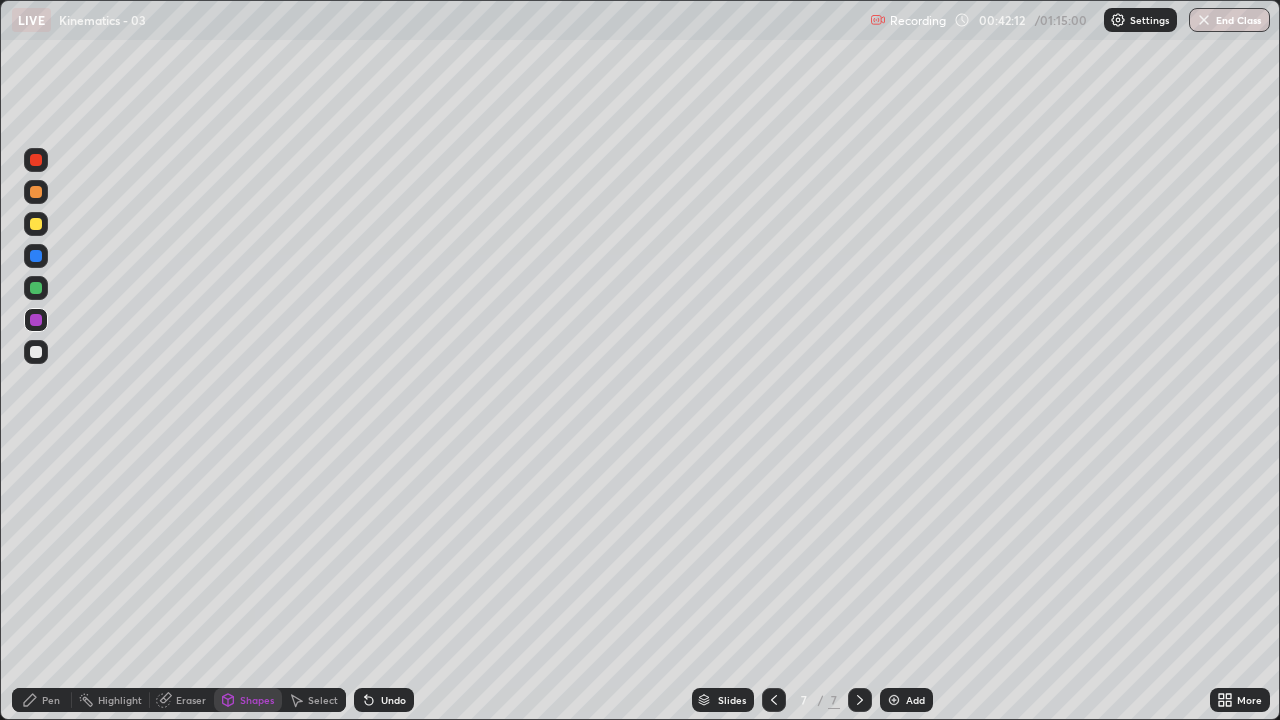 click on "Undo" at bounding box center [384, 700] 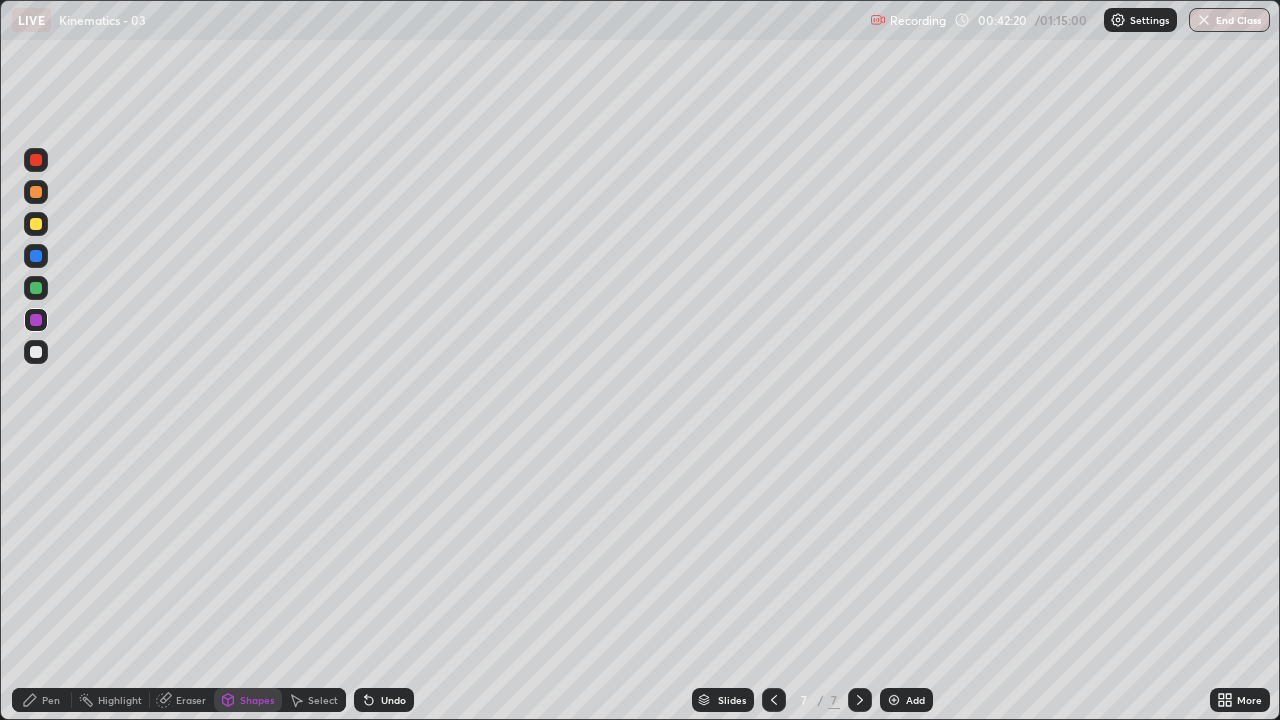click on "Eraser" at bounding box center [191, 700] 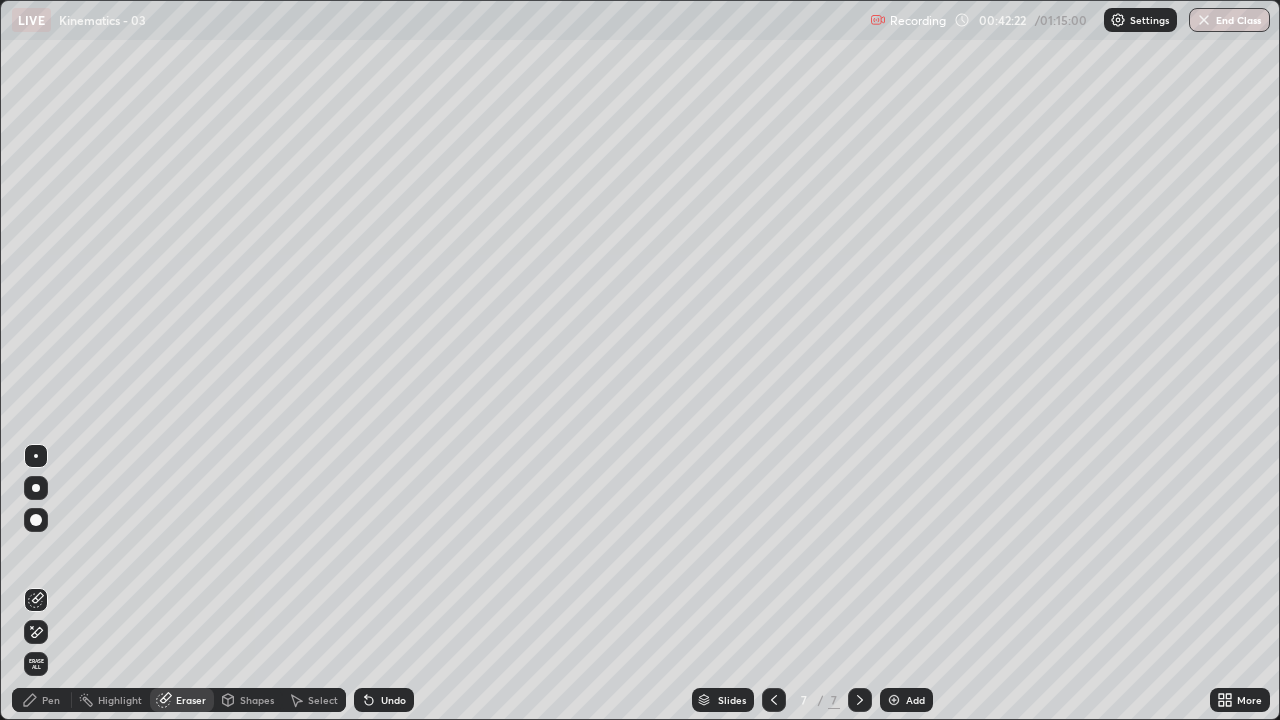 click on "Pen" at bounding box center [51, 700] 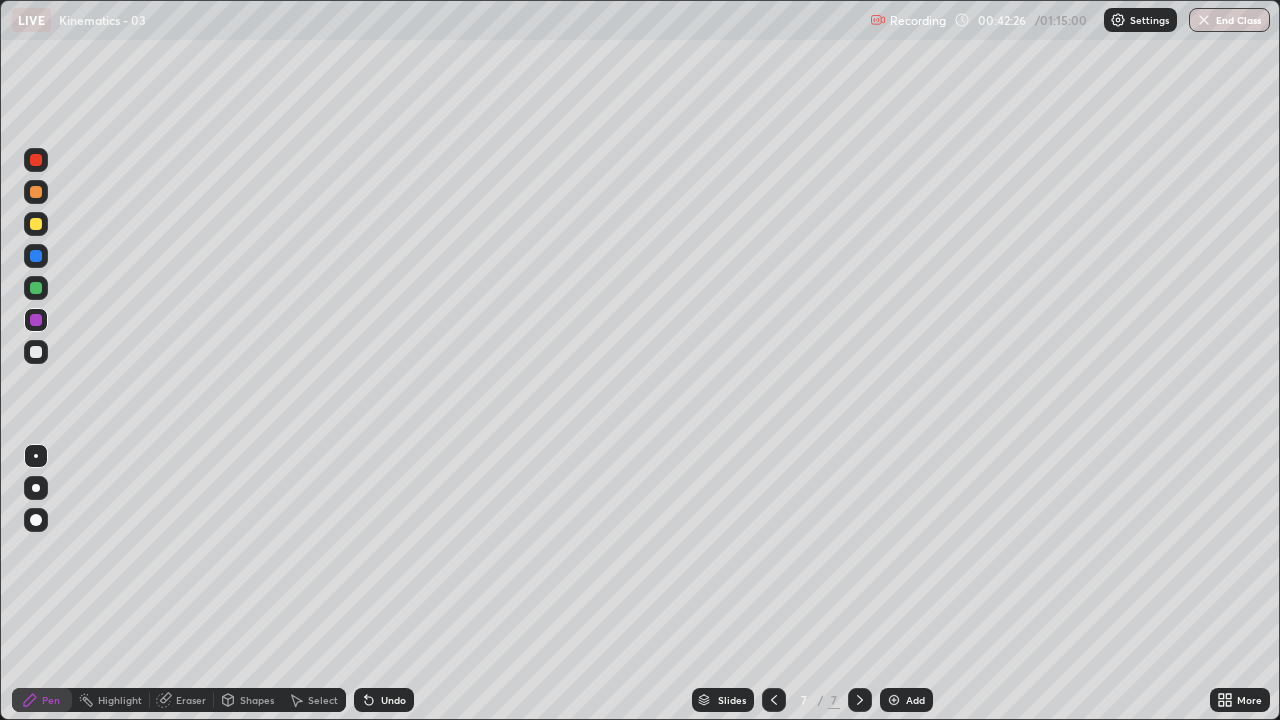 click 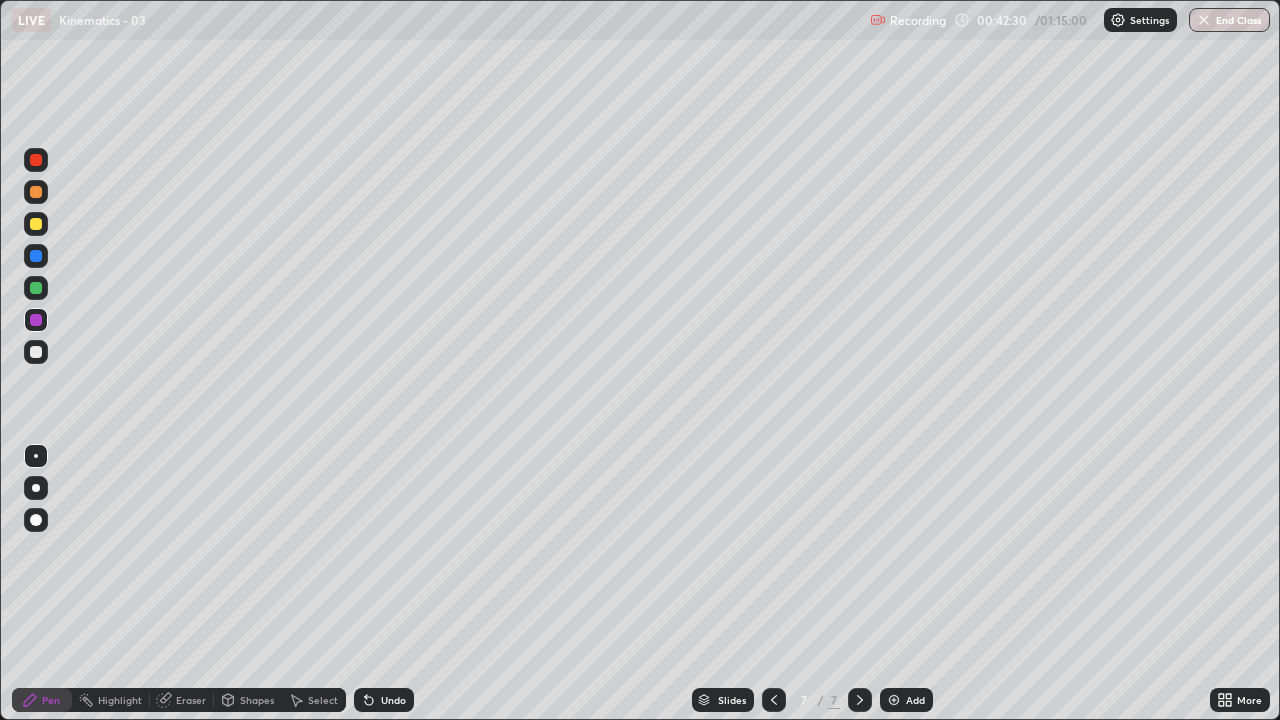 click on "Eraser" at bounding box center (191, 700) 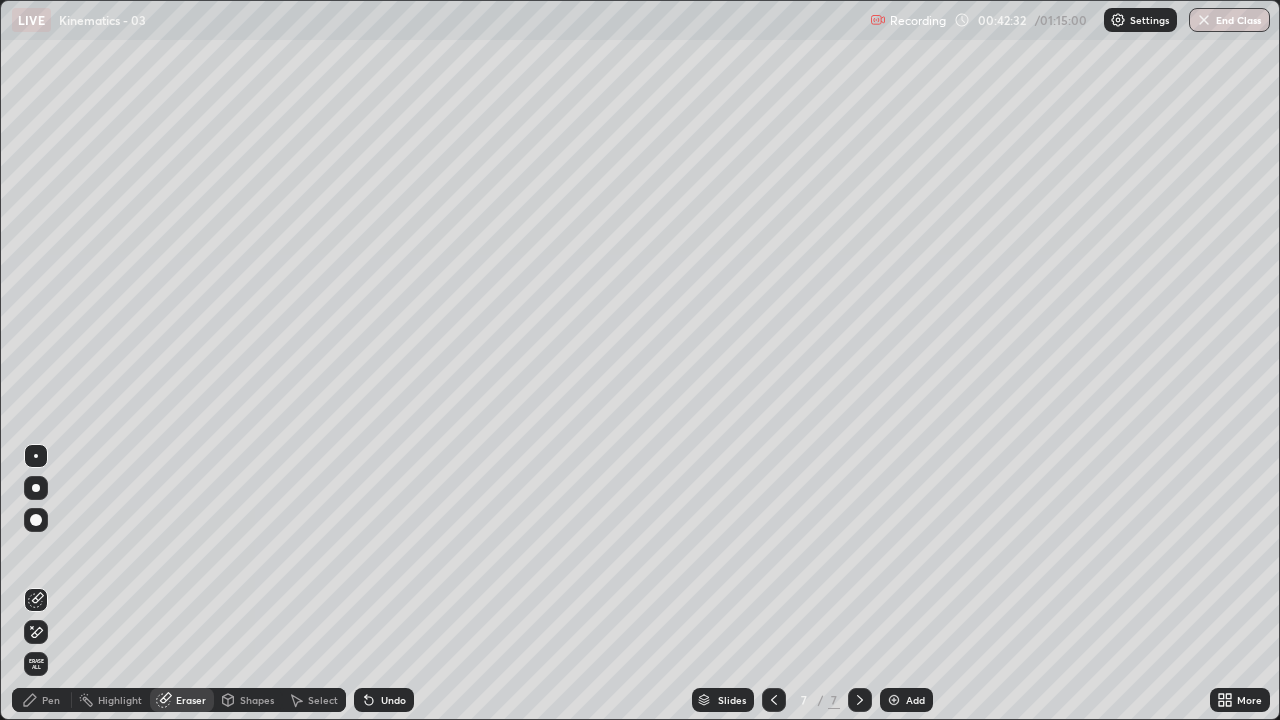 click on "Pen" at bounding box center [51, 700] 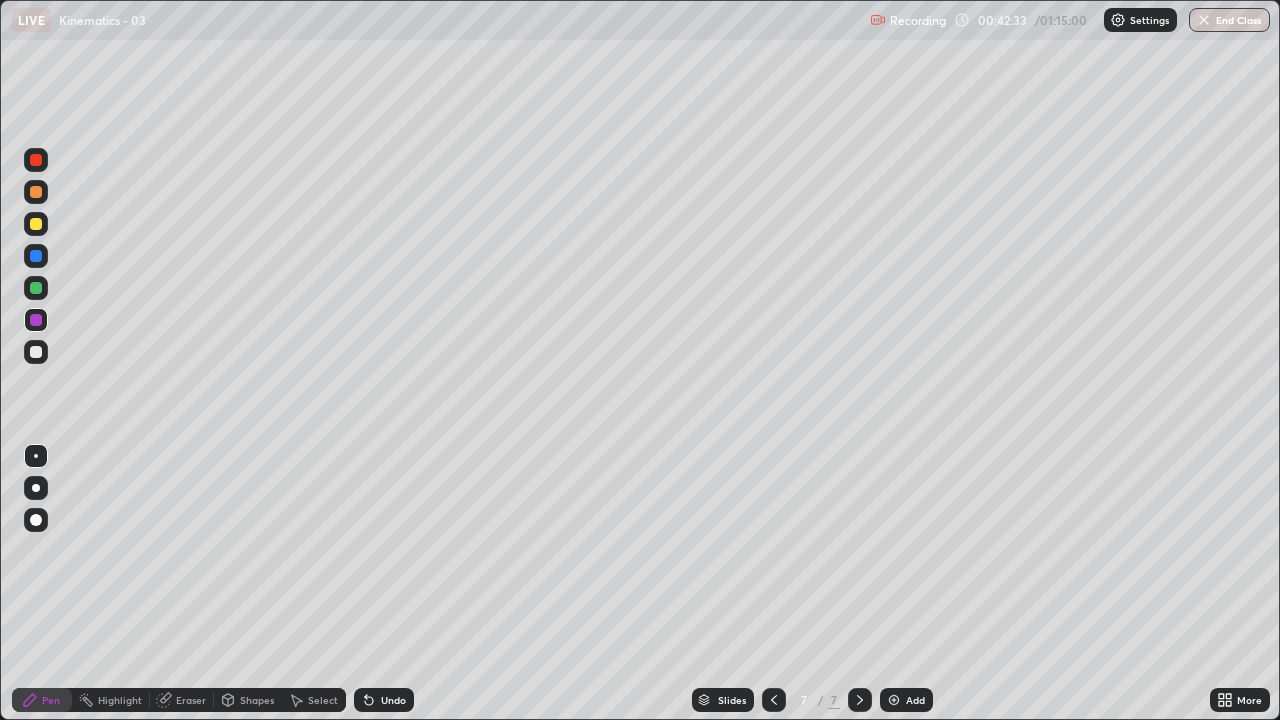 click at bounding box center (36, 224) 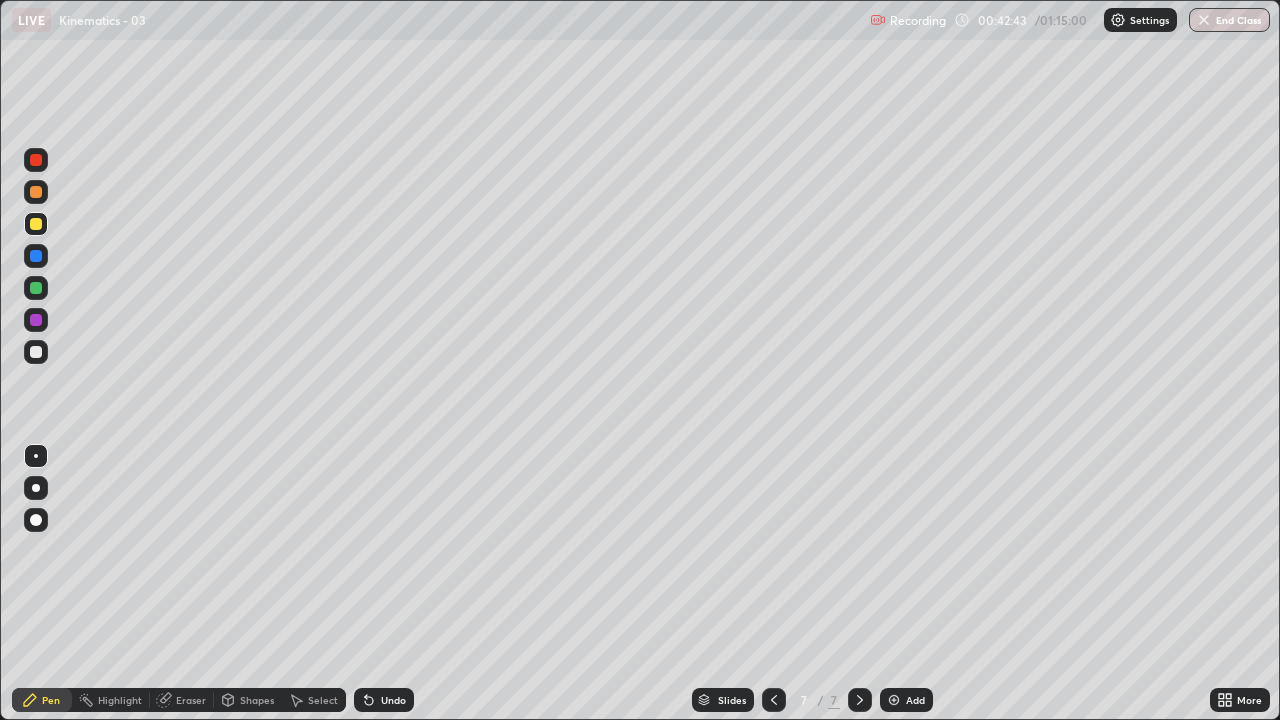 click at bounding box center [36, 192] 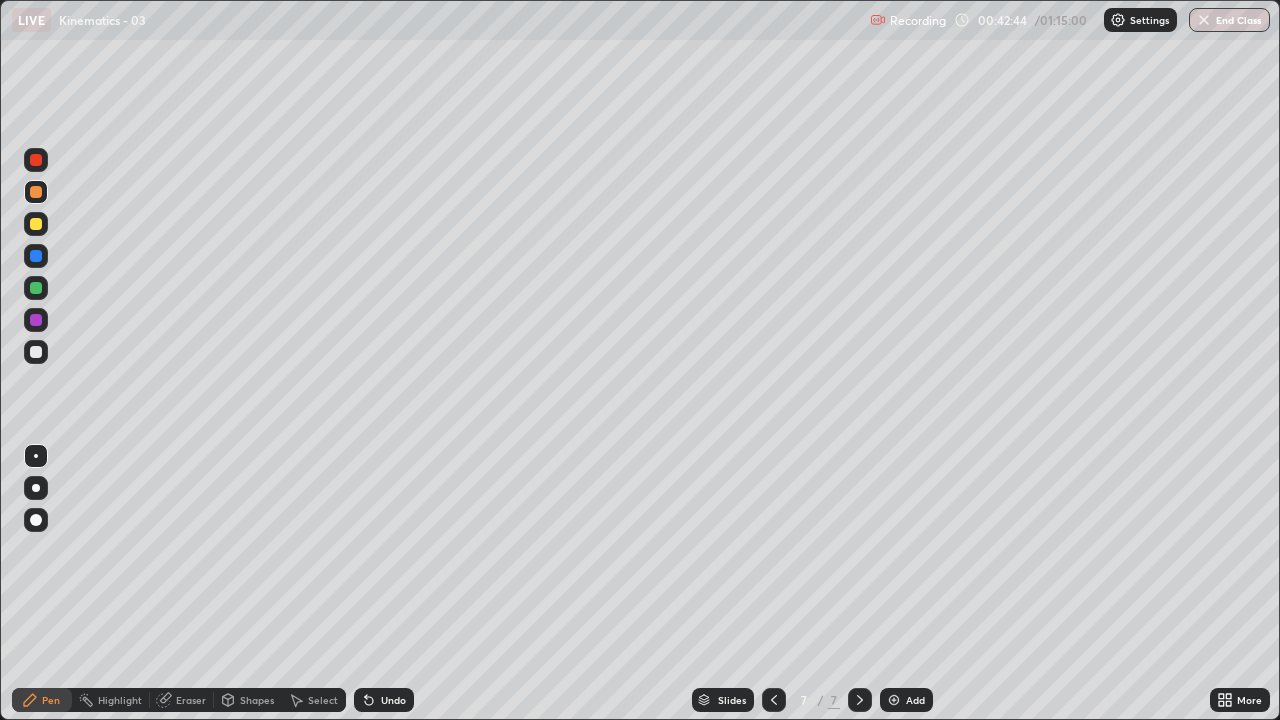 click on "Select" at bounding box center (323, 700) 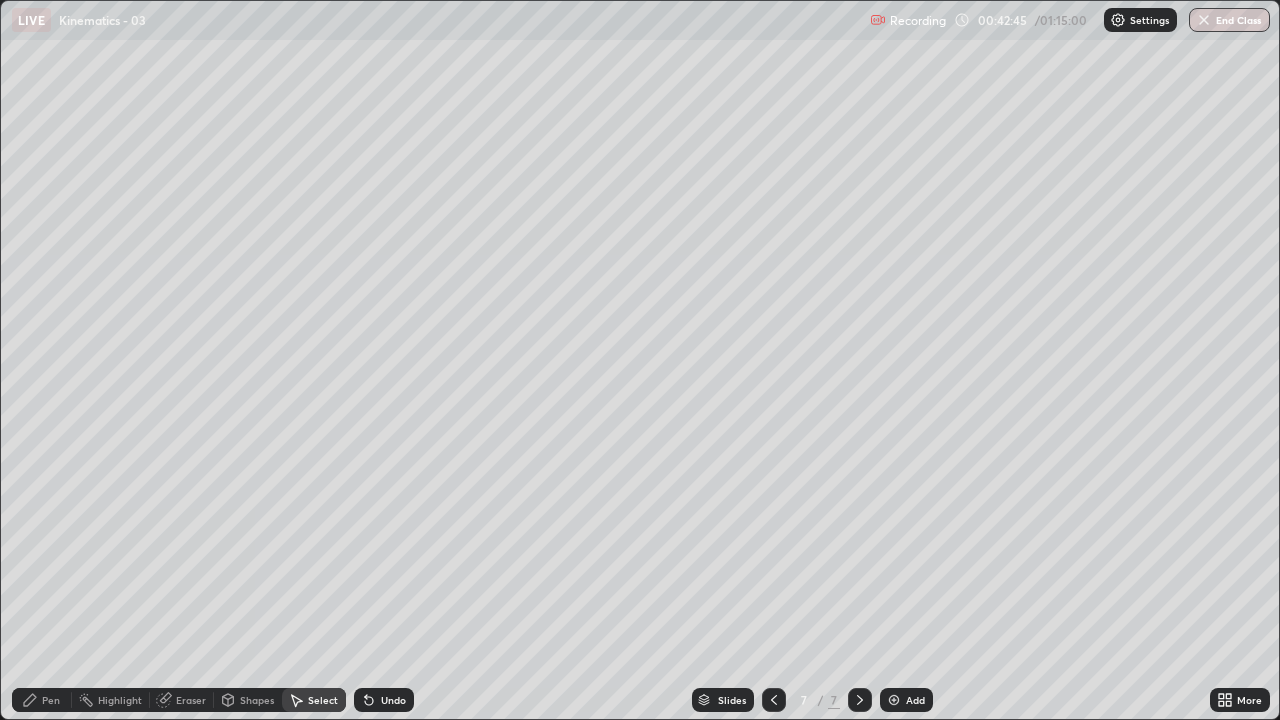 click on "Shapes" at bounding box center (248, 700) 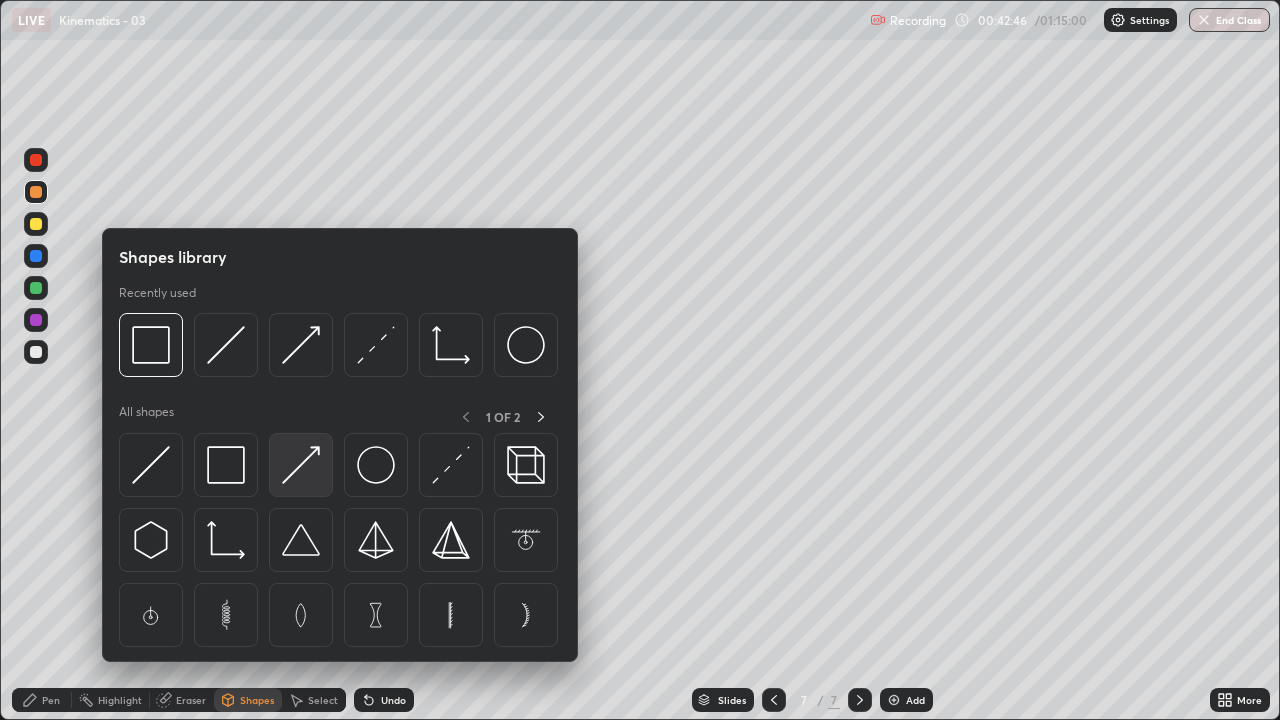 click at bounding box center (301, 465) 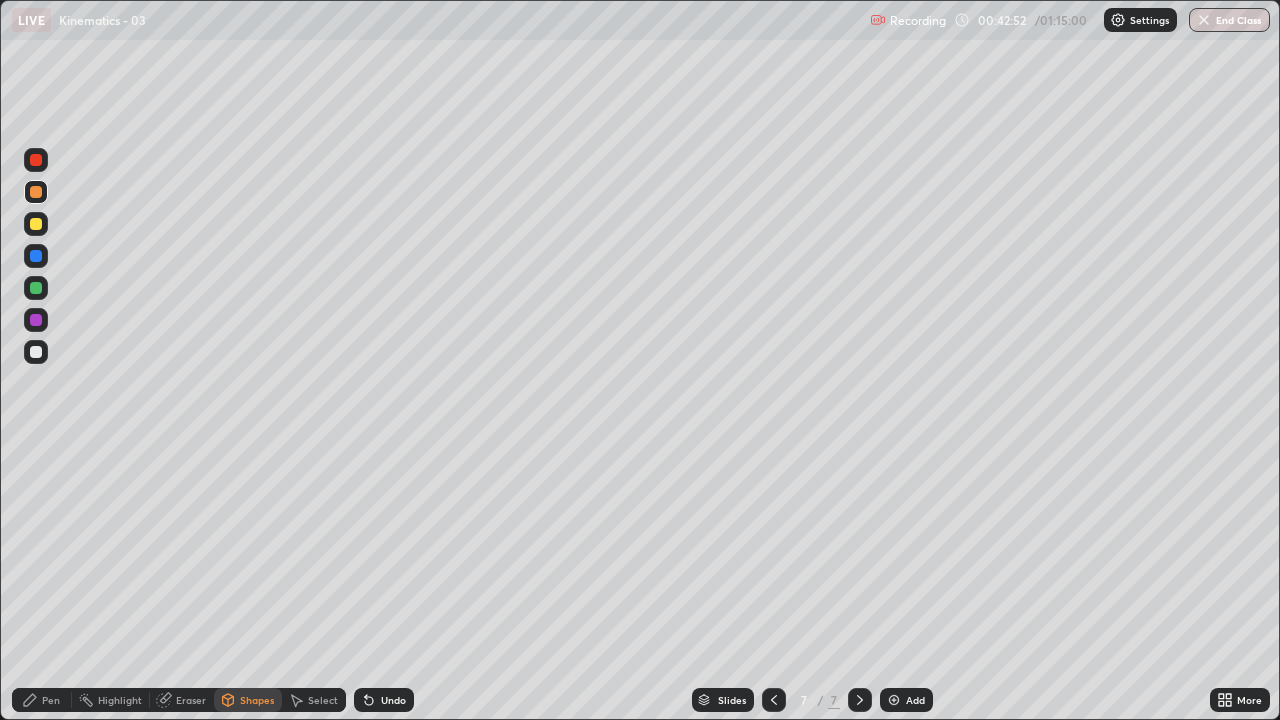 click on "Pen" at bounding box center [42, 700] 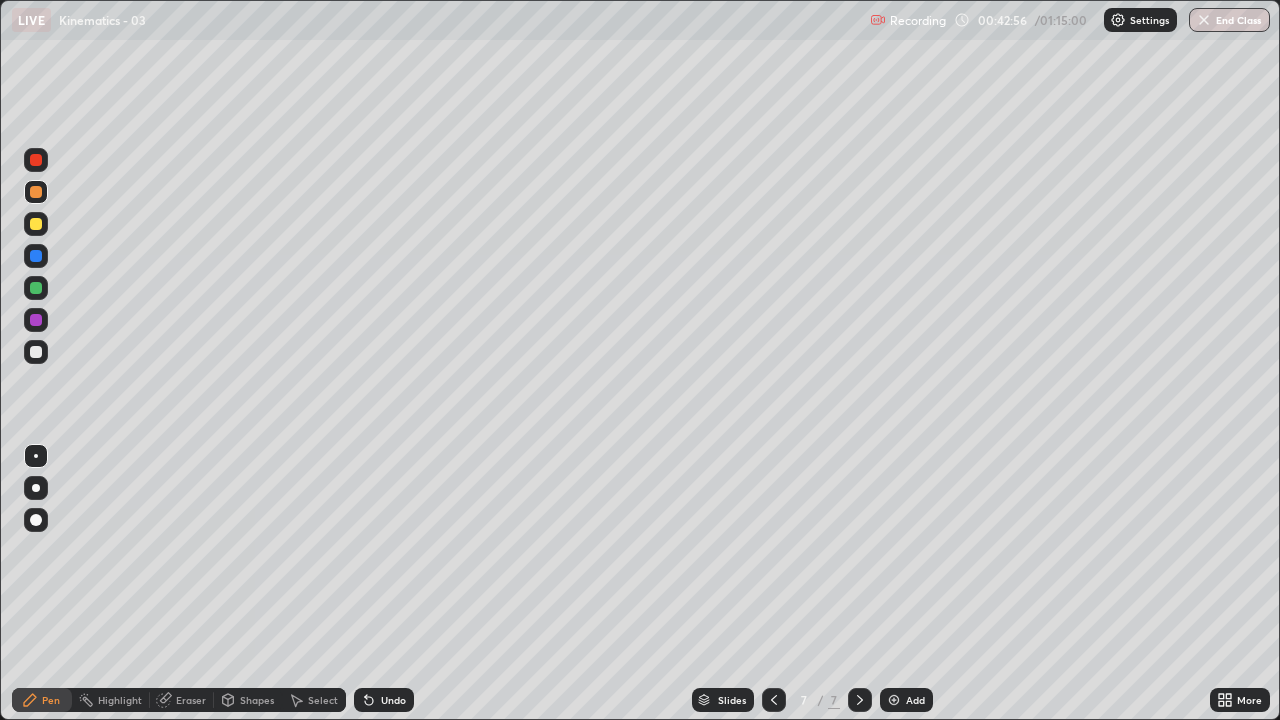 click at bounding box center (36, 224) 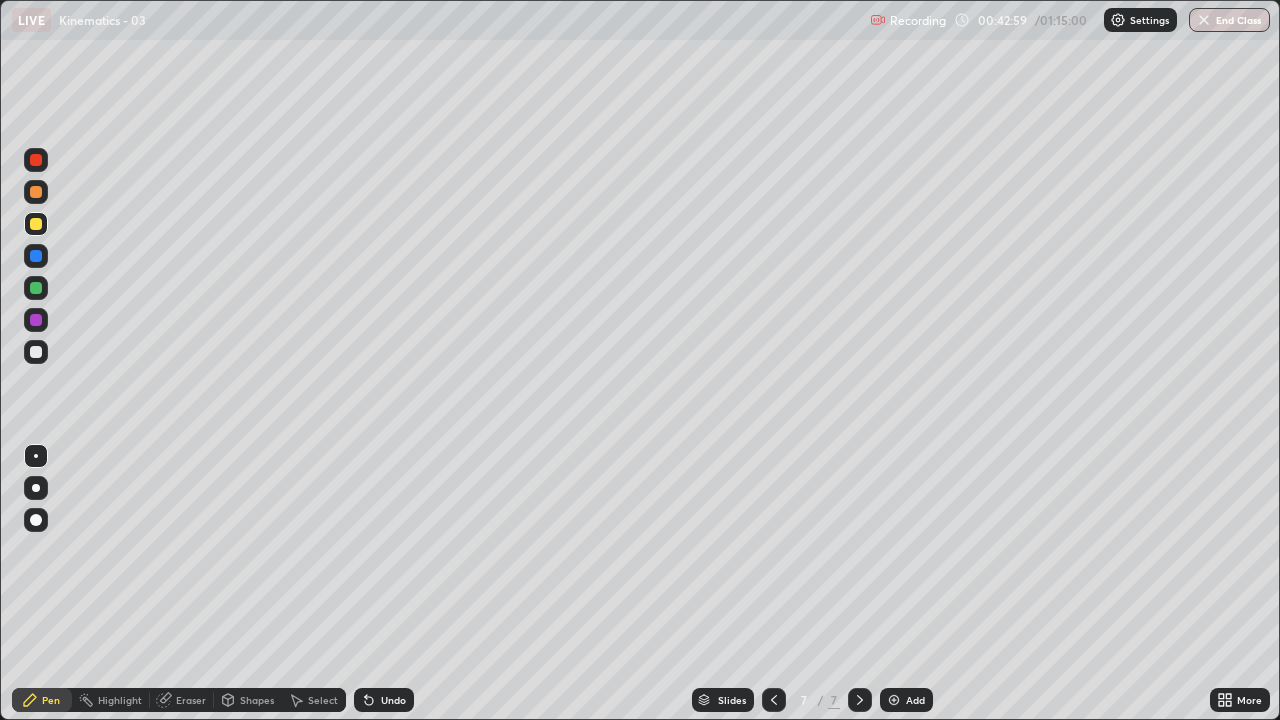 click at bounding box center [36, 288] 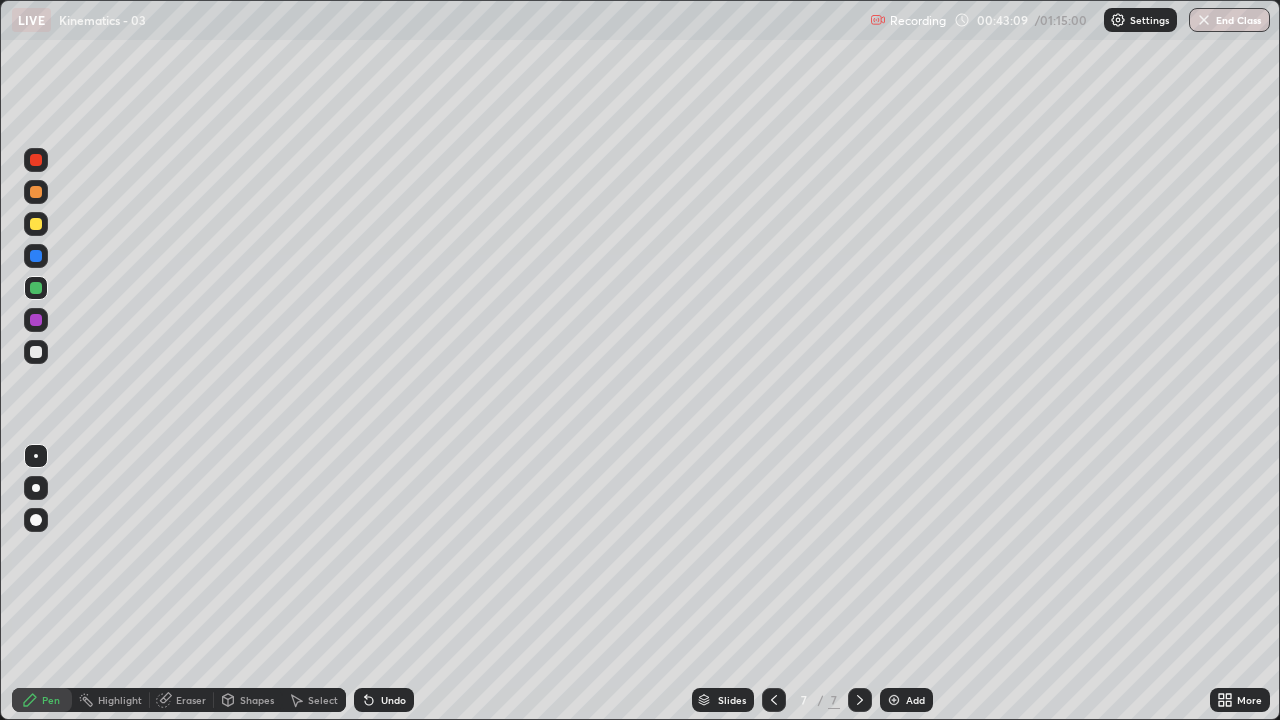 click at bounding box center [36, 192] 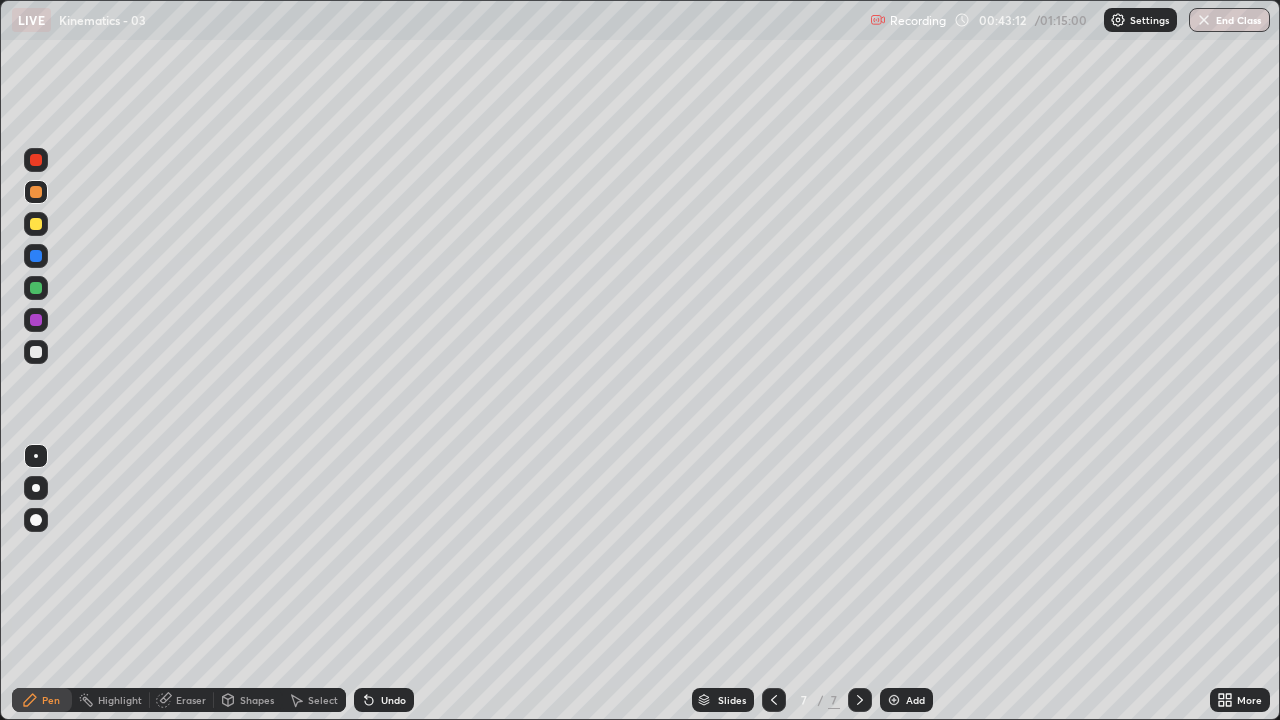 click at bounding box center (36, 288) 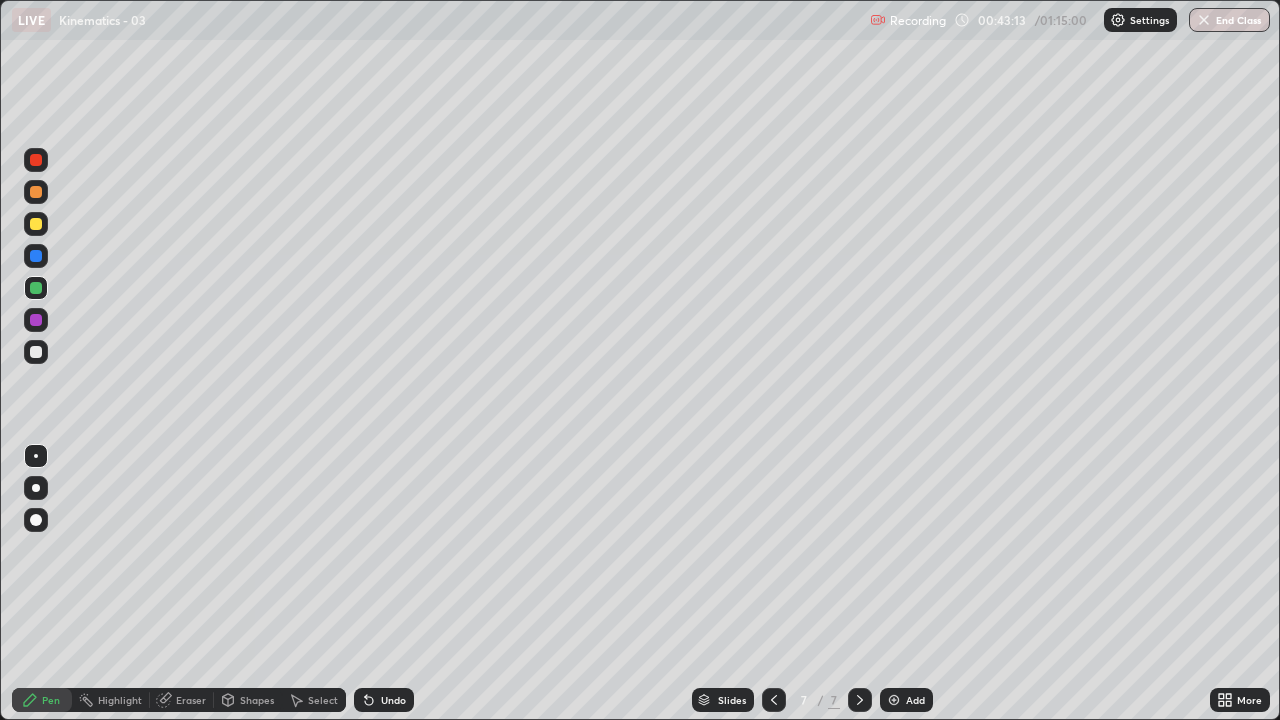 click on "Shapes" at bounding box center (257, 700) 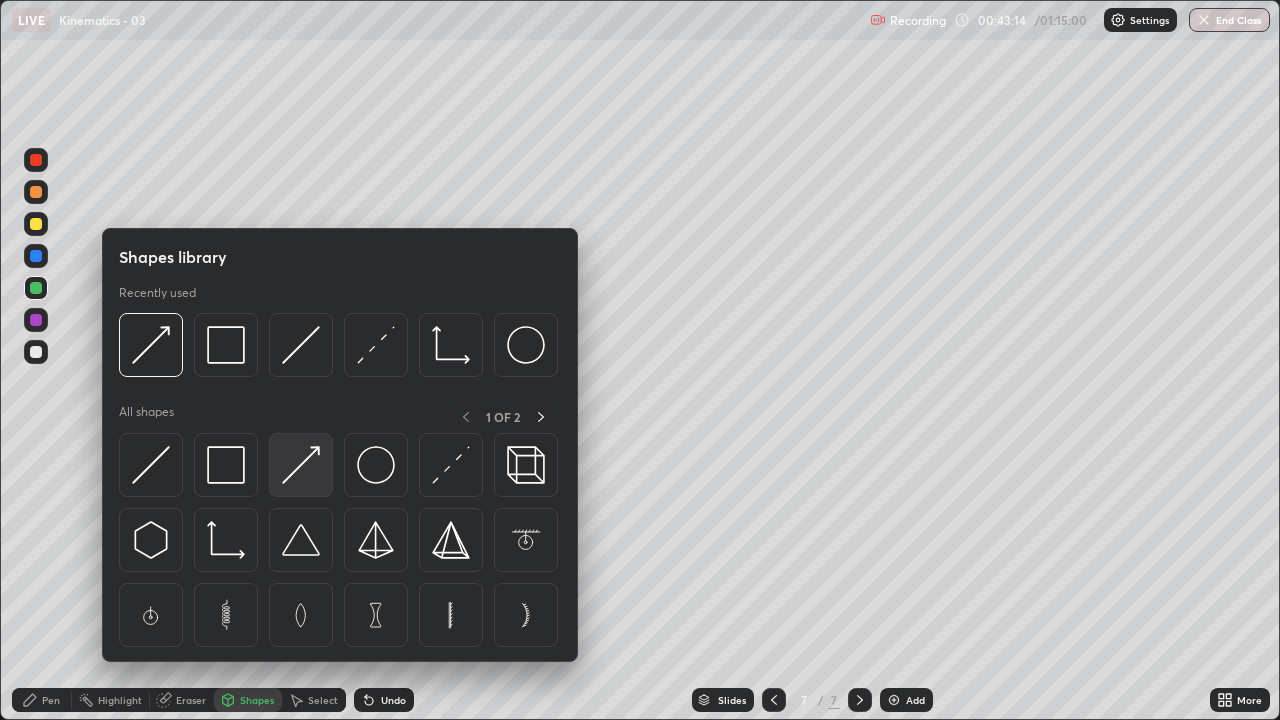 click at bounding box center [301, 465] 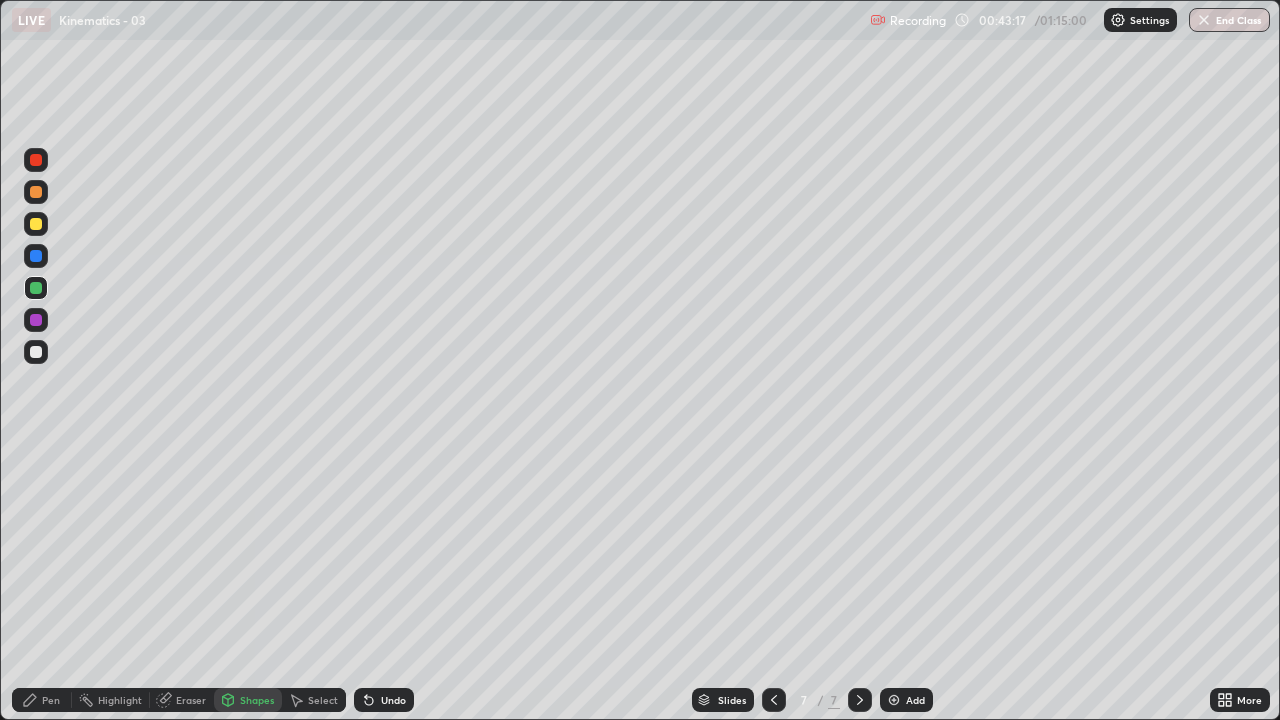 click on "Undo" at bounding box center (384, 700) 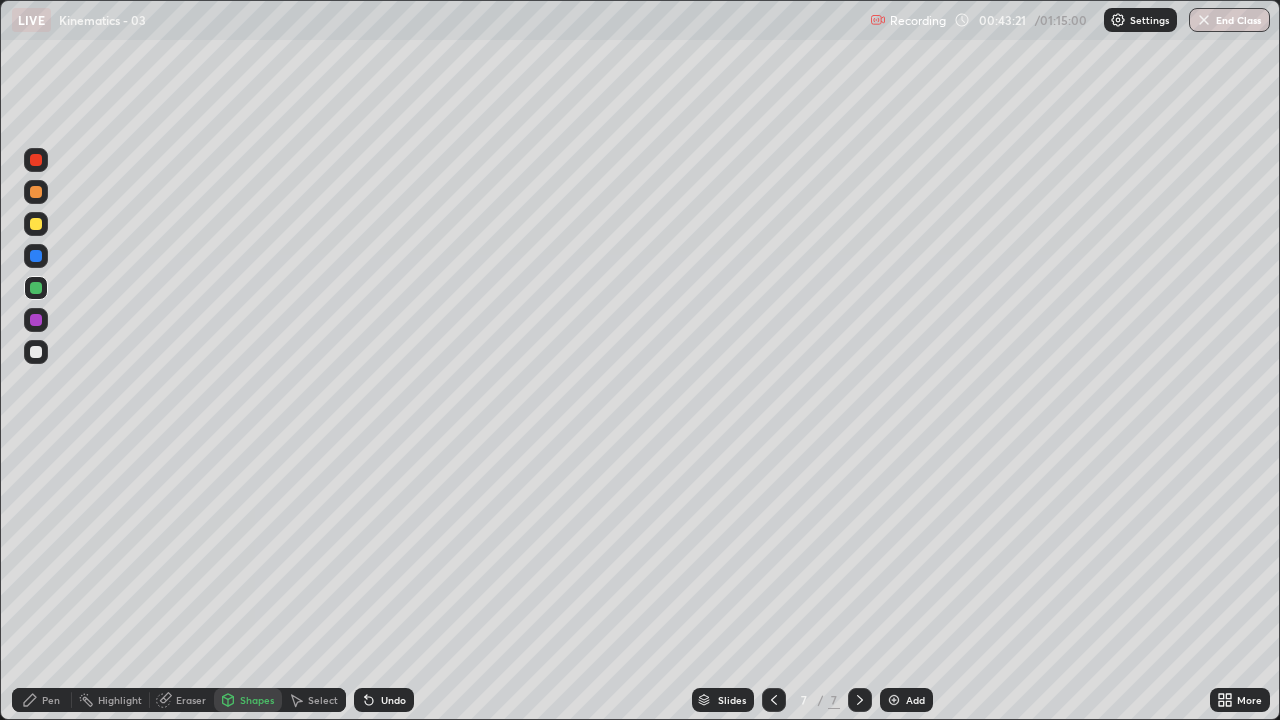 click on "Pen" at bounding box center [51, 700] 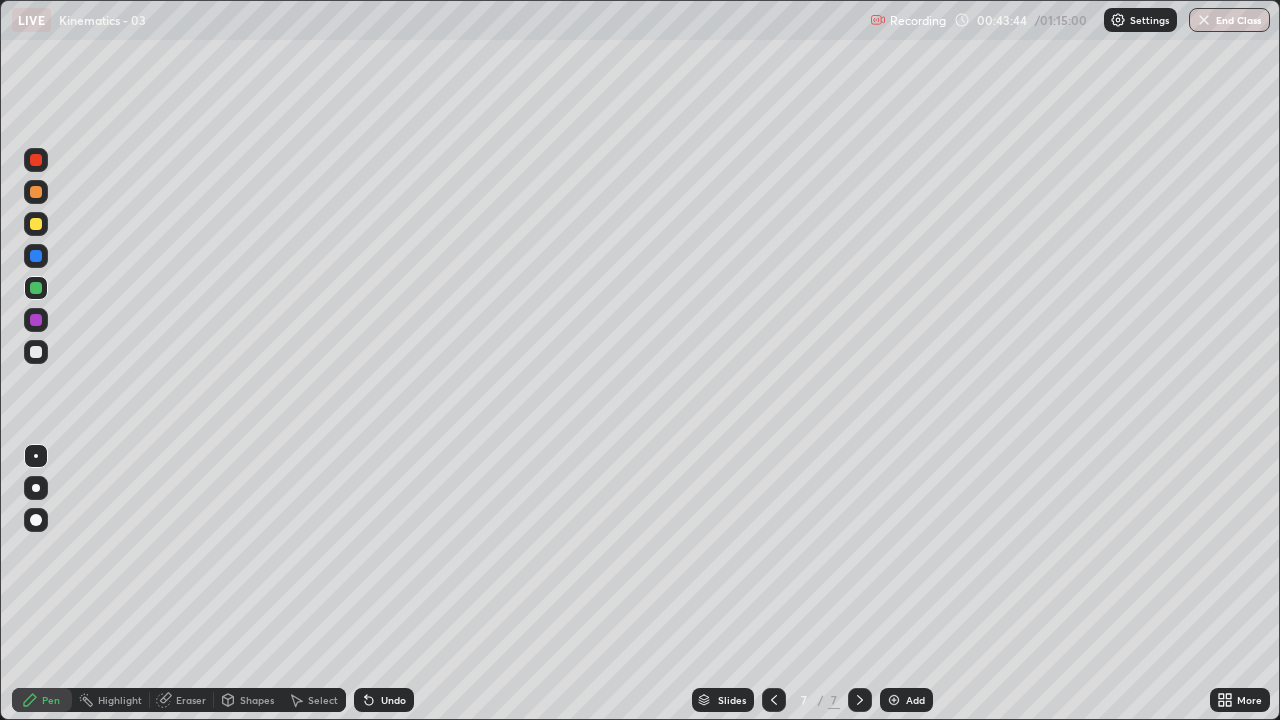 click at bounding box center (36, 352) 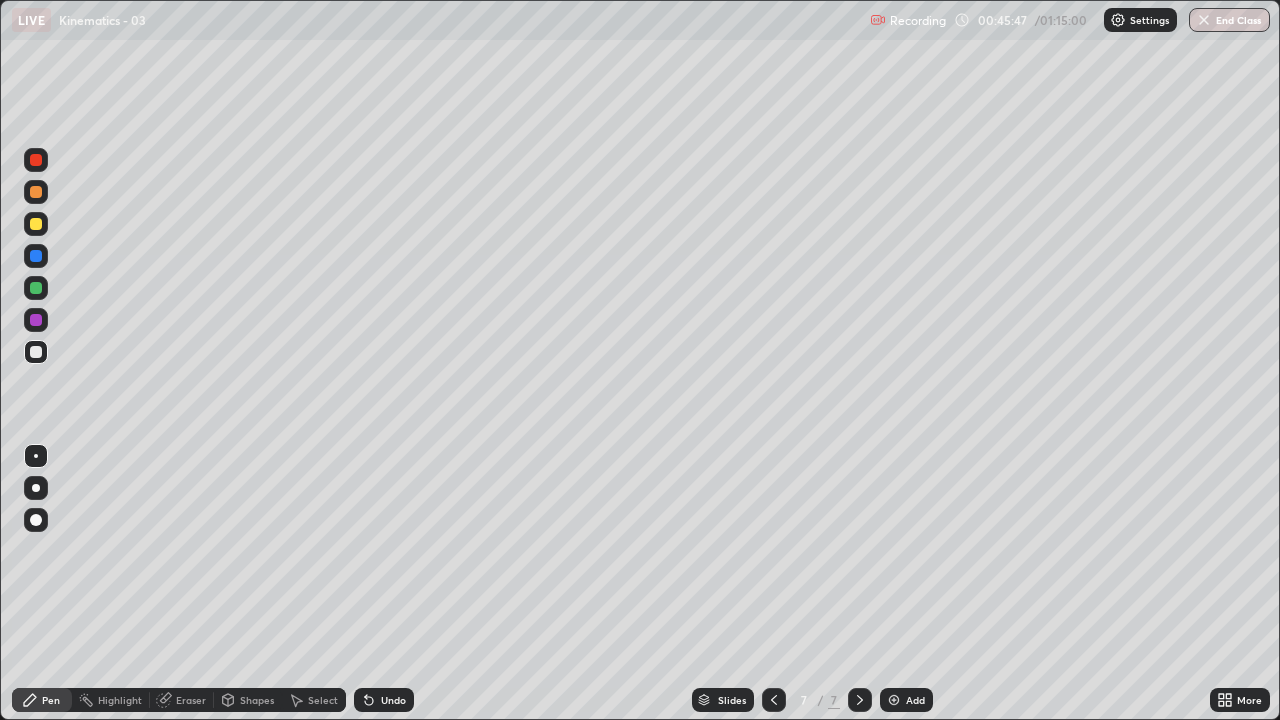 click on "Undo" at bounding box center [384, 700] 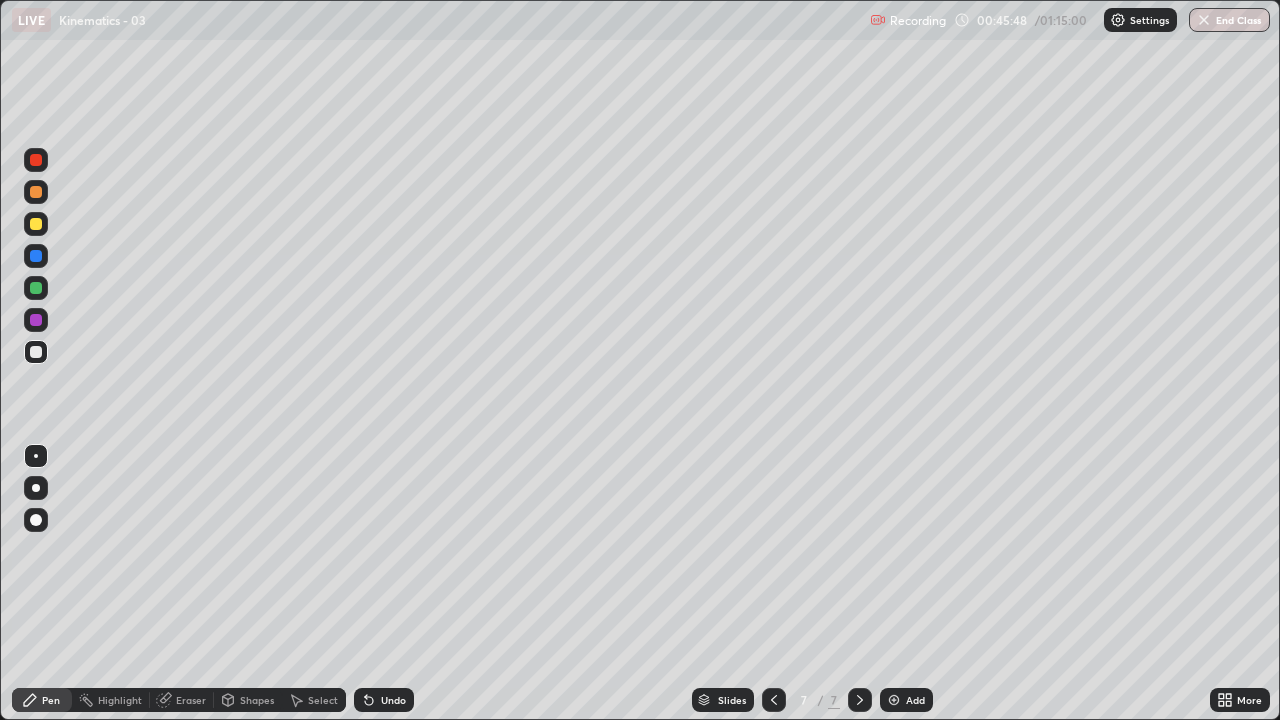 click on "Undo" at bounding box center [393, 700] 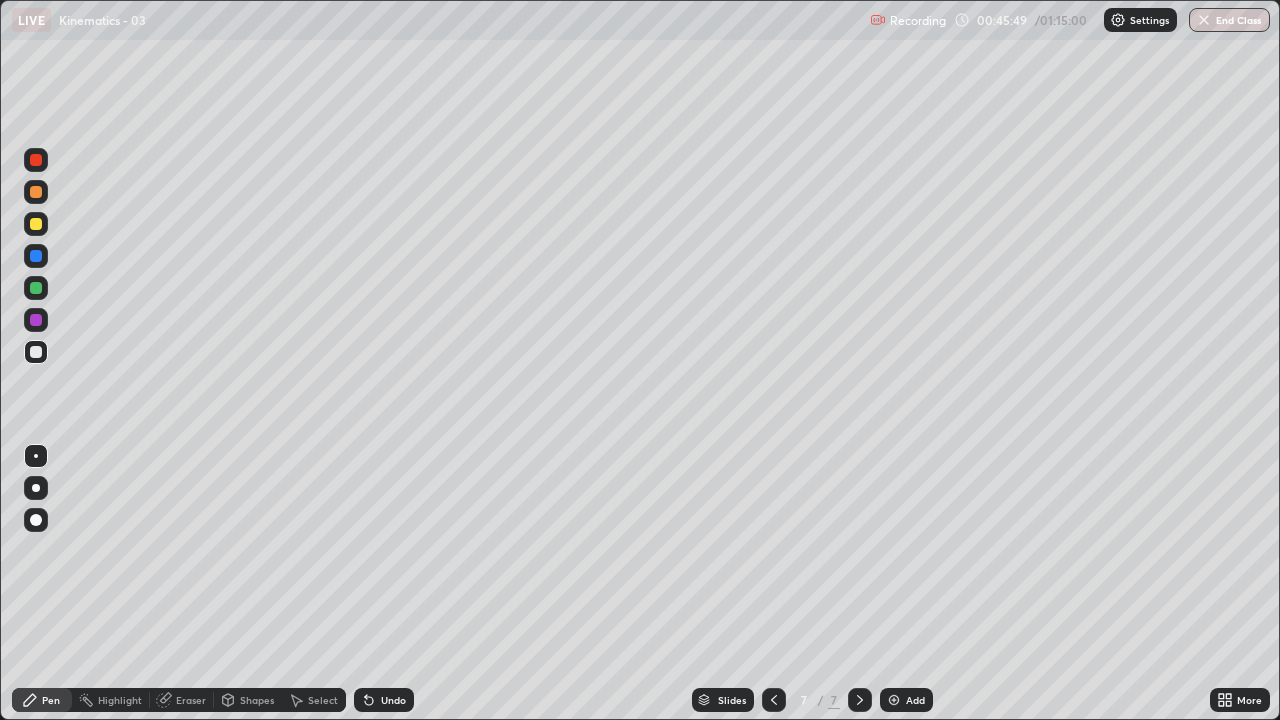 click on "Undo" at bounding box center (384, 700) 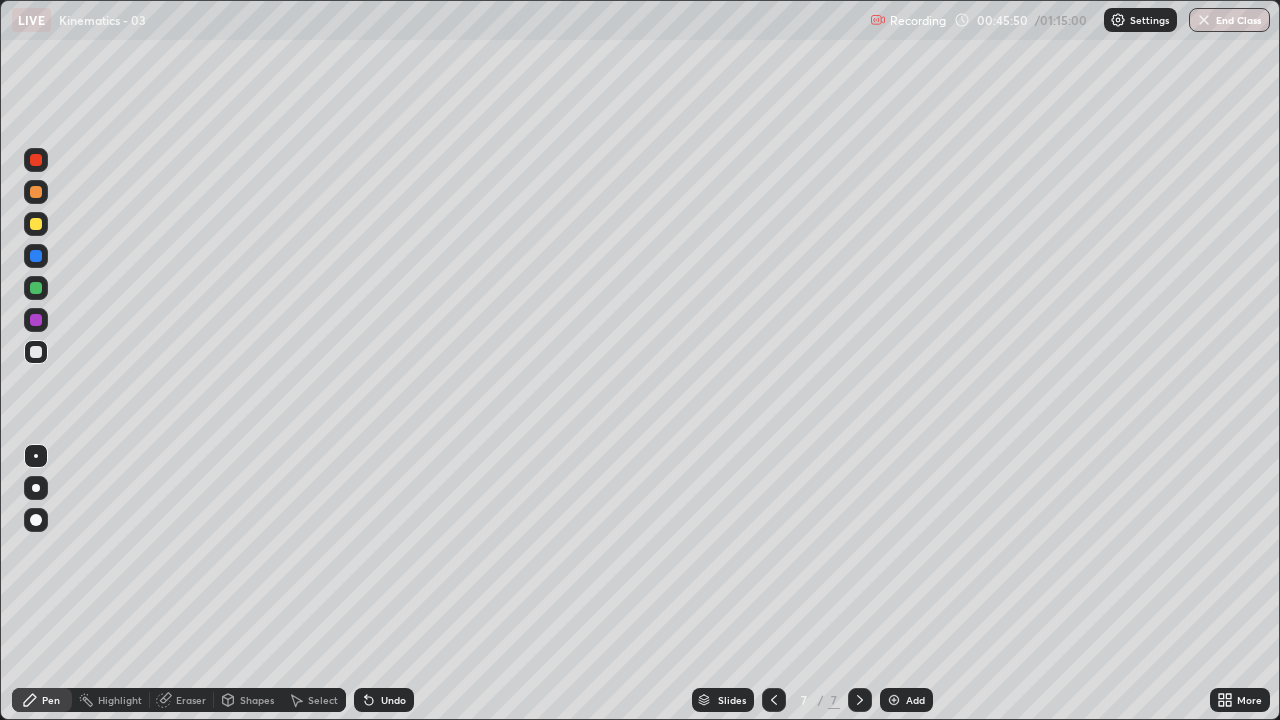 click on "Undo" at bounding box center [393, 700] 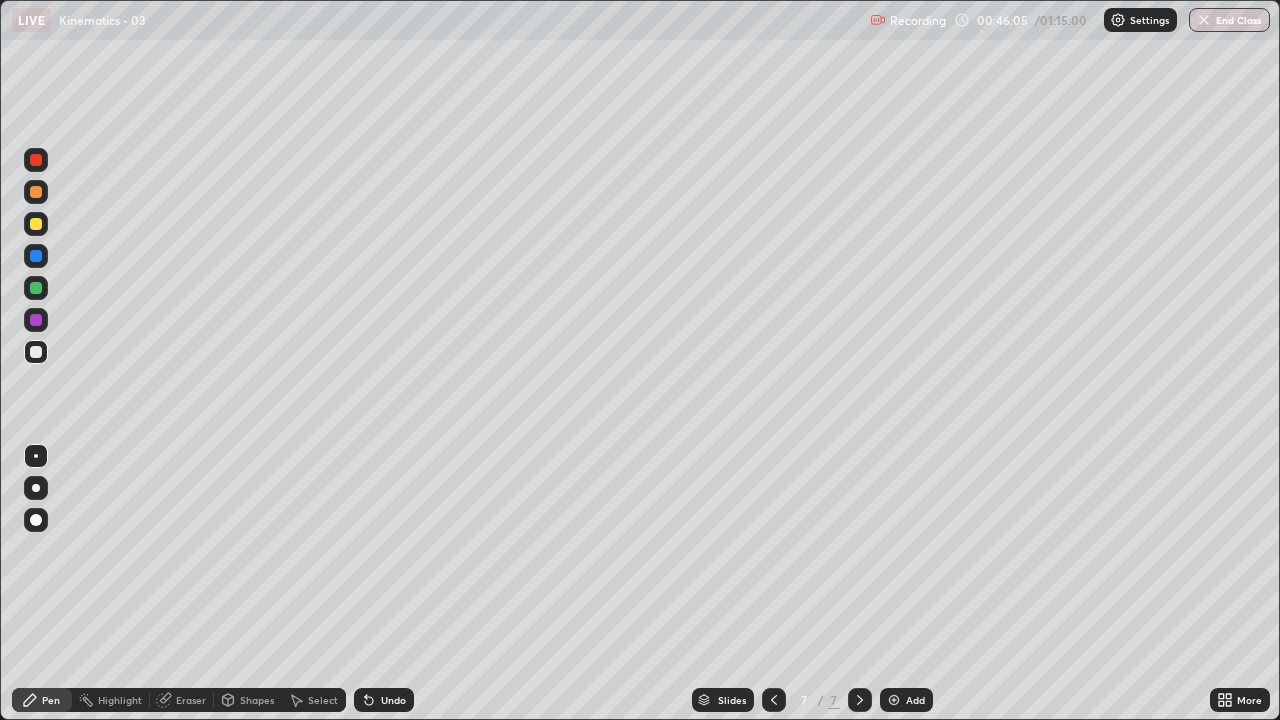 click on "Undo" at bounding box center [384, 700] 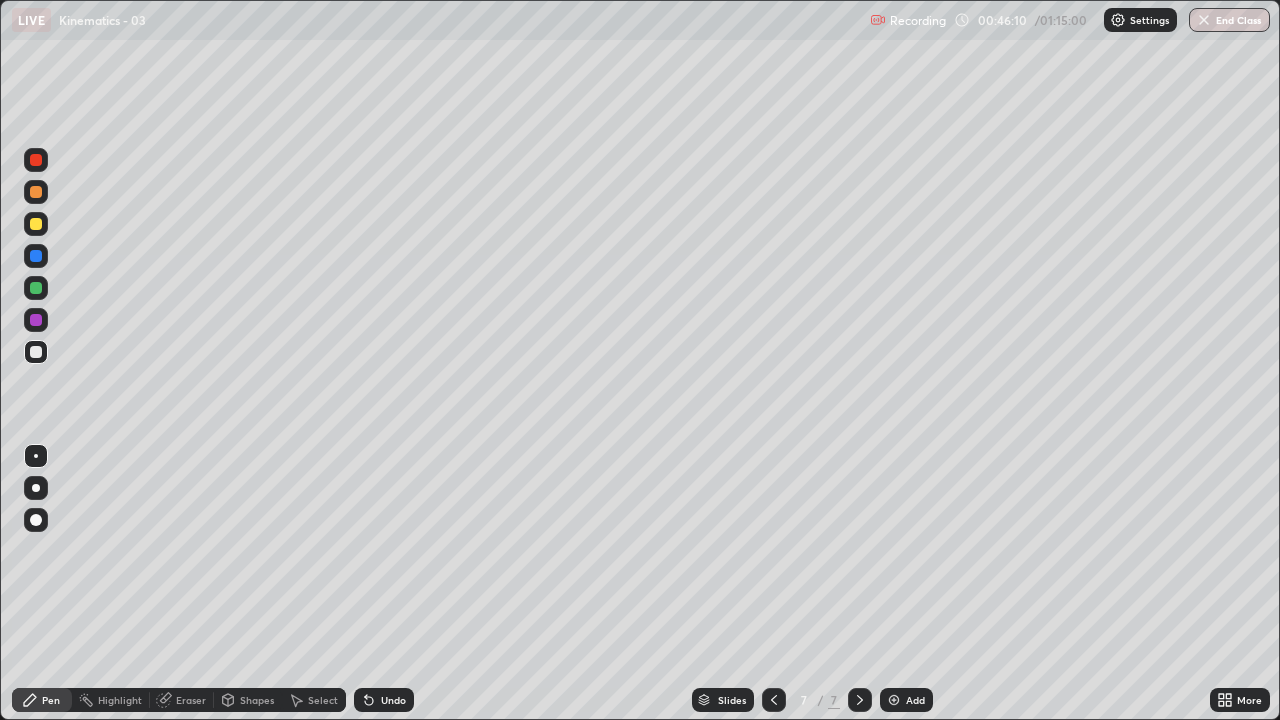 click on "Pen" at bounding box center (42, 700) 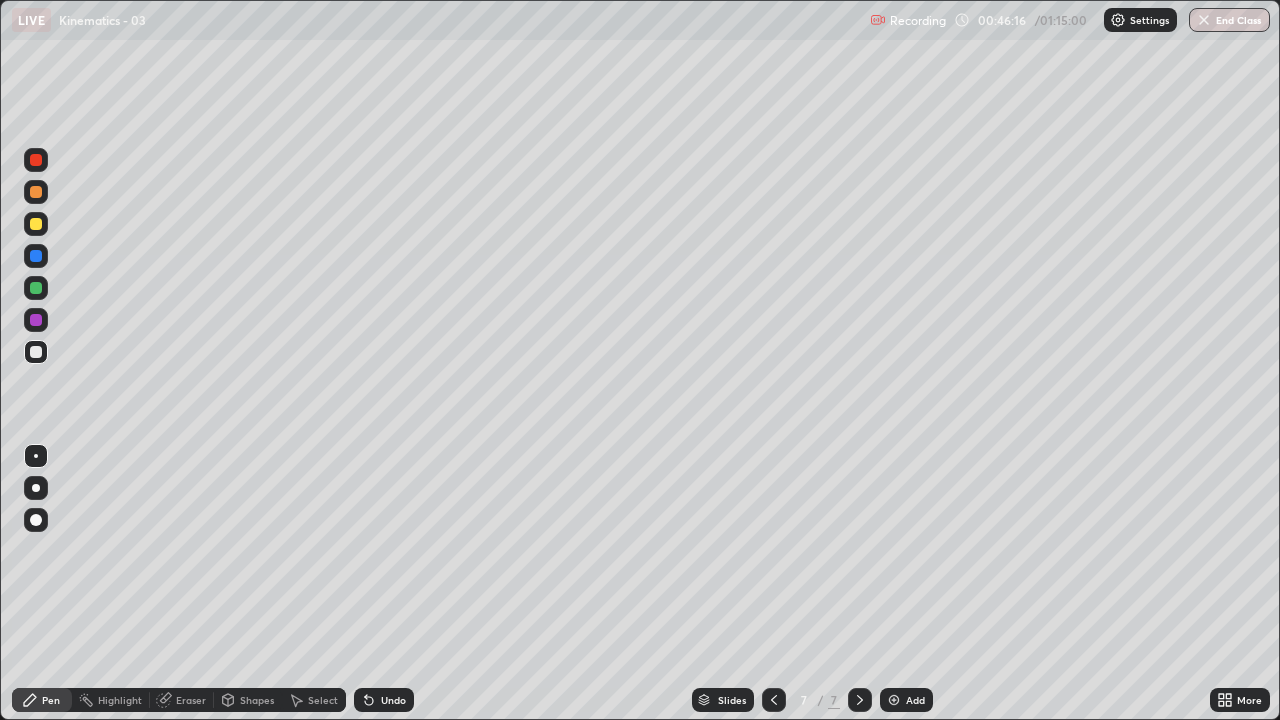 click on "Pen" at bounding box center [51, 700] 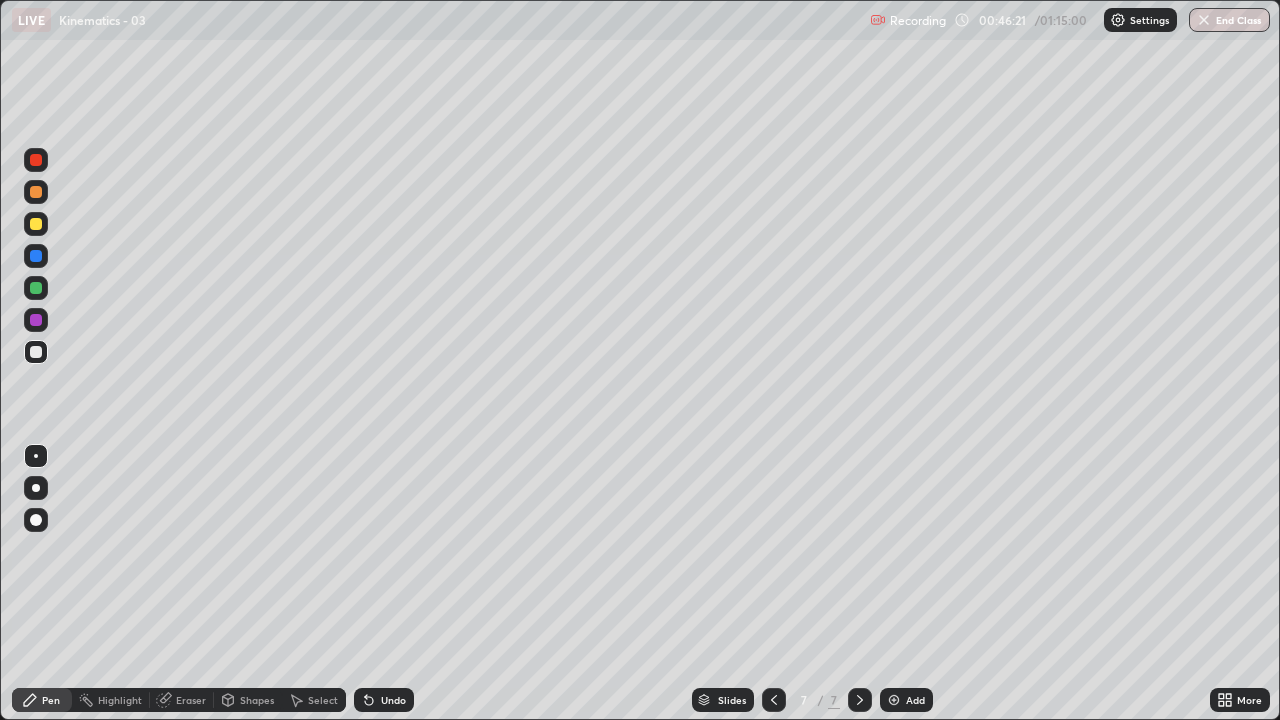 click on "Undo" at bounding box center (384, 700) 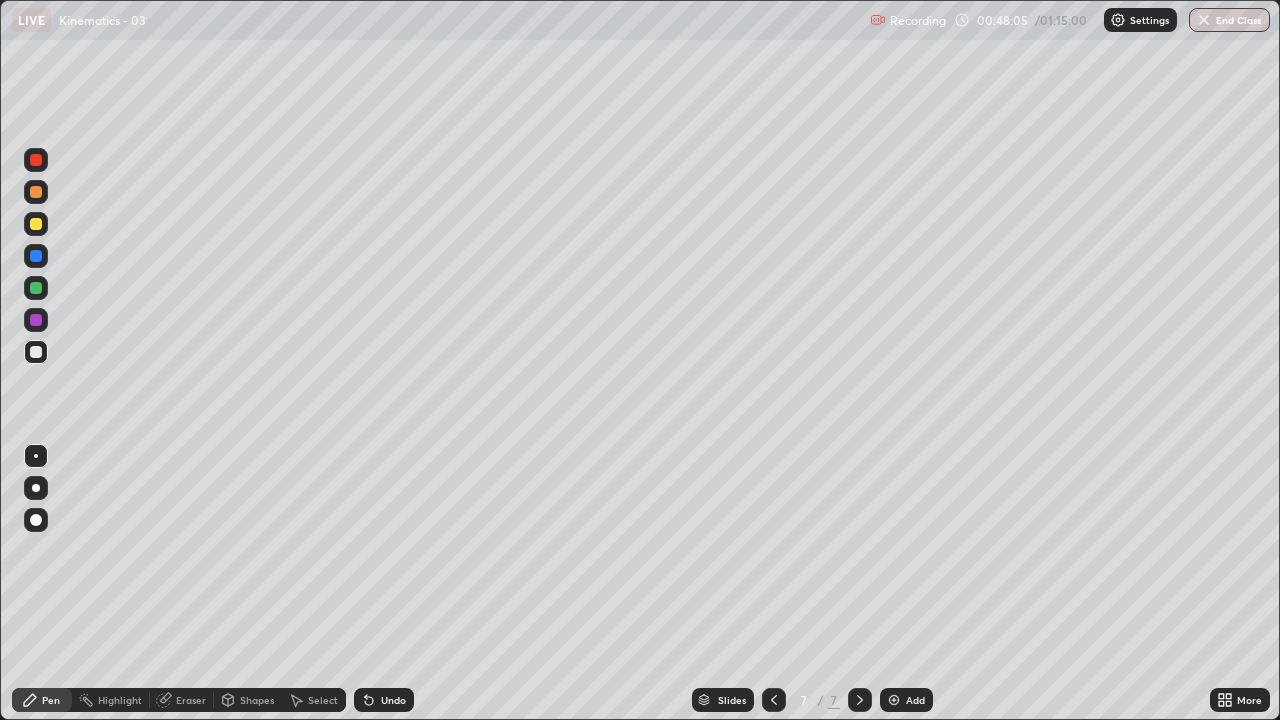 click at bounding box center (36, 288) 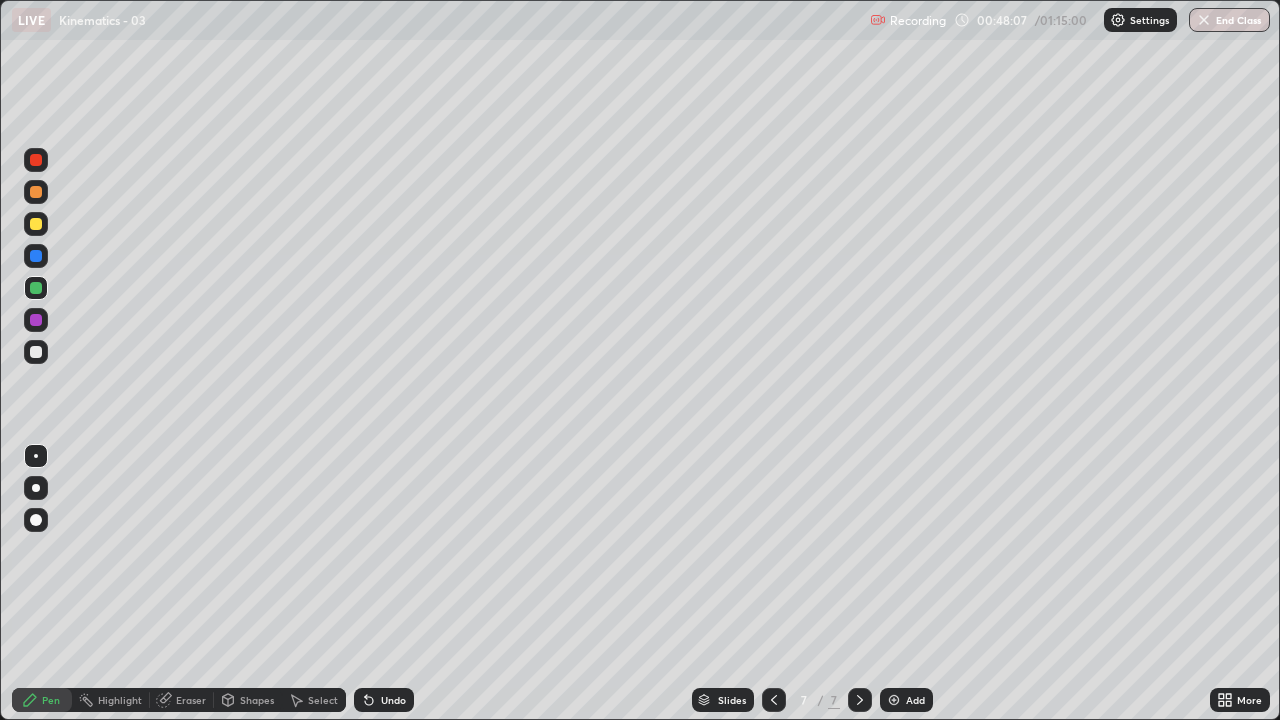click on "Shapes" at bounding box center (257, 700) 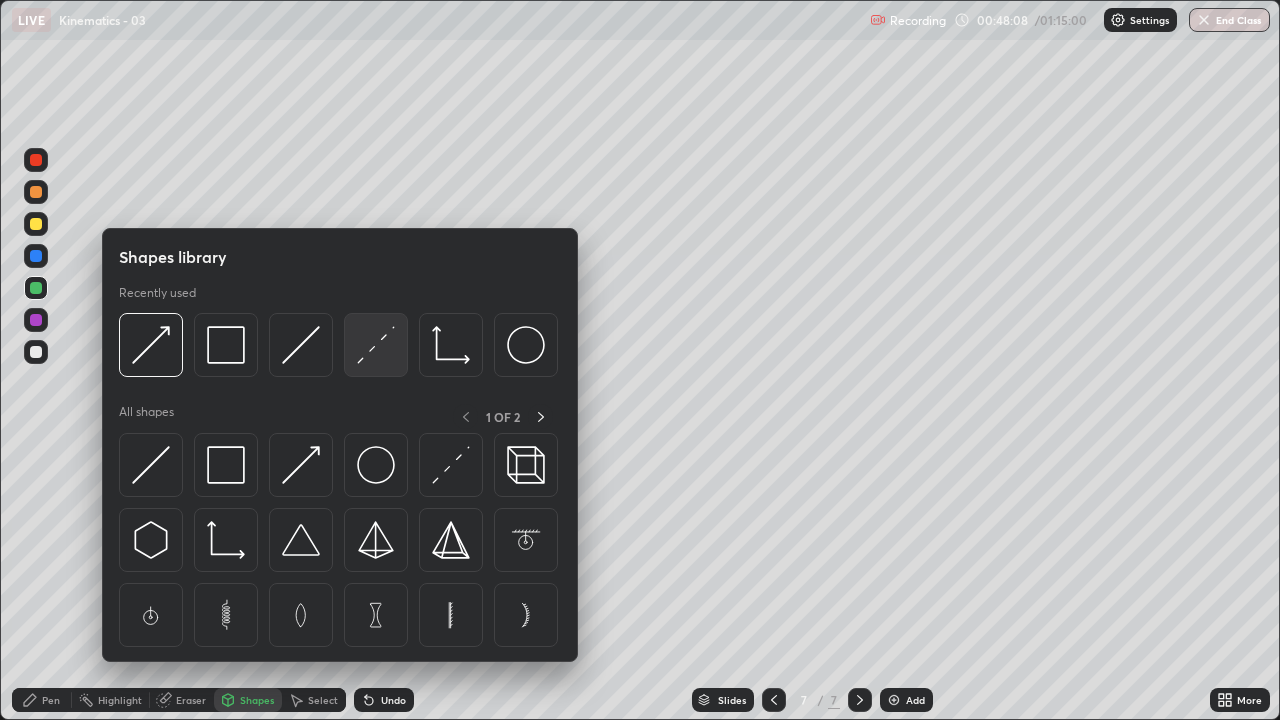 click at bounding box center (376, 345) 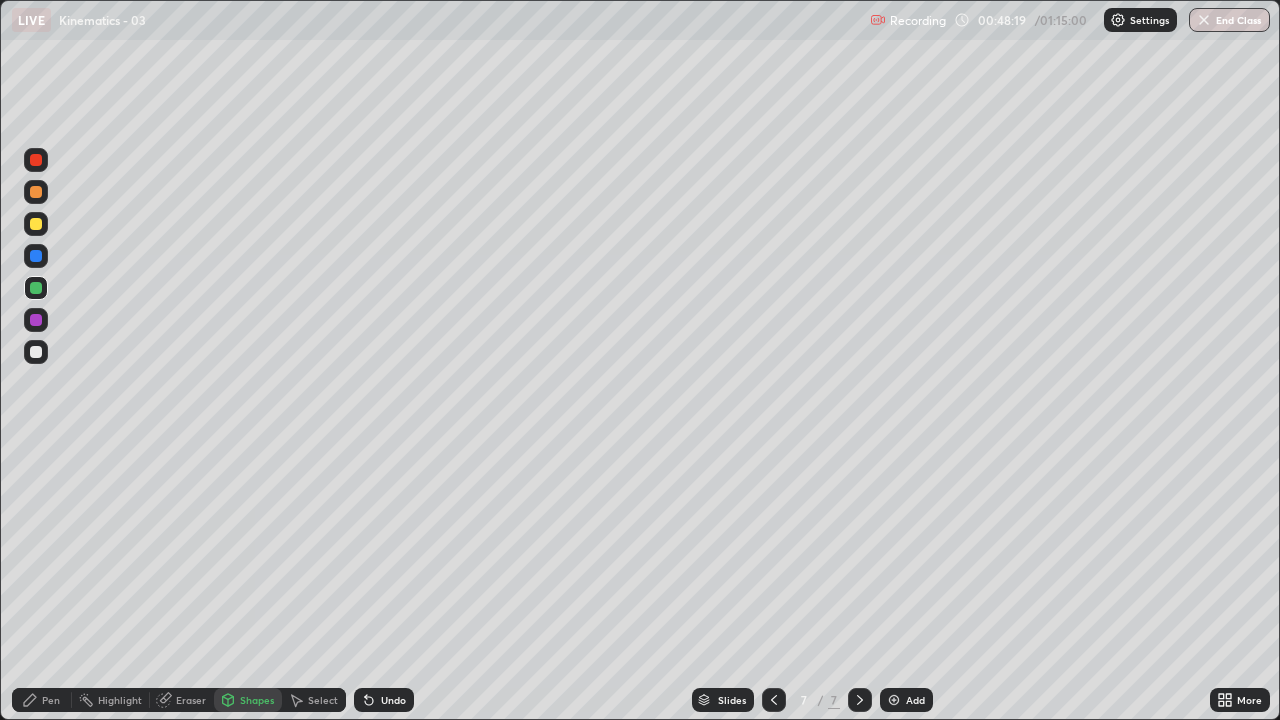 click on "Undo" at bounding box center (384, 700) 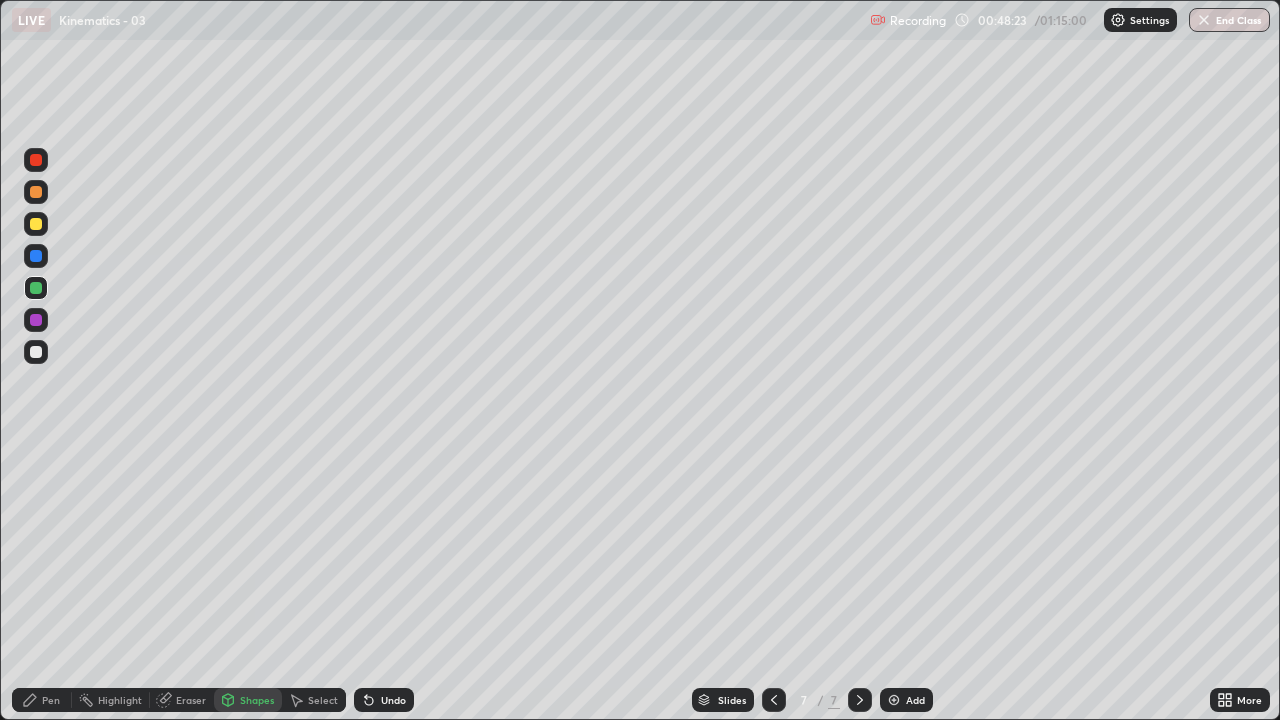 click on "Pen" at bounding box center [51, 700] 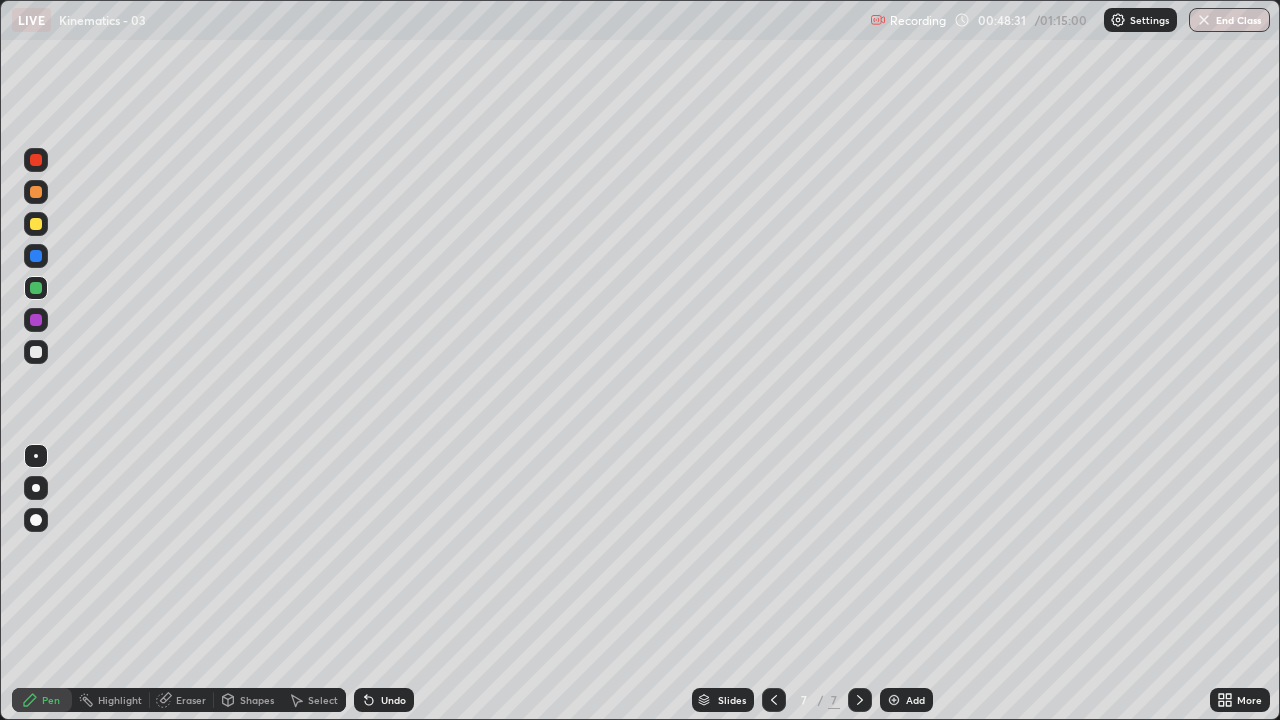 click at bounding box center (36, 160) 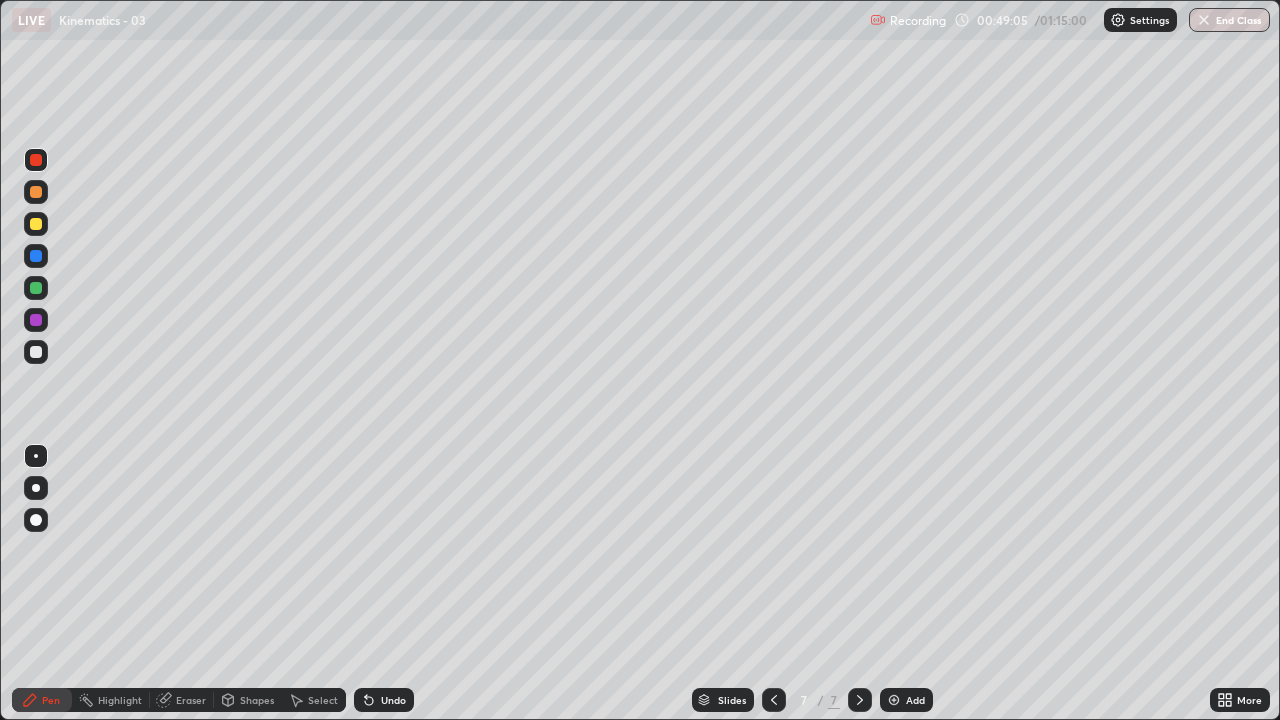 click on "Undo" at bounding box center [384, 700] 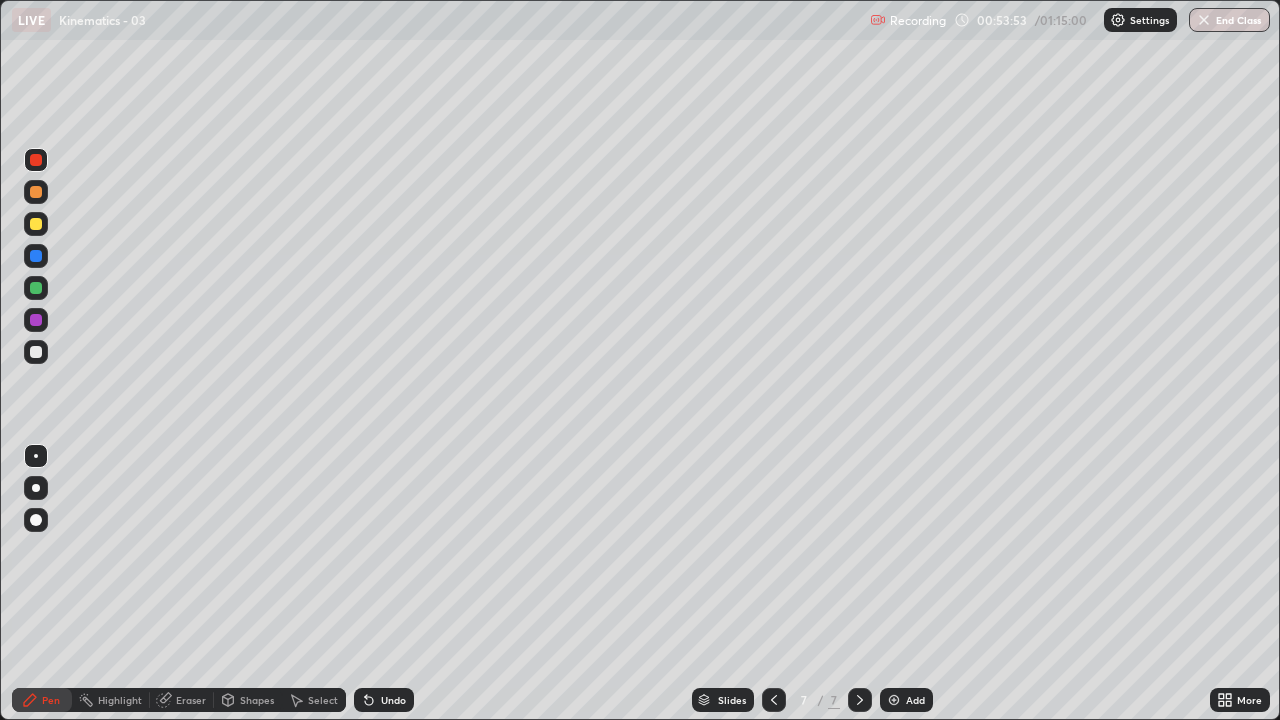 click on "Eraser" at bounding box center (191, 700) 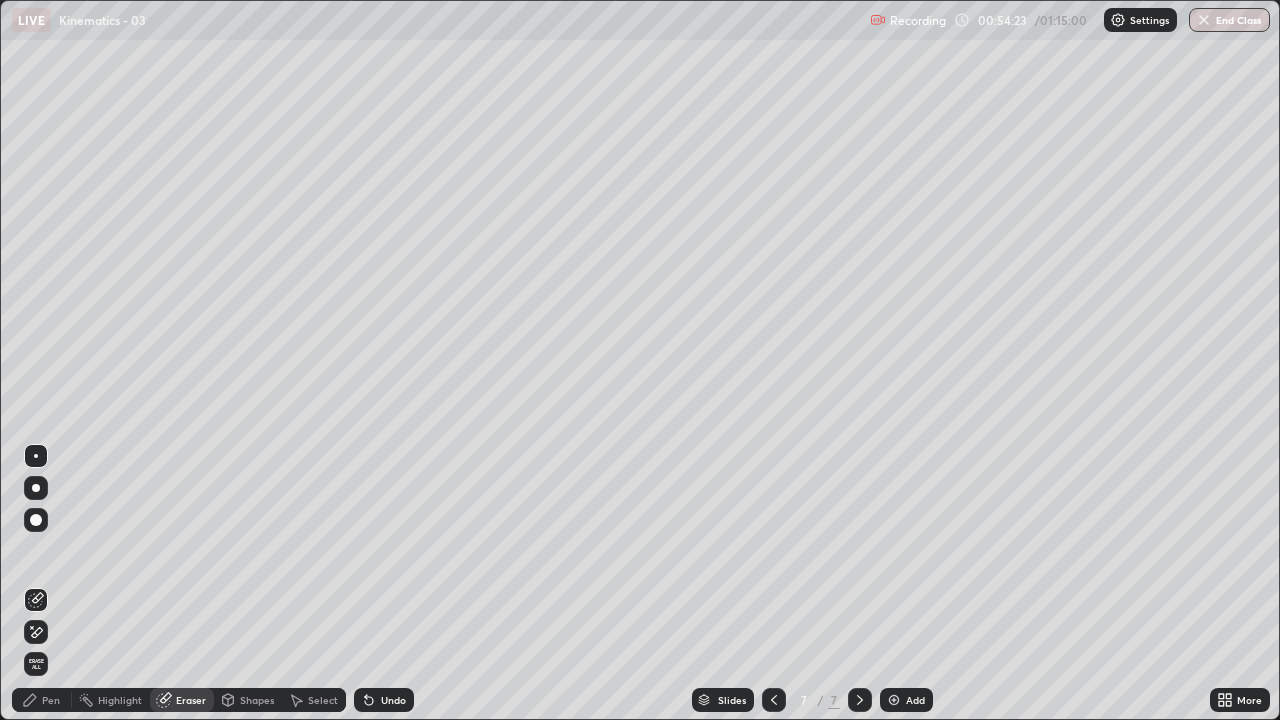 click on "Select" at bounding box center [323, 700] 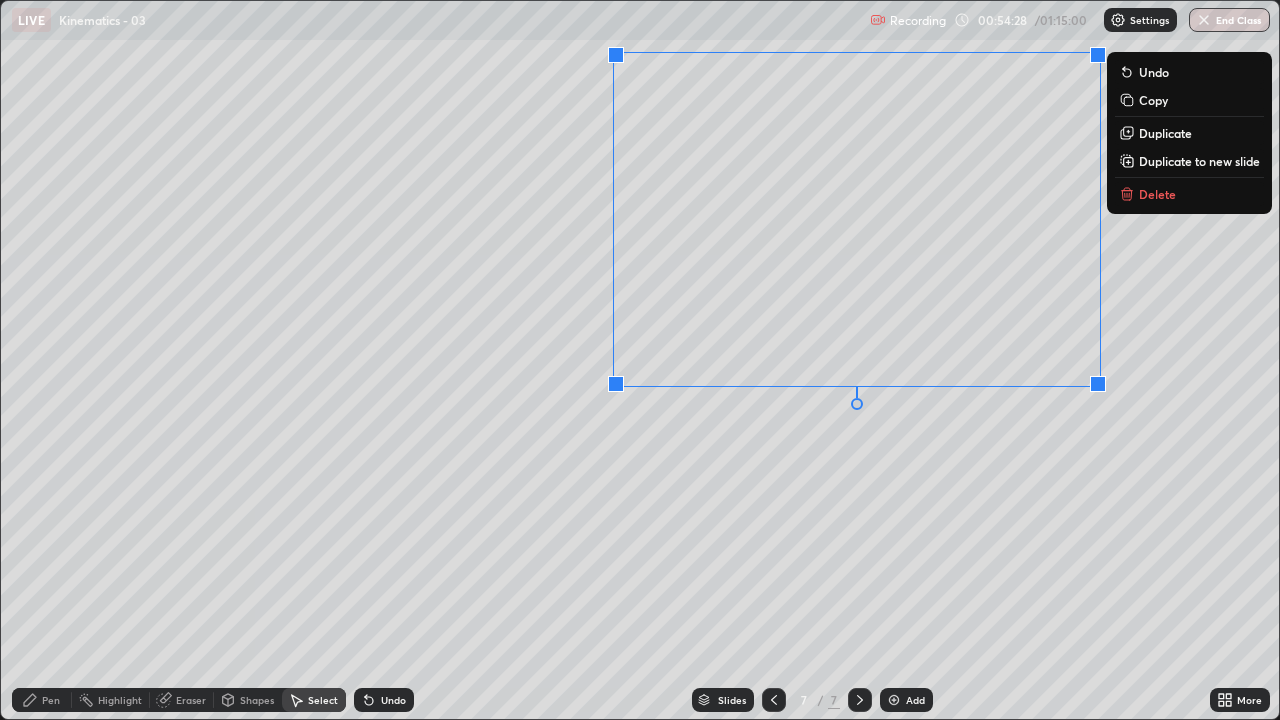 click on "Delete" at bounding box center [1189, 194] 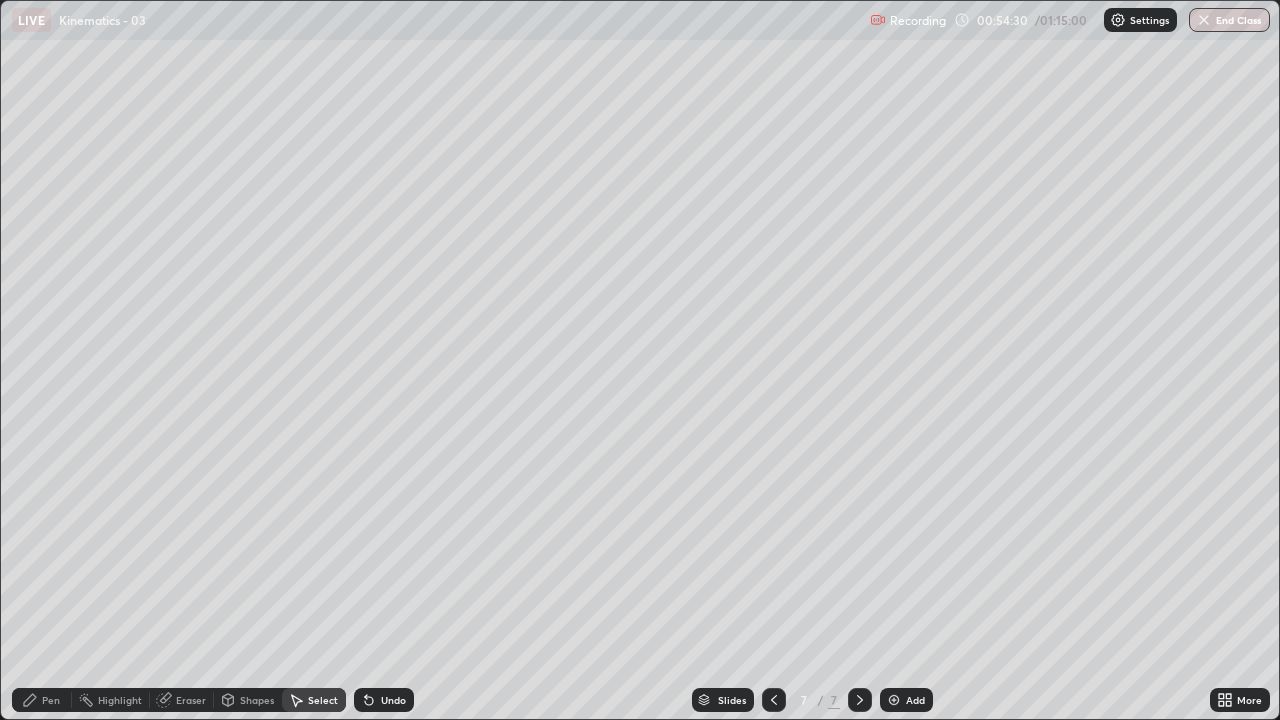 click on "Eraser" at bounding box center (191, 700) 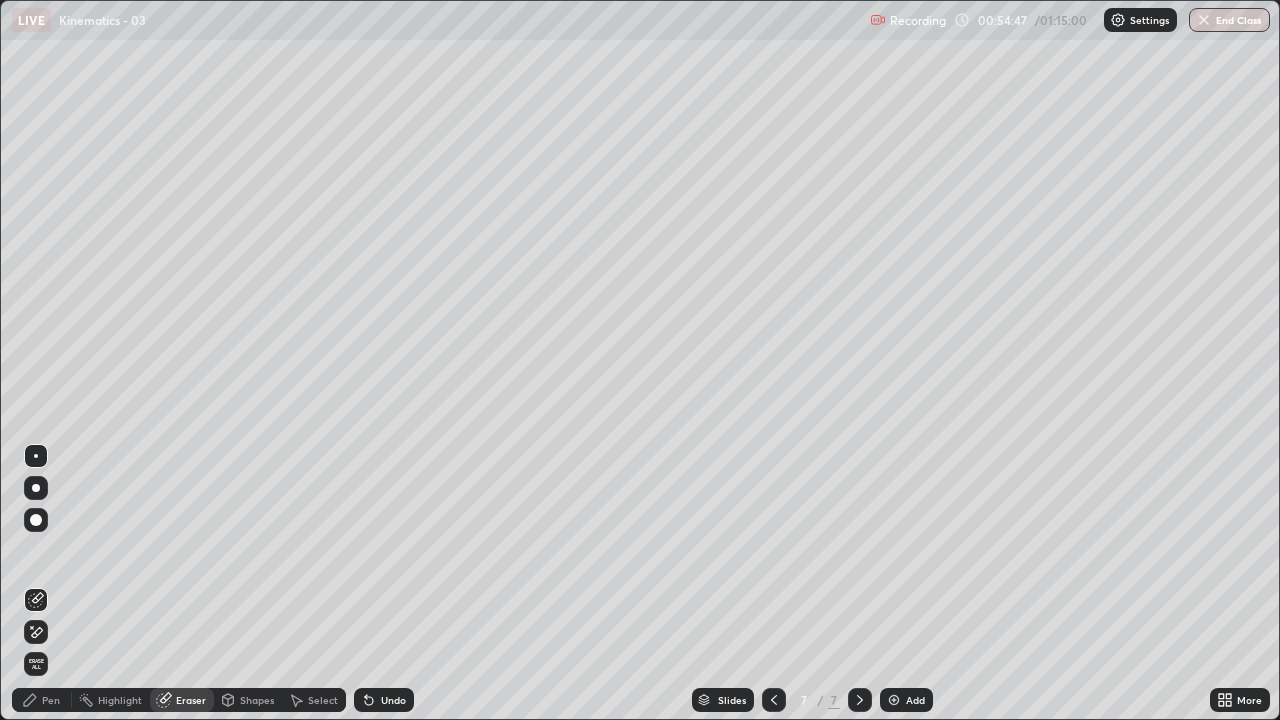 click on "Pen" at bounding box center [51, 700] 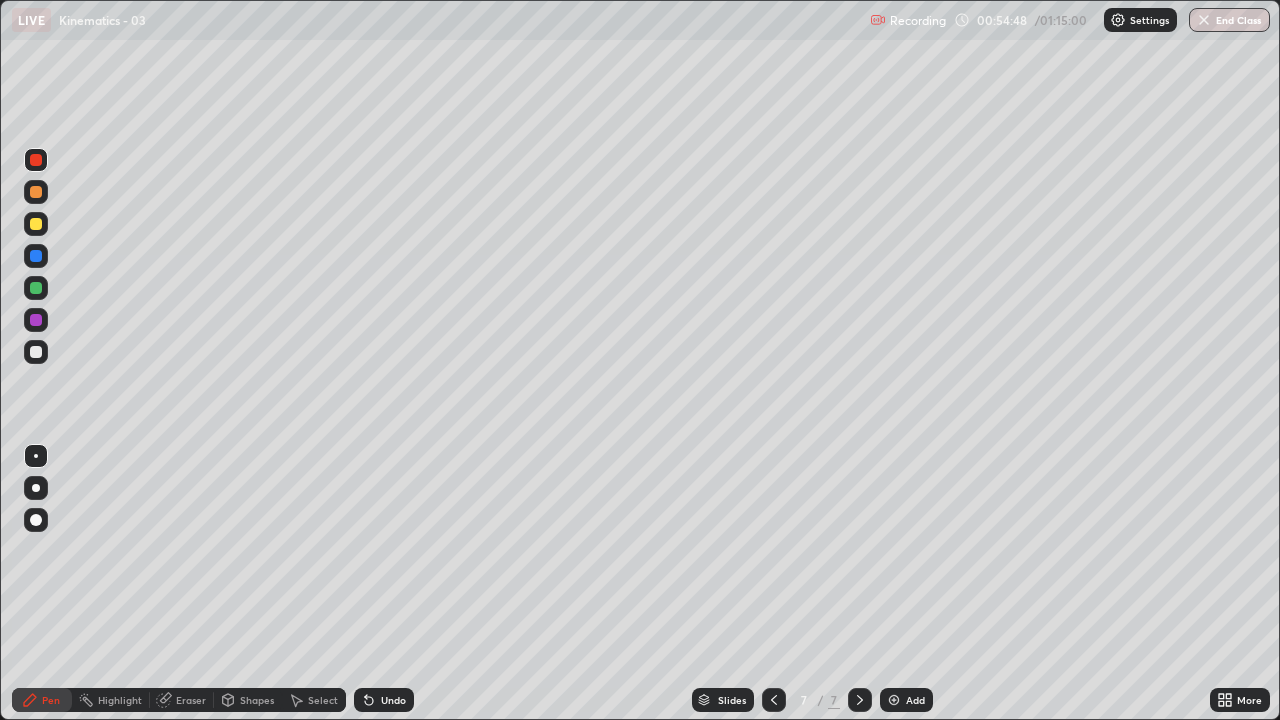 click at bounding box center [36, 352] 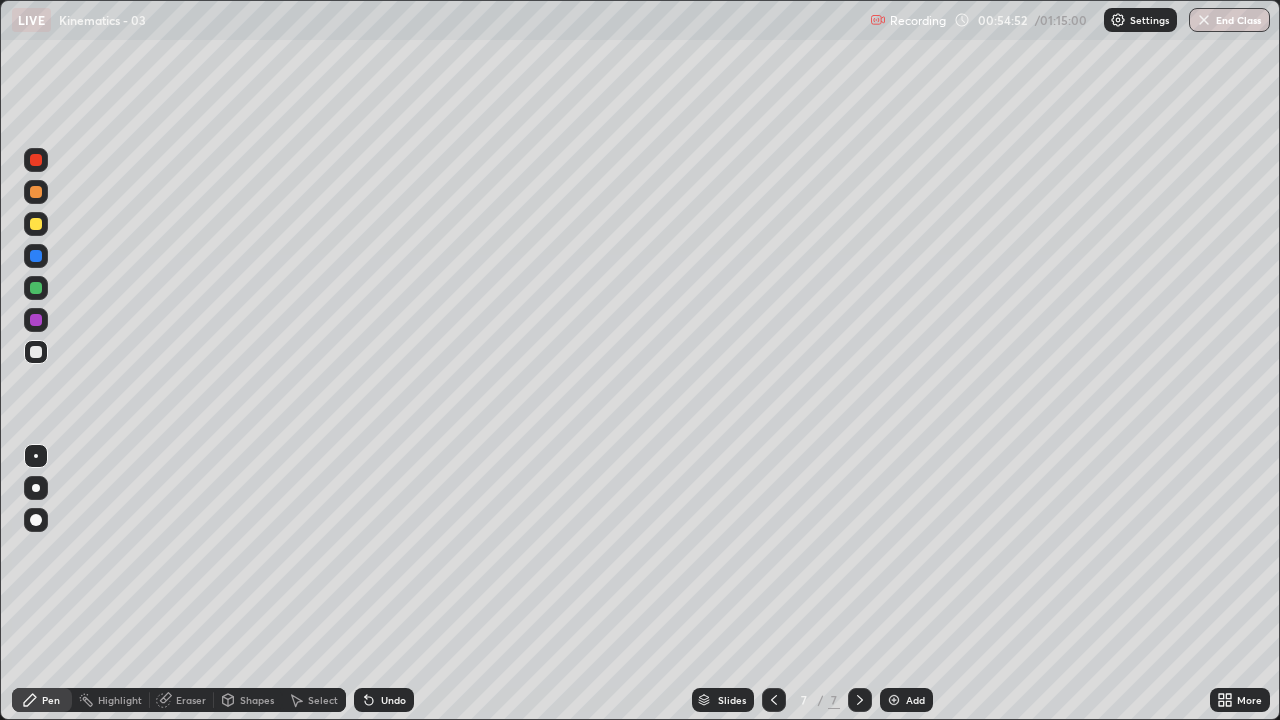 click at bounding box center [36, 288] 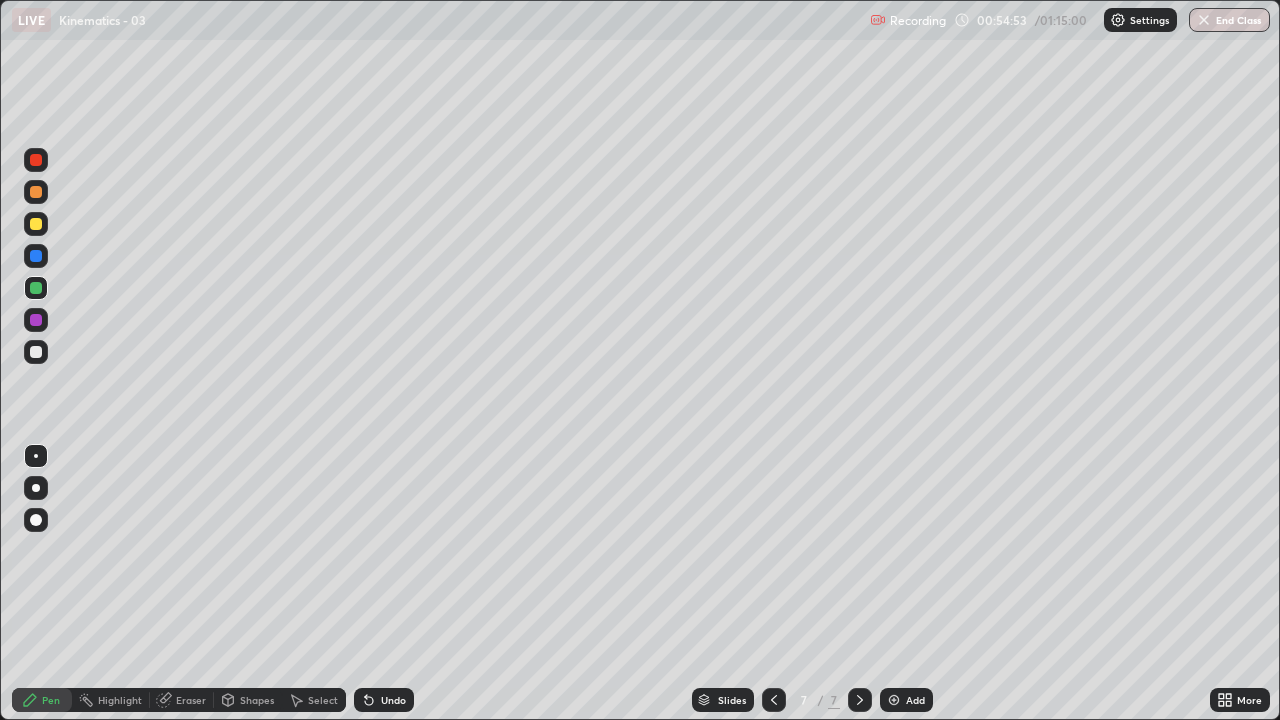 click at bounding box center (36, 320) 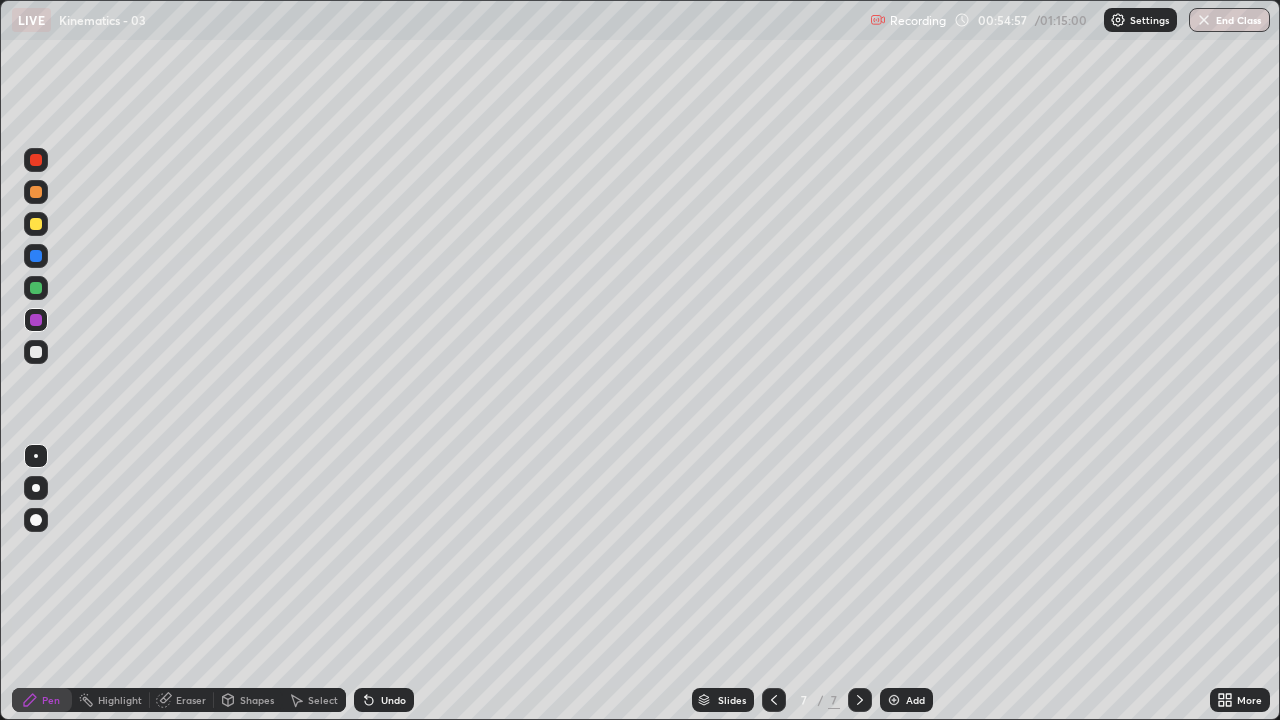 click at bounding box center (36, 224) 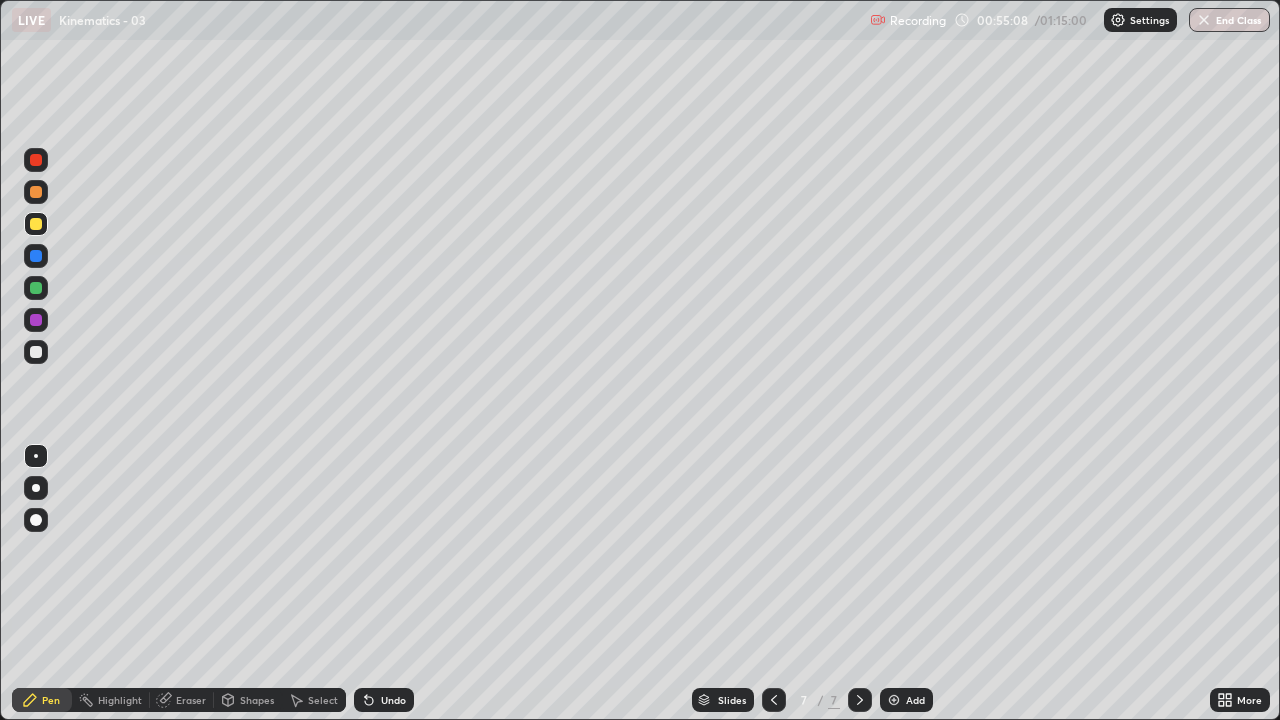 click on "Undo" at bounding box center [384, 700] 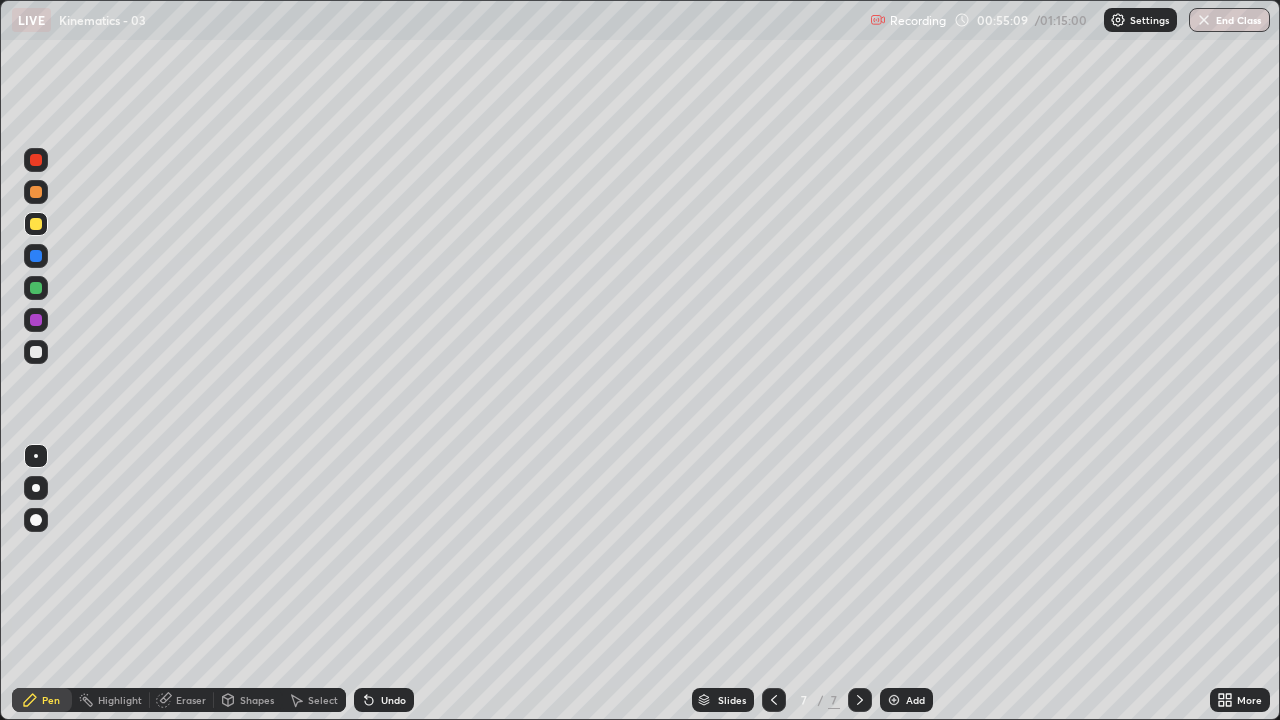 click on "Undo" at bounding box center (393, 700) 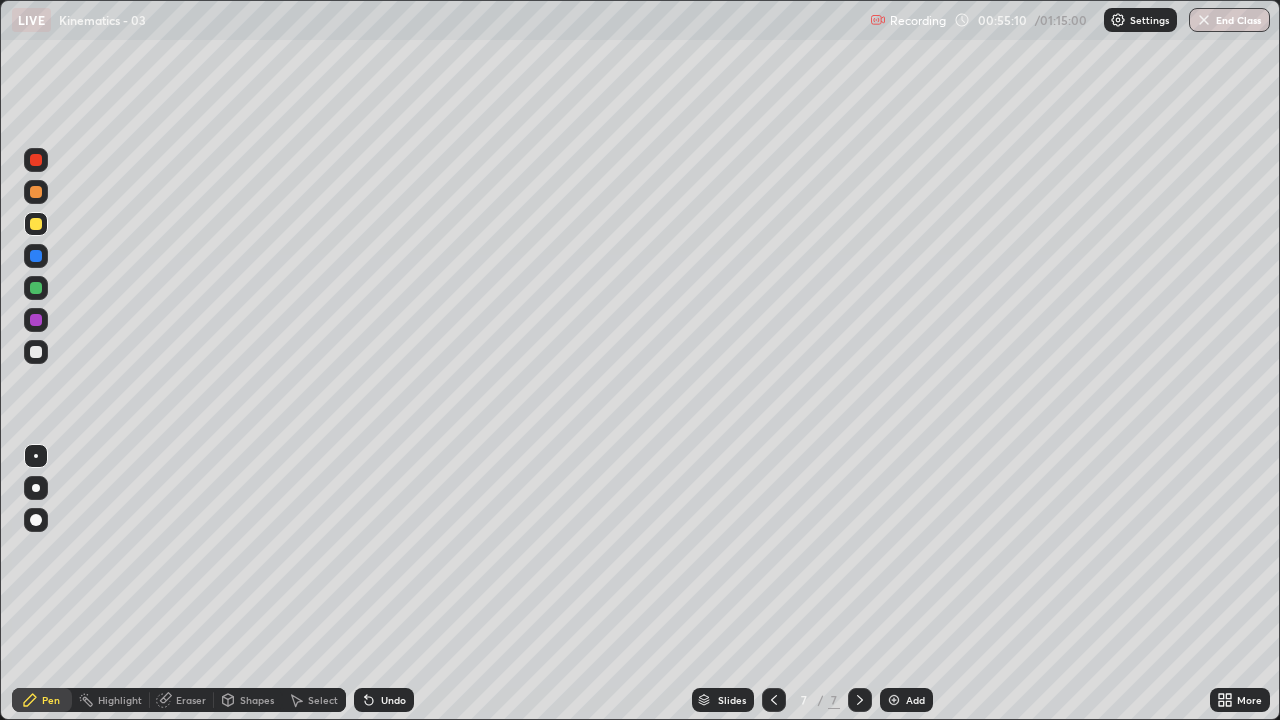 click 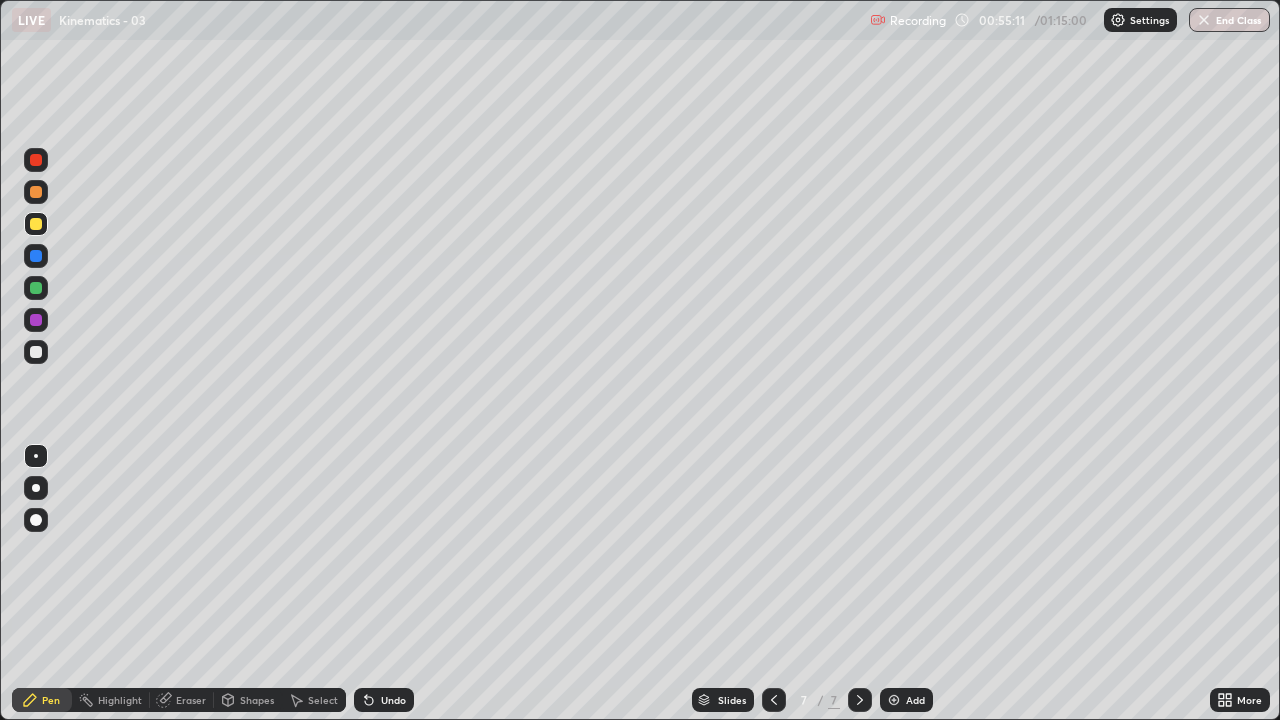 click at bounding box center [36, 256] 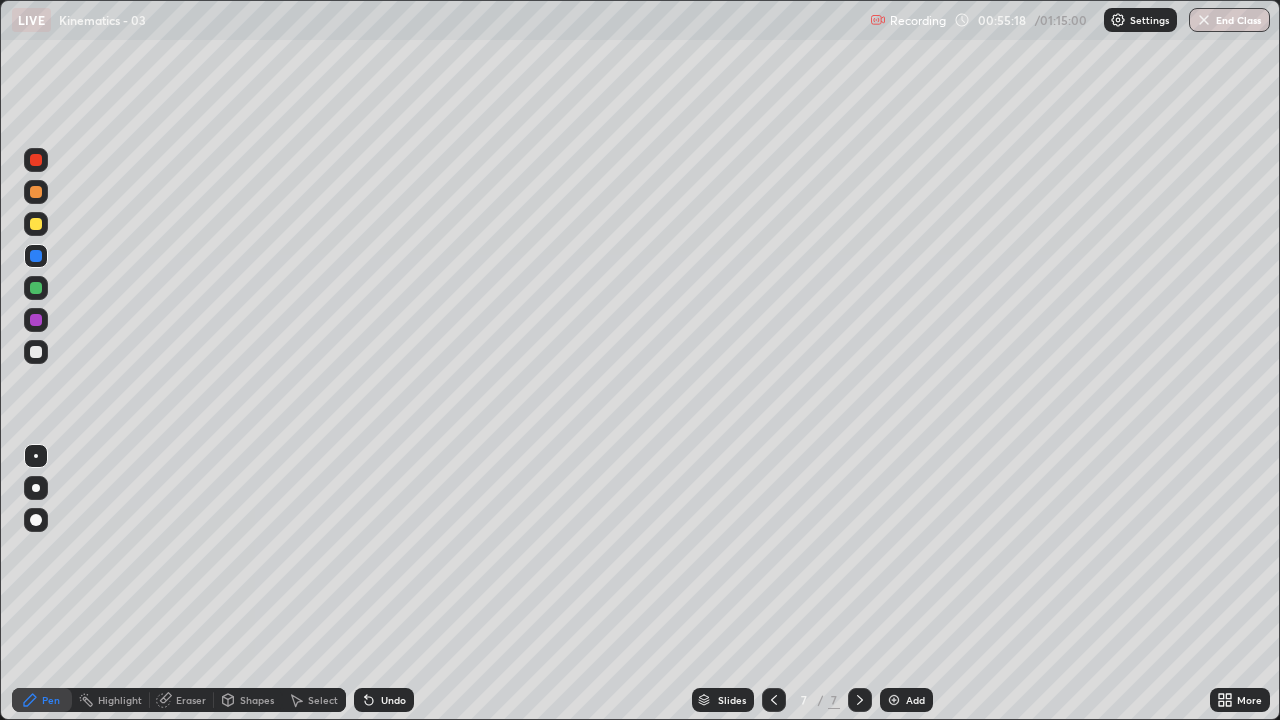 click on "Undo" at bounding box center [393, 700] 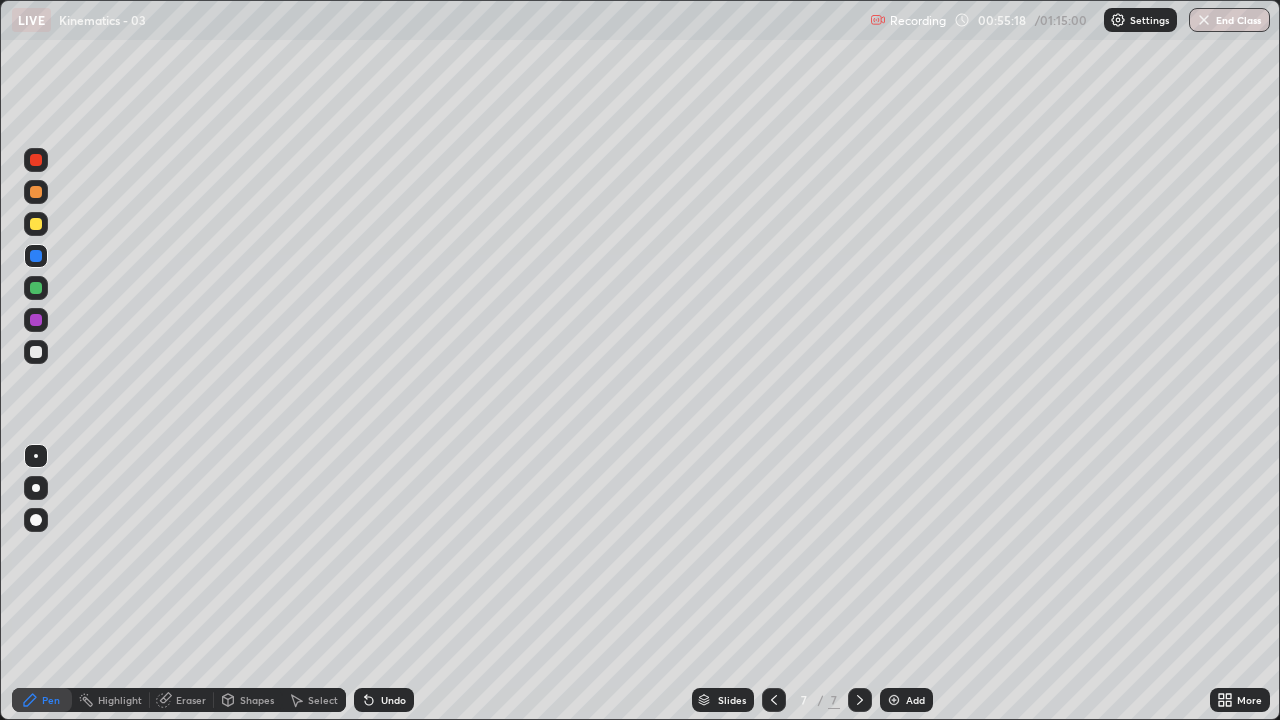 click on "Undo" at bounding box center (393, 700) 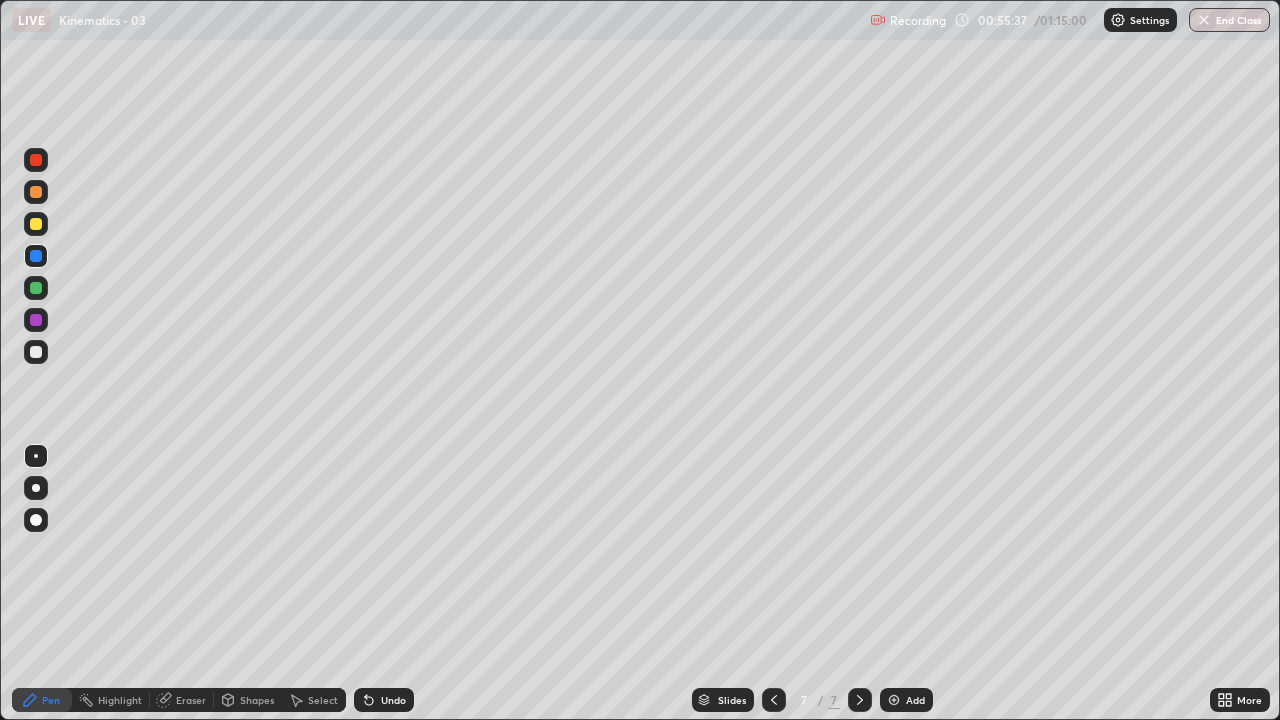 click 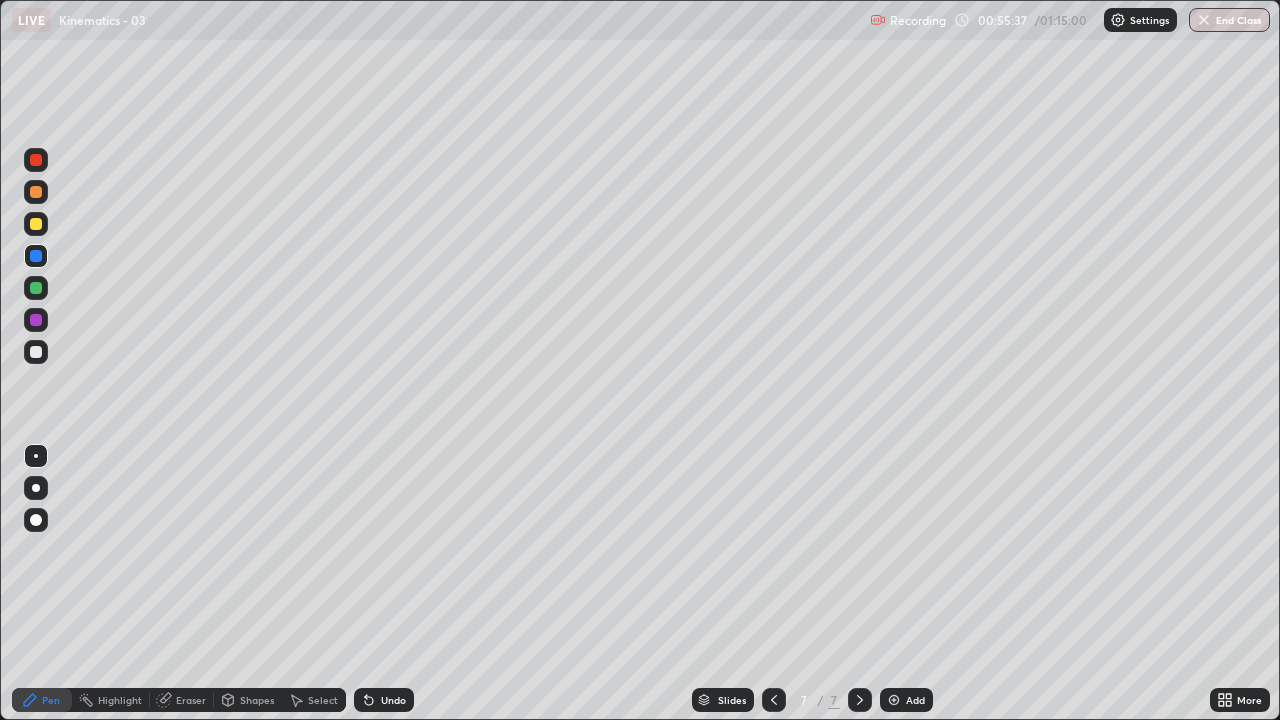 click 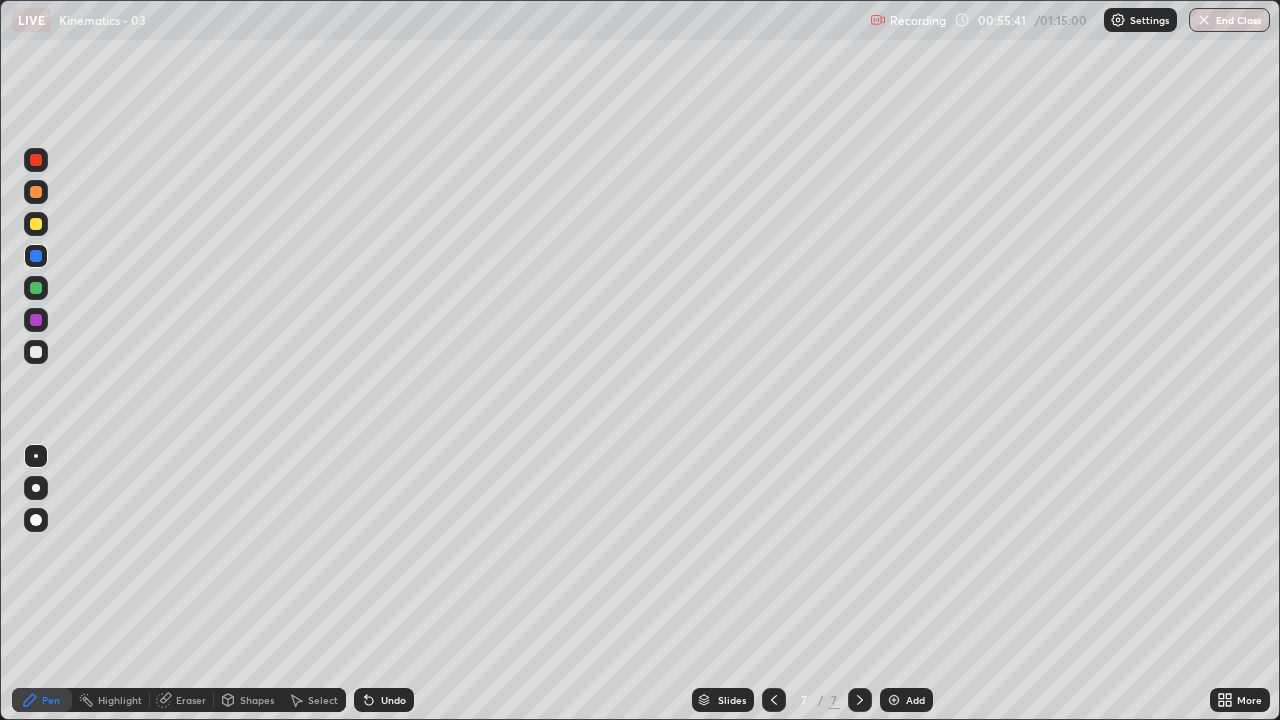 click 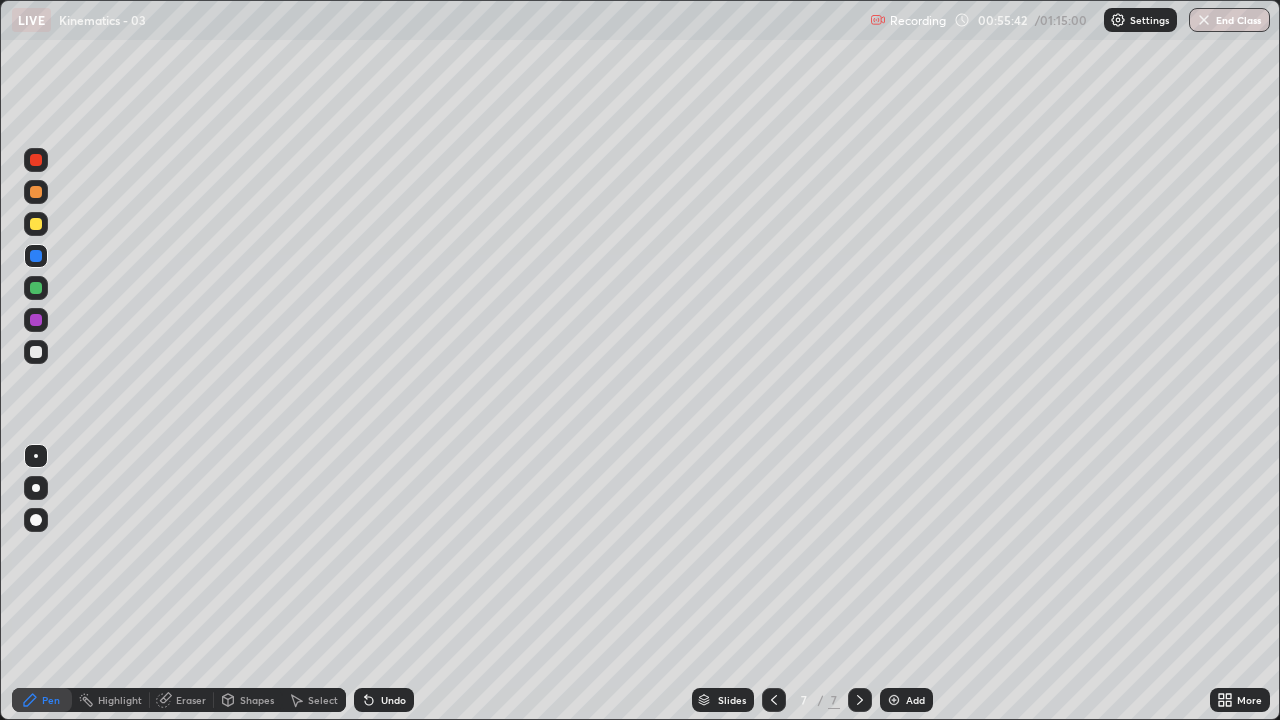 click 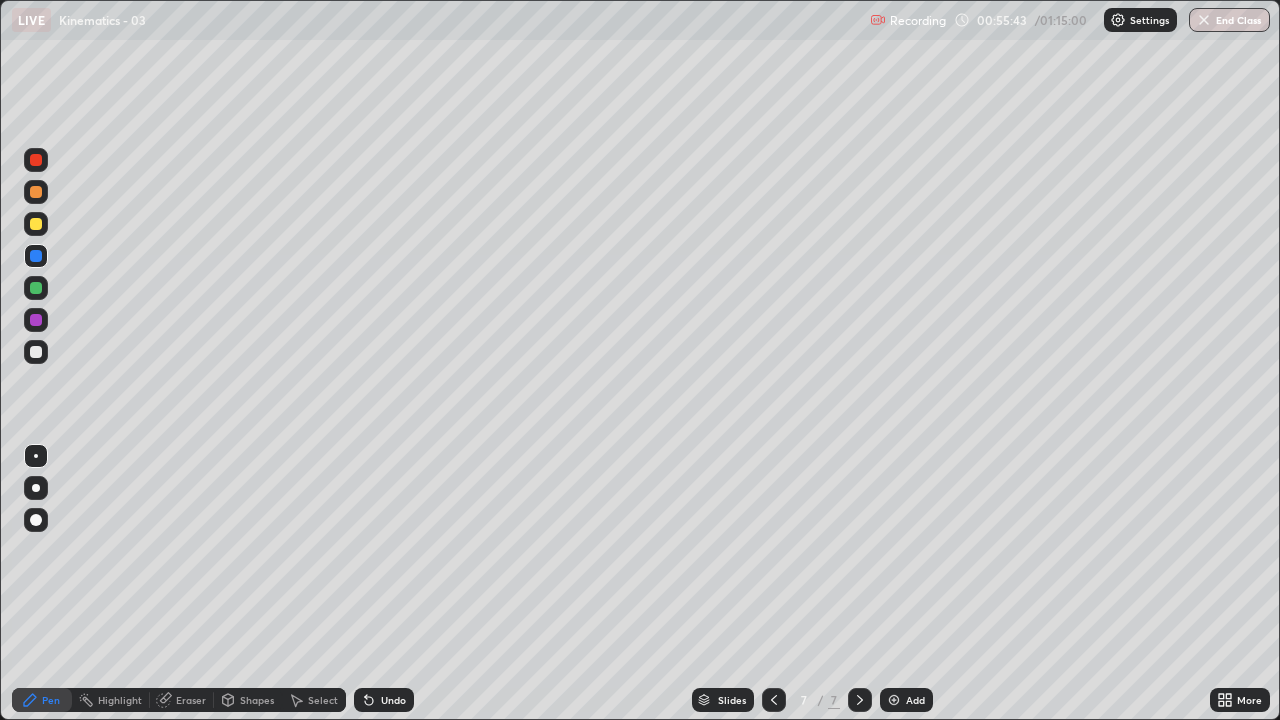 click 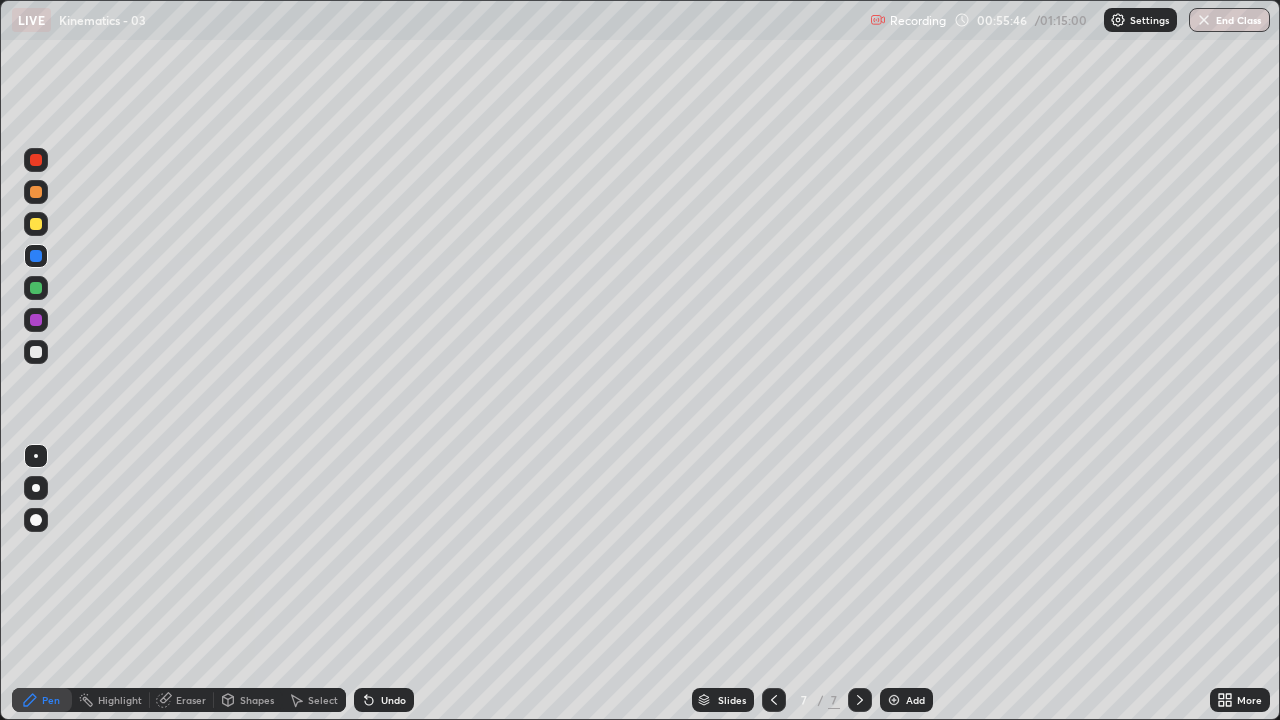 click 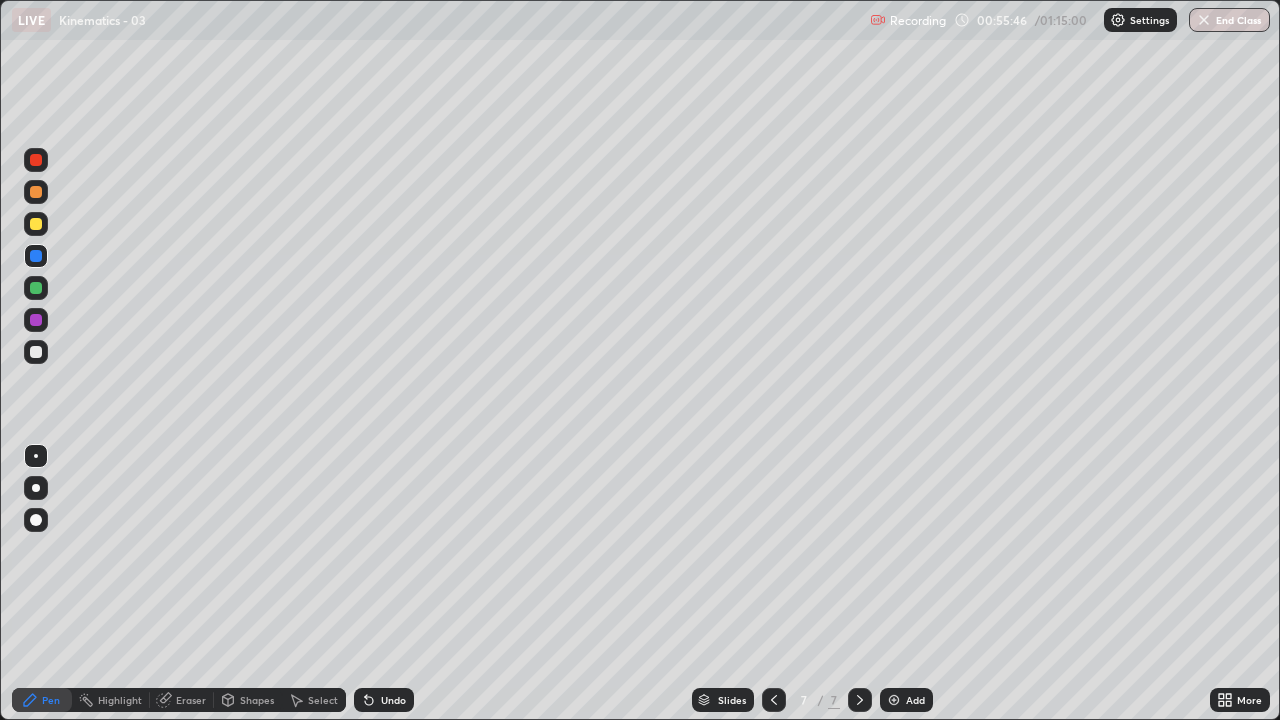 click on "Undo" at bounding box center [384, 700] 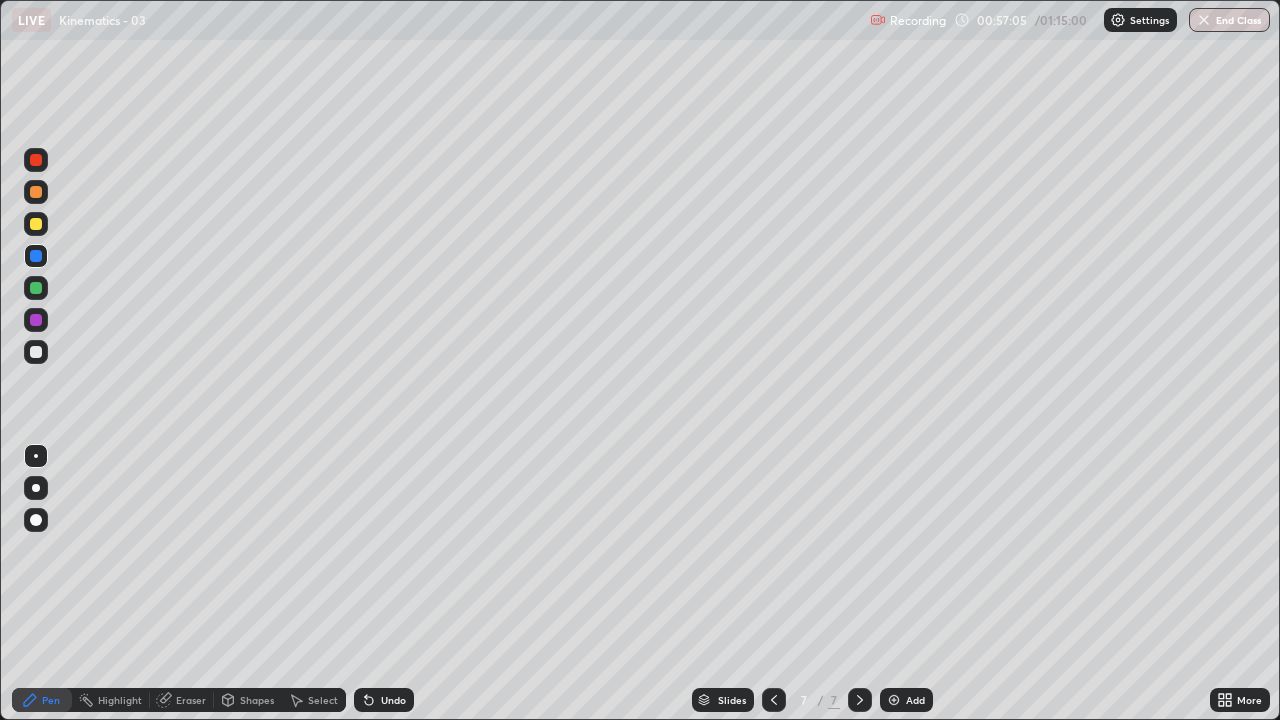 click on "Undo" at bounding box center (384, 700) 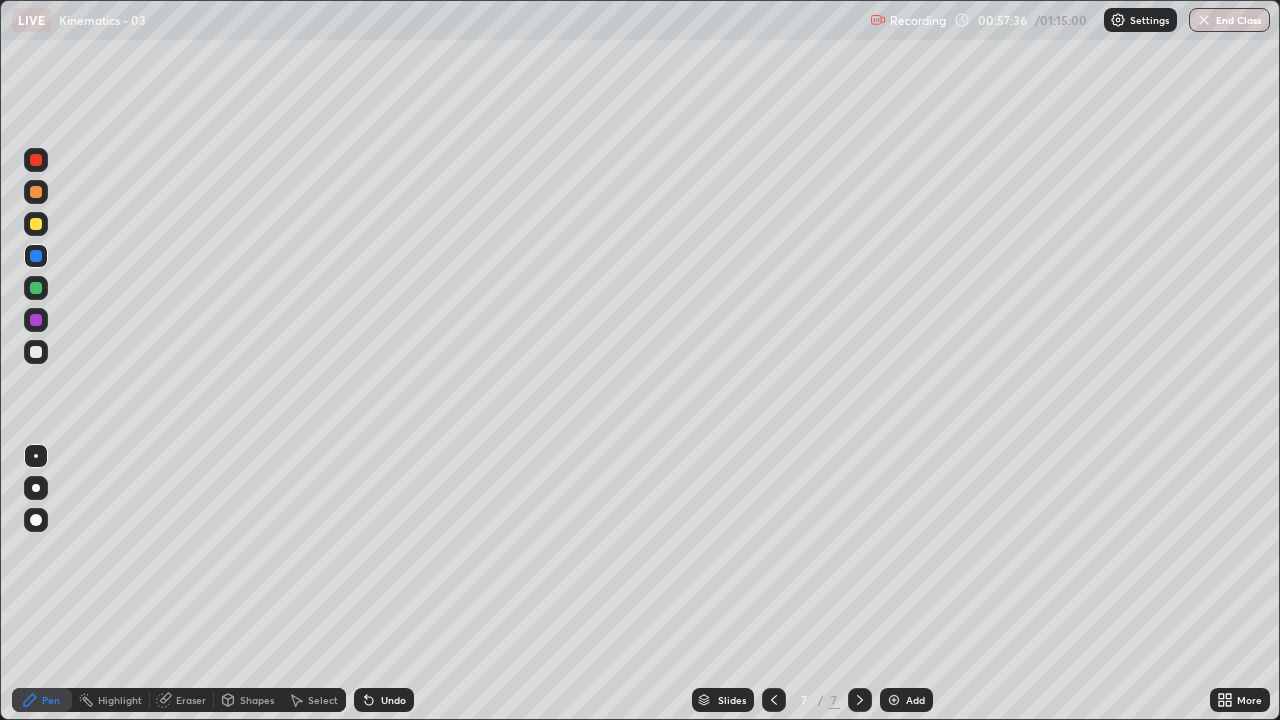 click at bounding box center (36, 160) 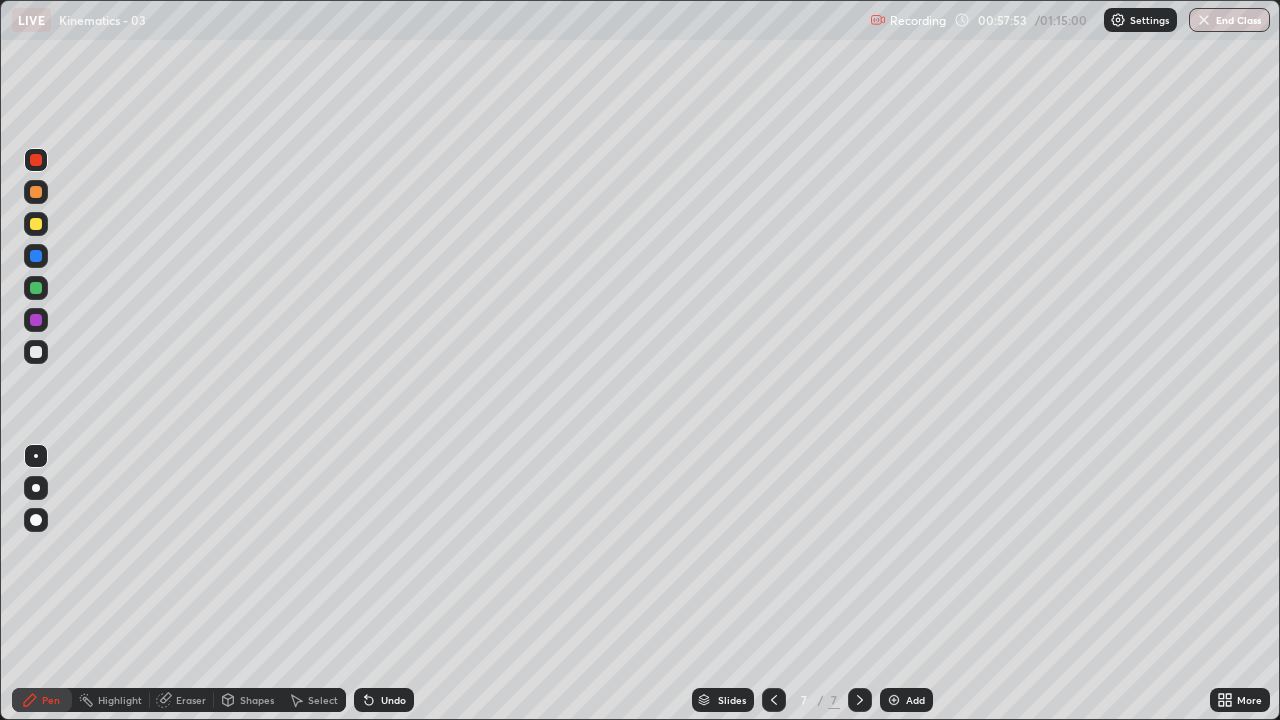 click at bounding box center (36, 288) 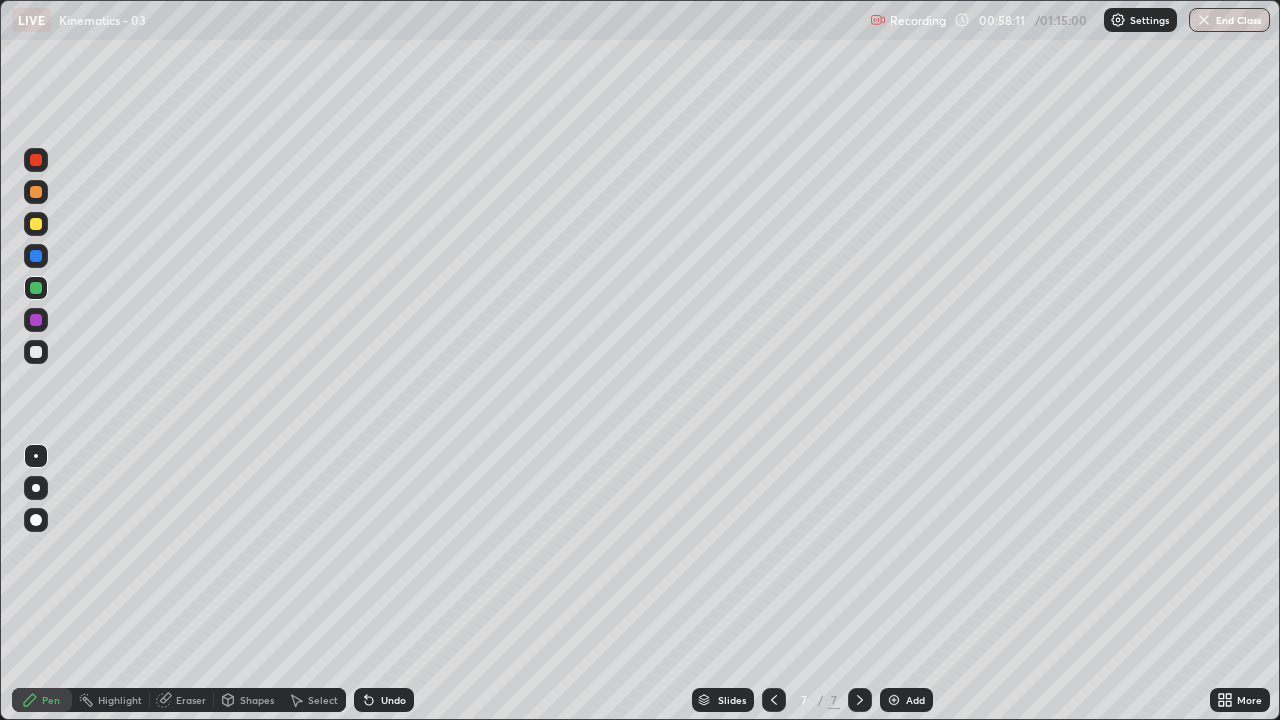 click at bounding box center [36, 352] 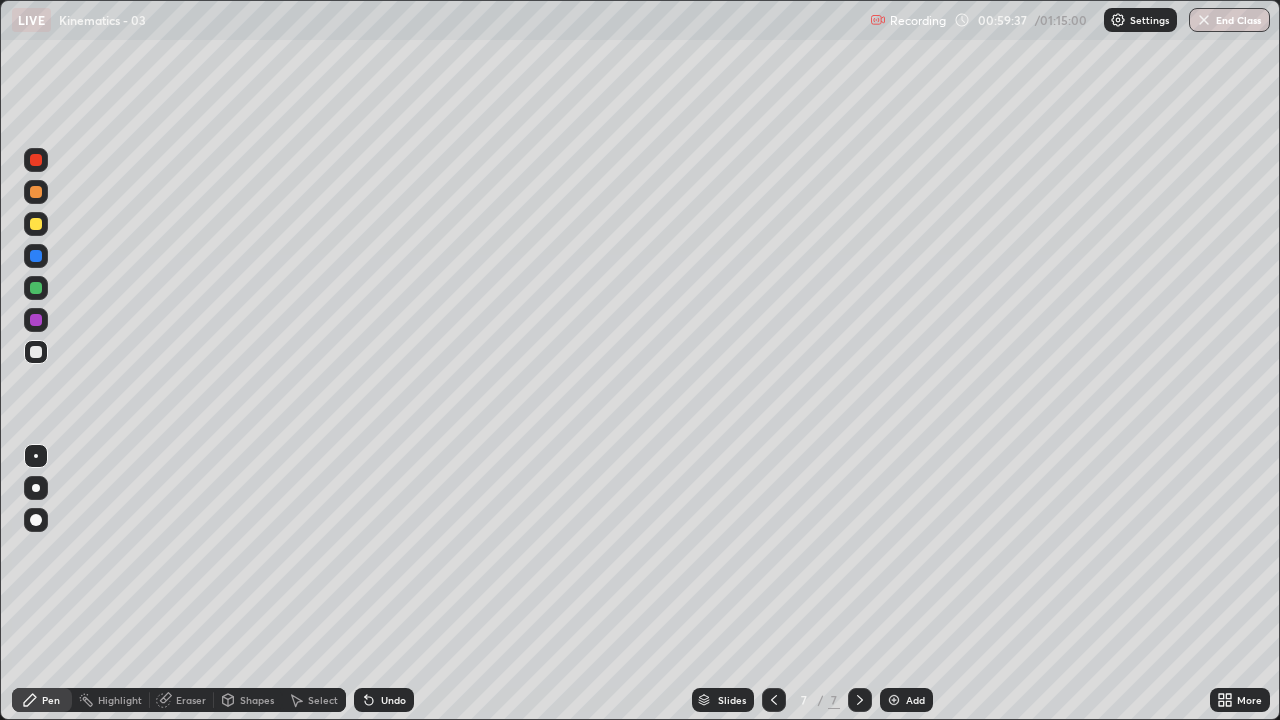 click at bounding box center (36, 224) 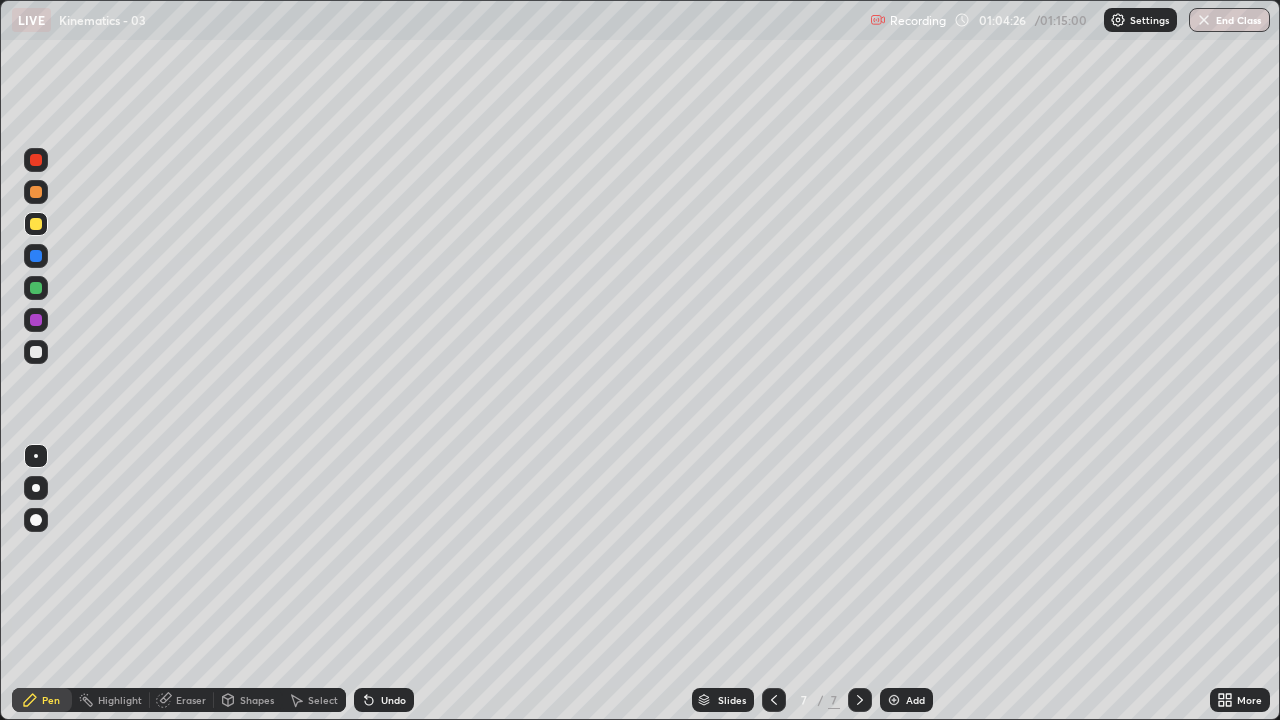 click at bounding box center (36, 288) 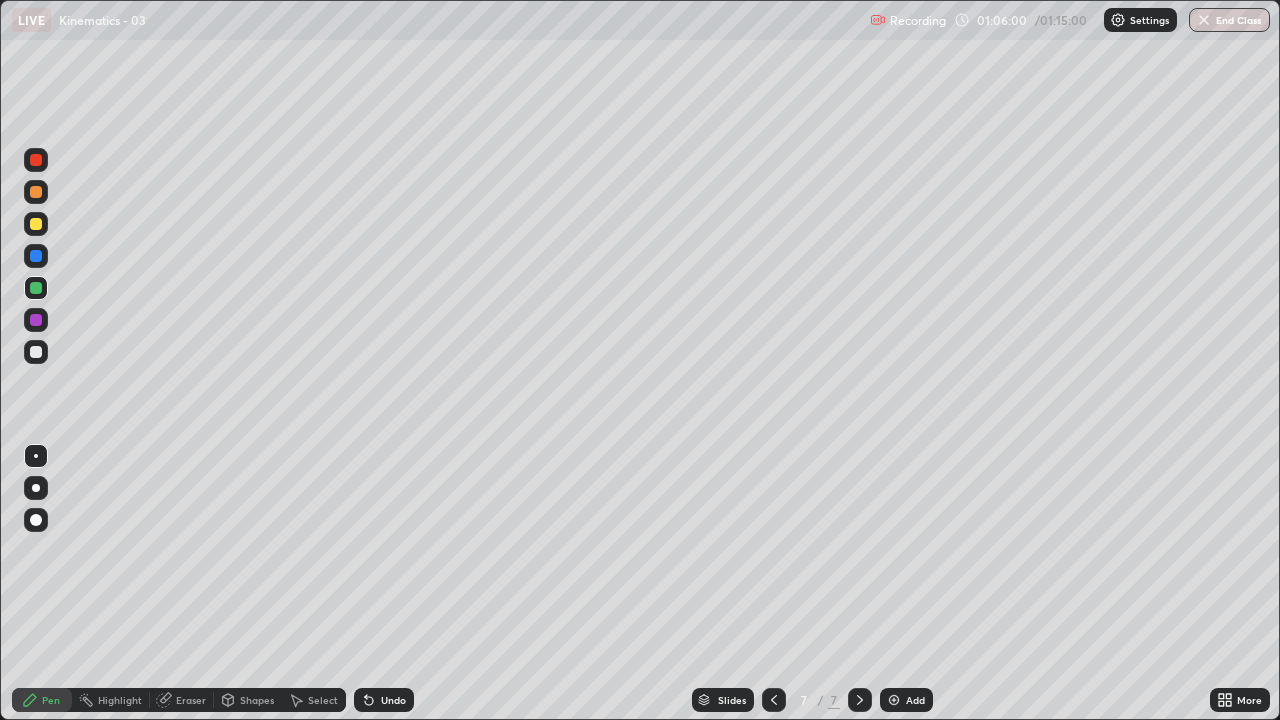 click on "Add" at bounding box center (915, 700) 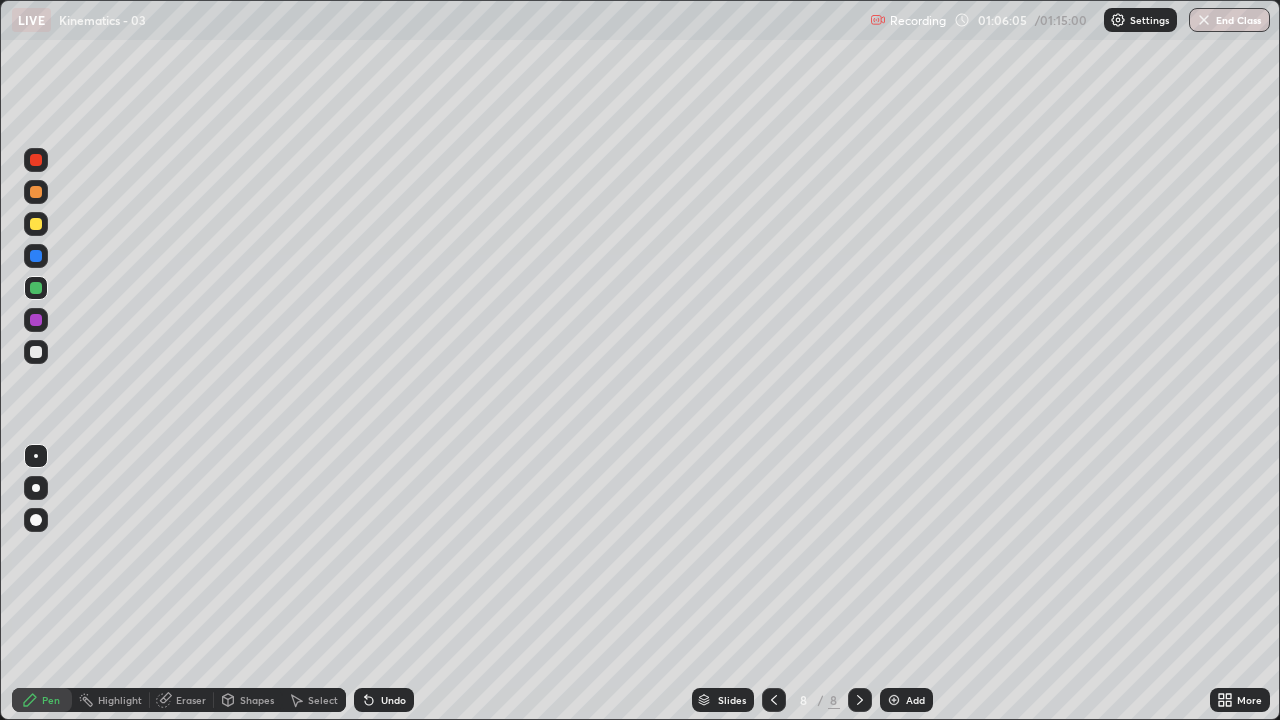 click on "Undo" at bounding box center (393, 700) 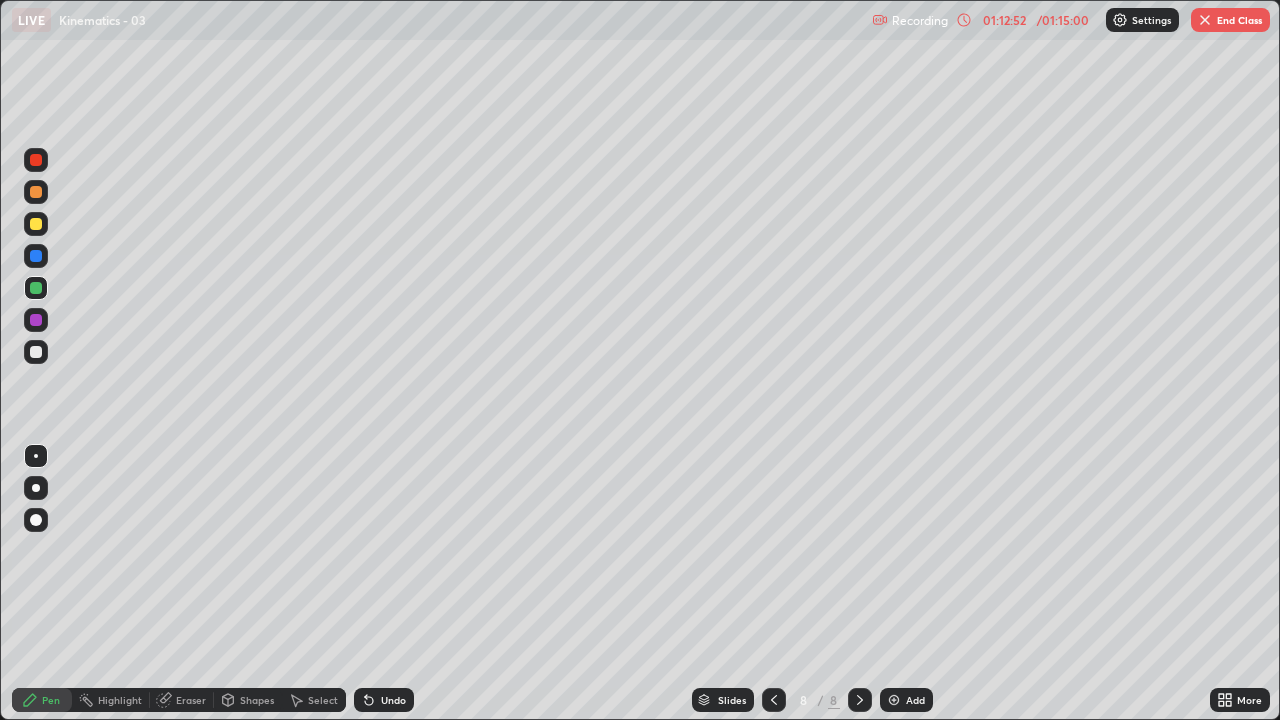 click on "End Class" at bounding box center (1230, 20) 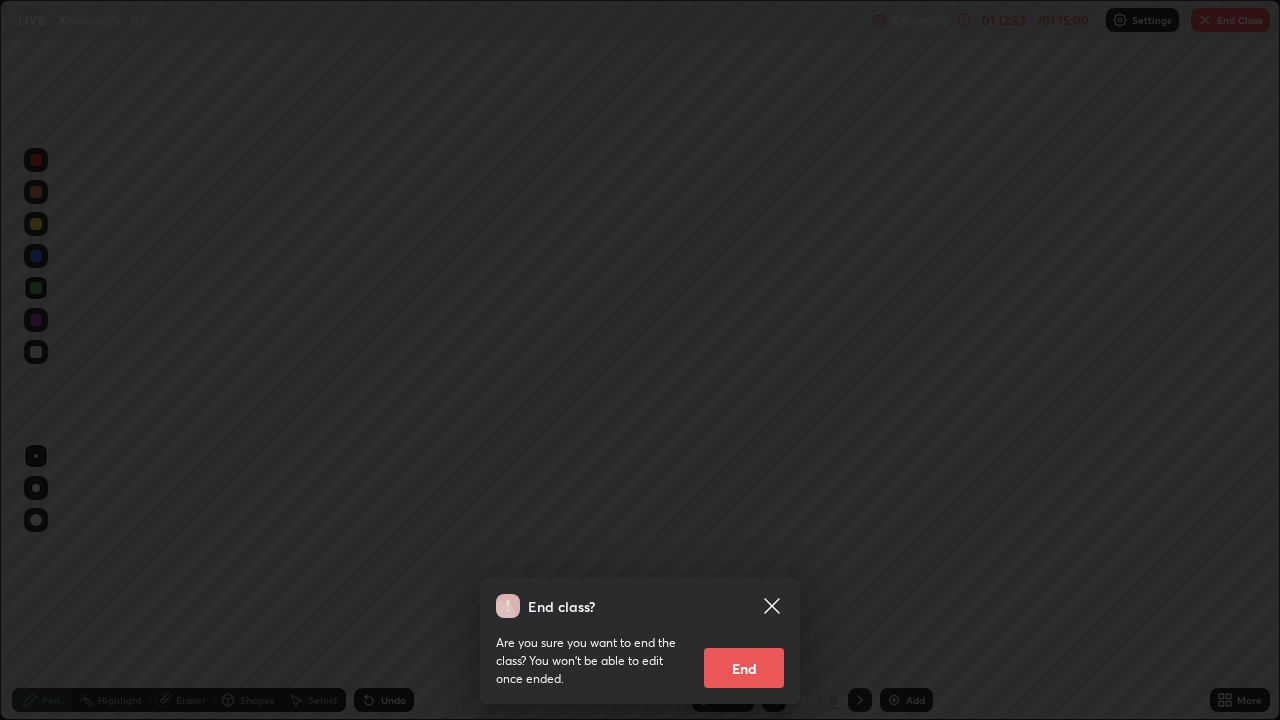 click on "End" at bounding box center (744, 668) 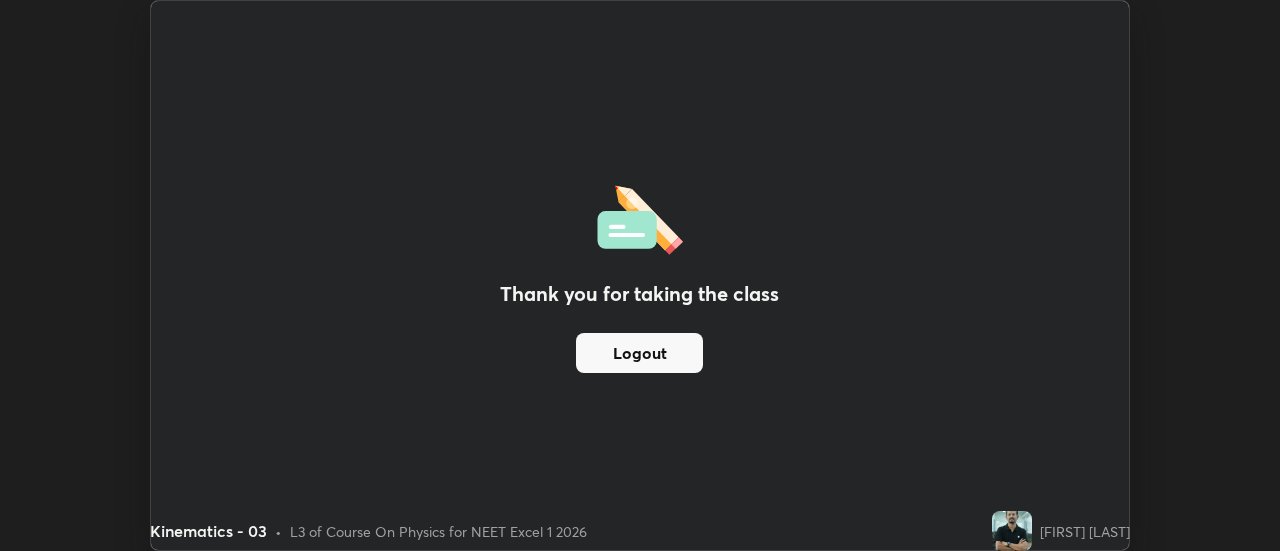 scroll, scrollTop: 551, scrollLeft: 1280, axis: both 